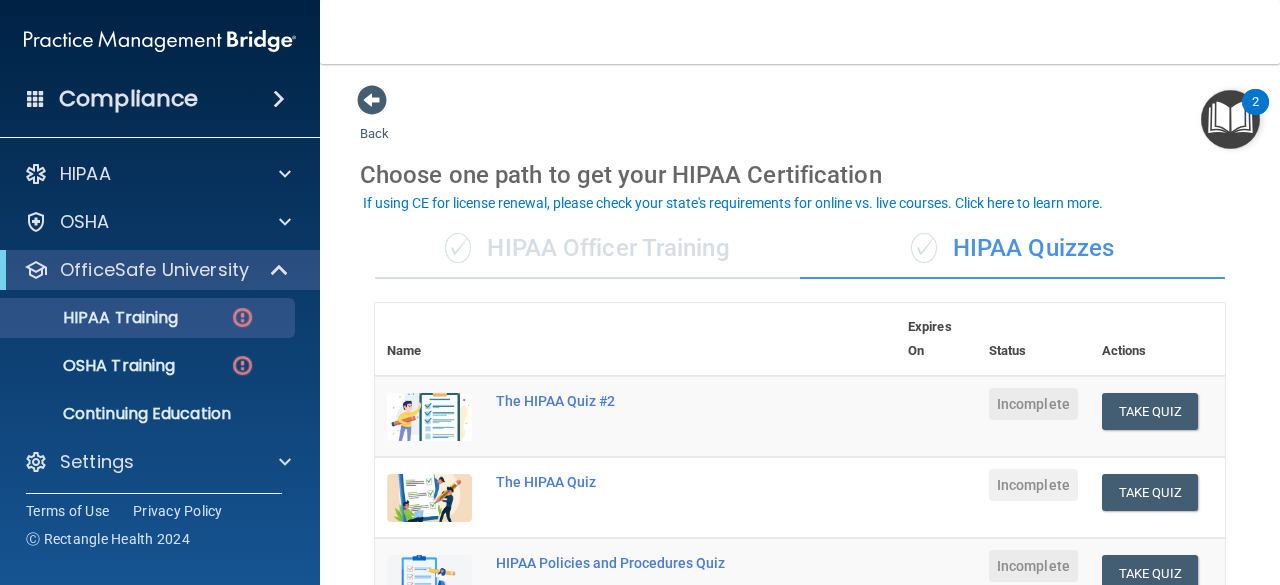 scroll, scrollTop: 0, scrollLeft: 0, axis: both 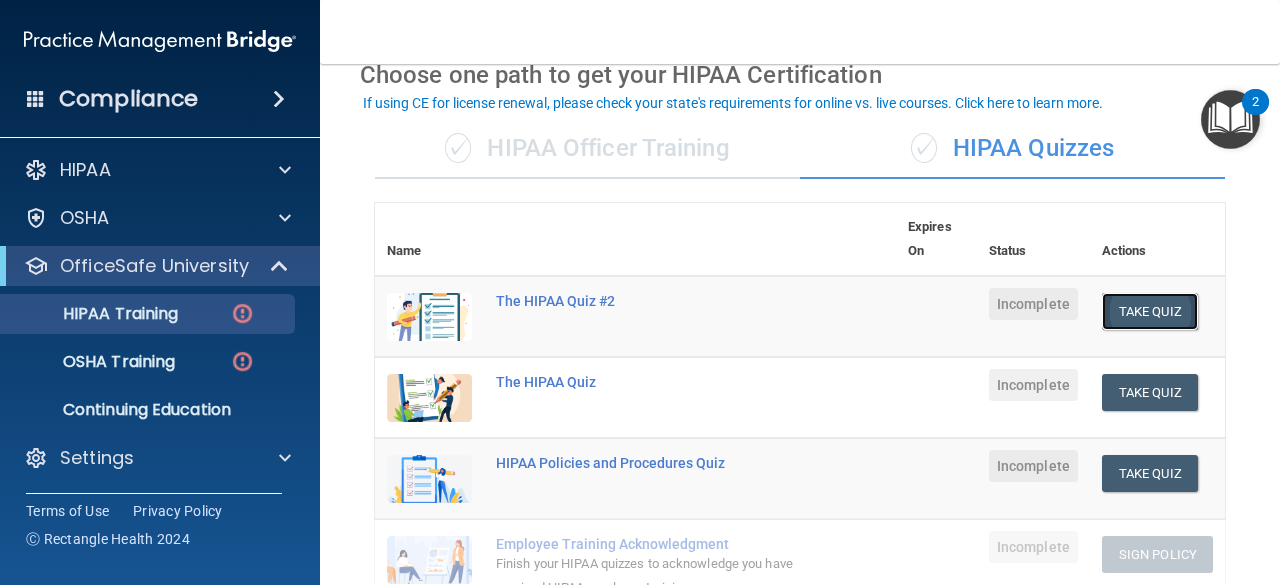 click on "Take Quiz" at bounding box center [1150, 311] 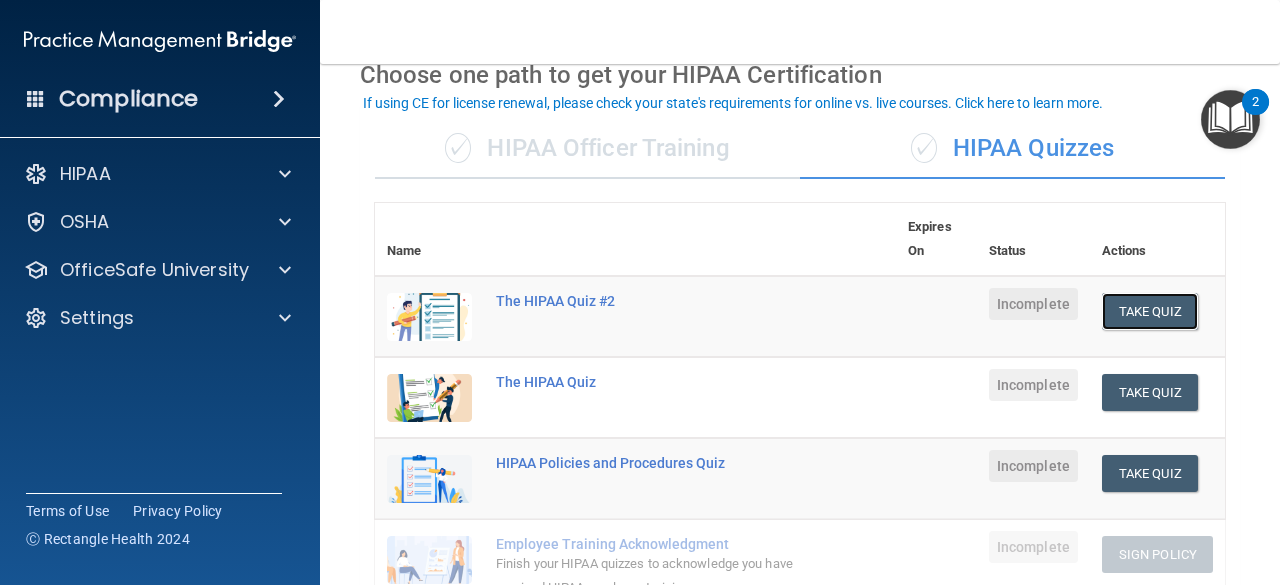 scroll, scrollTop: 0, scrollLeft: 0, axis: both 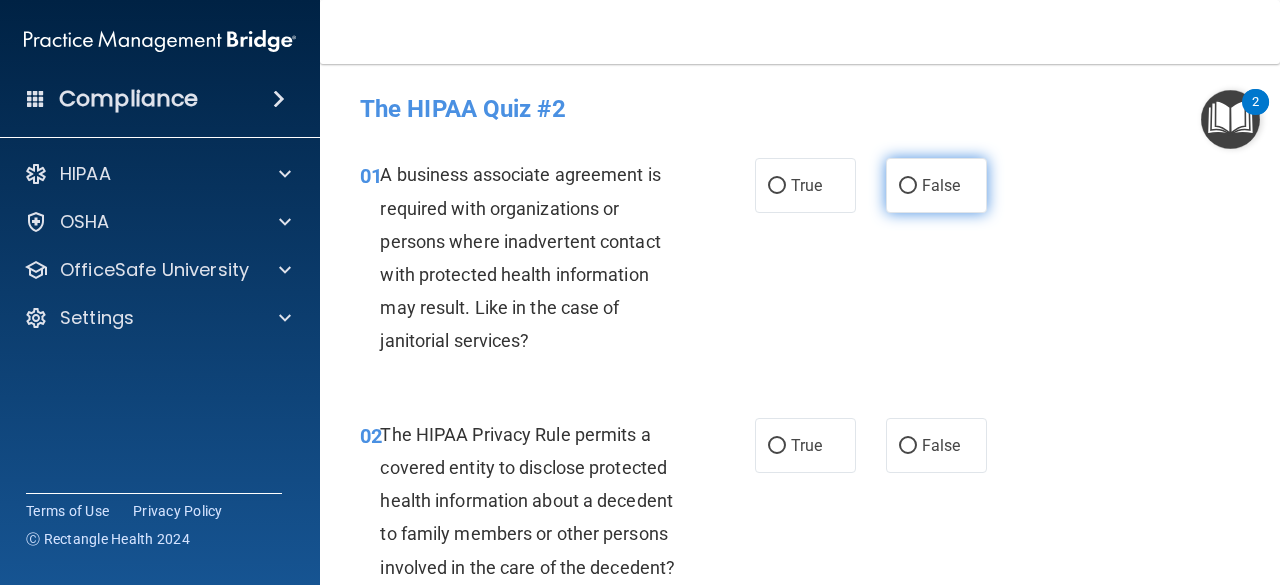 click on "False" at bounding box center (908, 186) 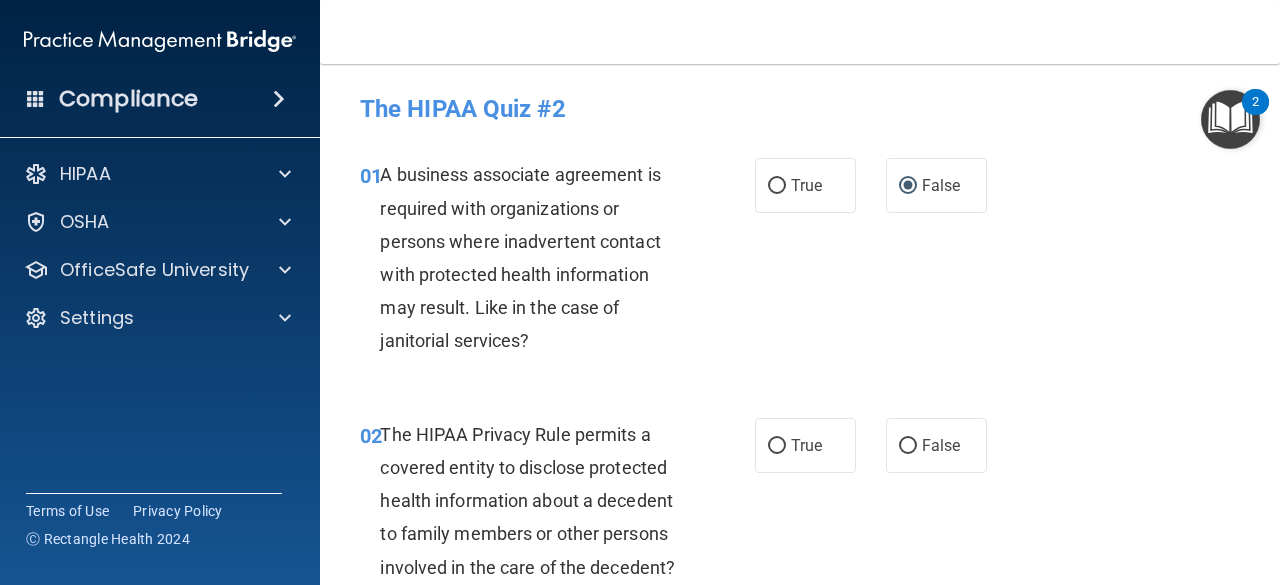 scroll, scrollTop: 100, scrollLeft: 0, axis: vertical 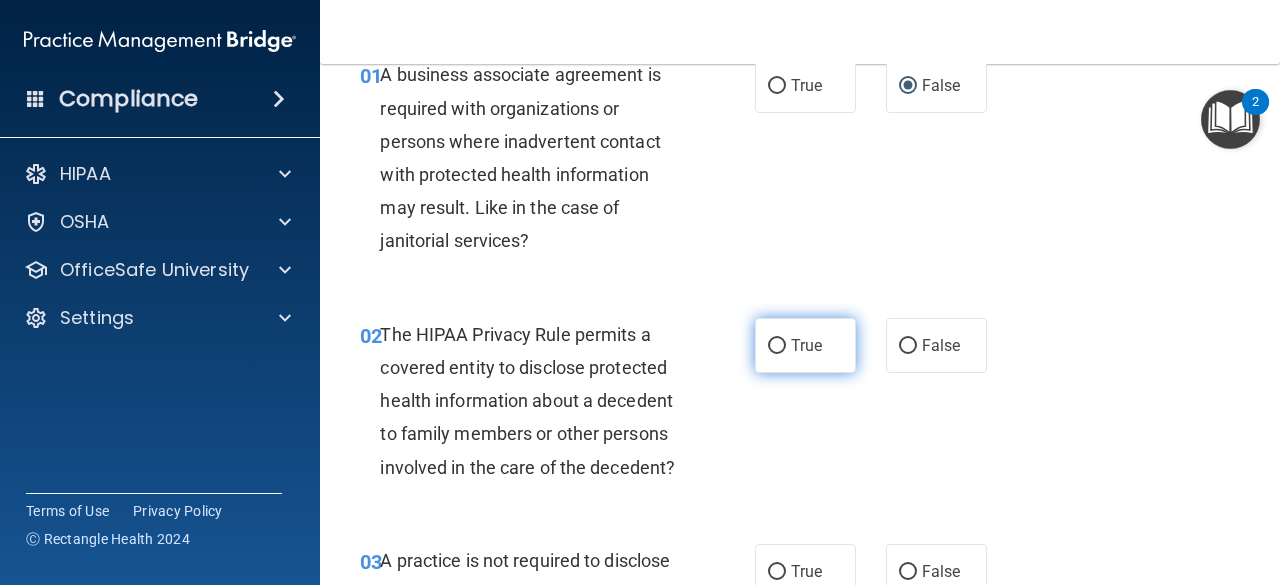 click on "True" at bounding box center [777, 346] 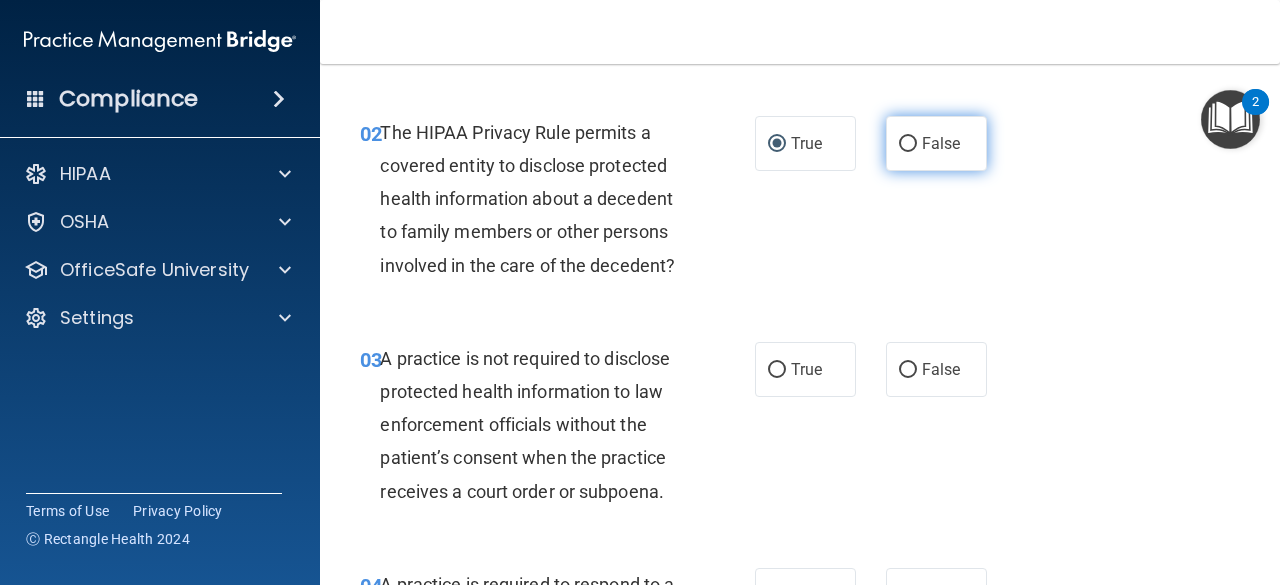 scroll, scrollTop: 400, scrollLeft: 0, axis: vertical 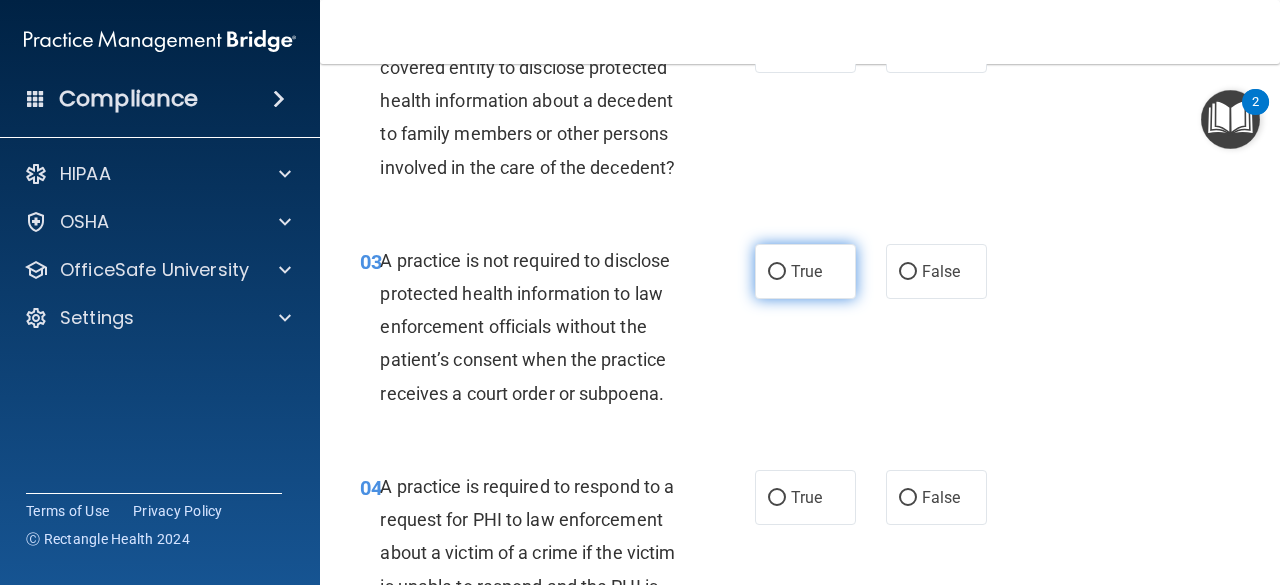 click on "True" at bounding box center [777, 272] 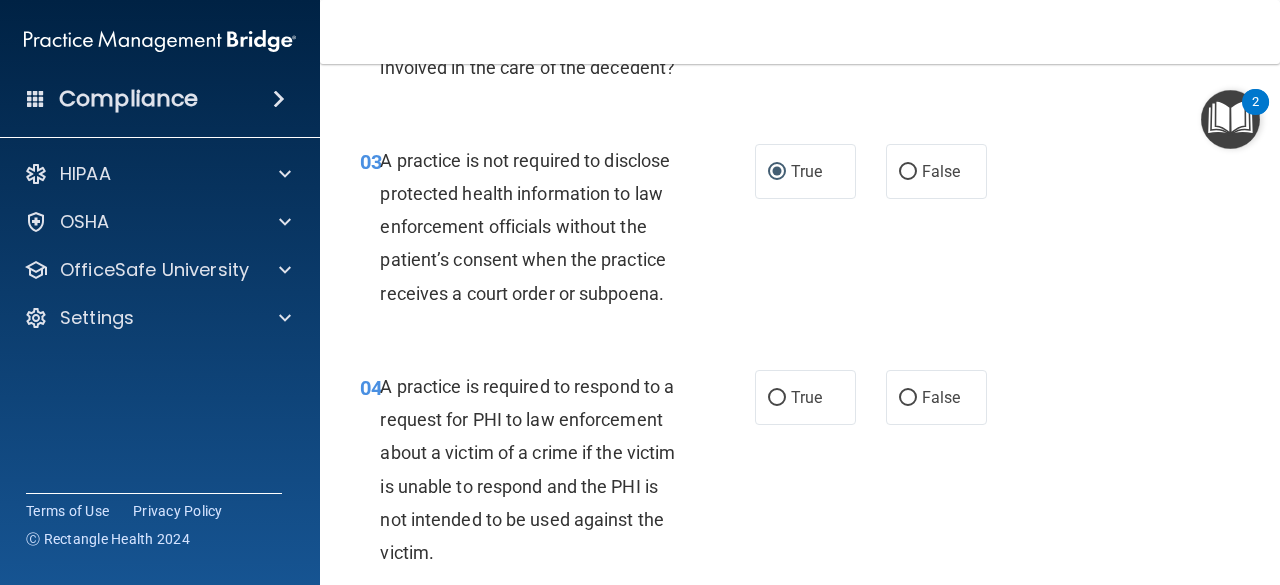 scroll, scrollTop: 600, scrollLeft: 0, axis: vertical 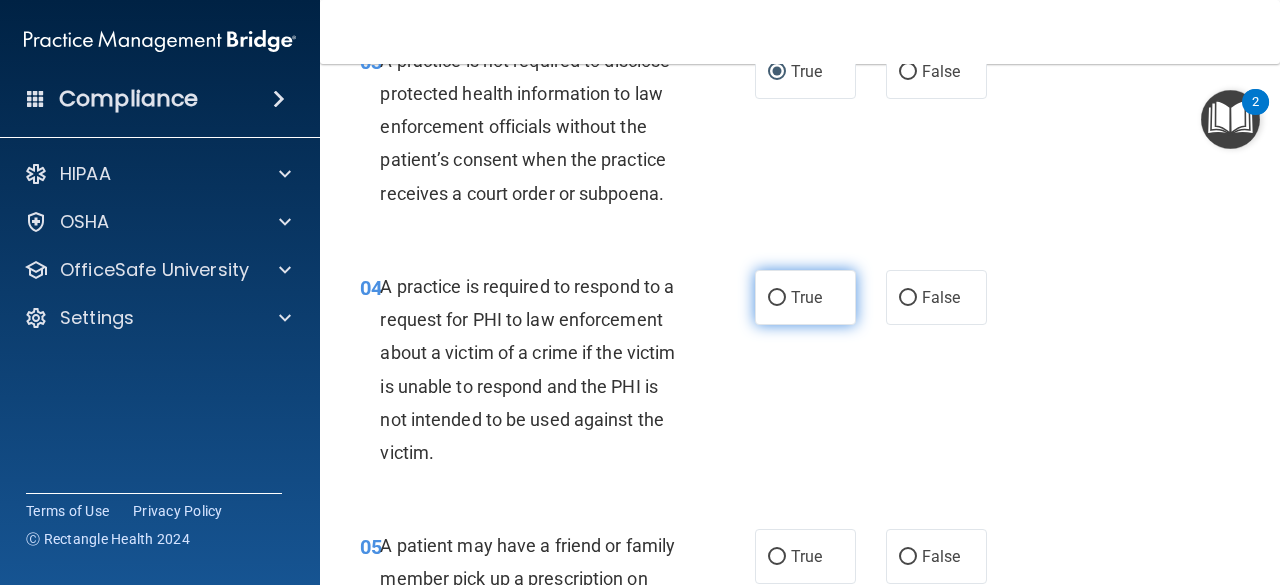 click on "True" at bounding box center [777, 298] 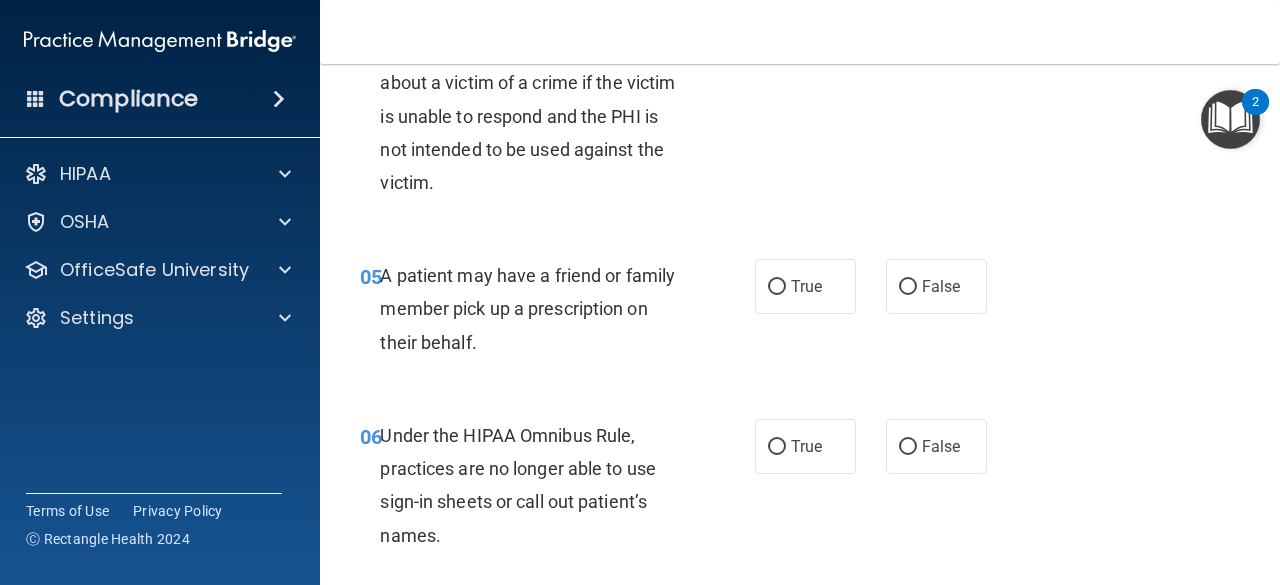 scroll, scrollTop: 900, scrollLeft: 0, axis: vertical 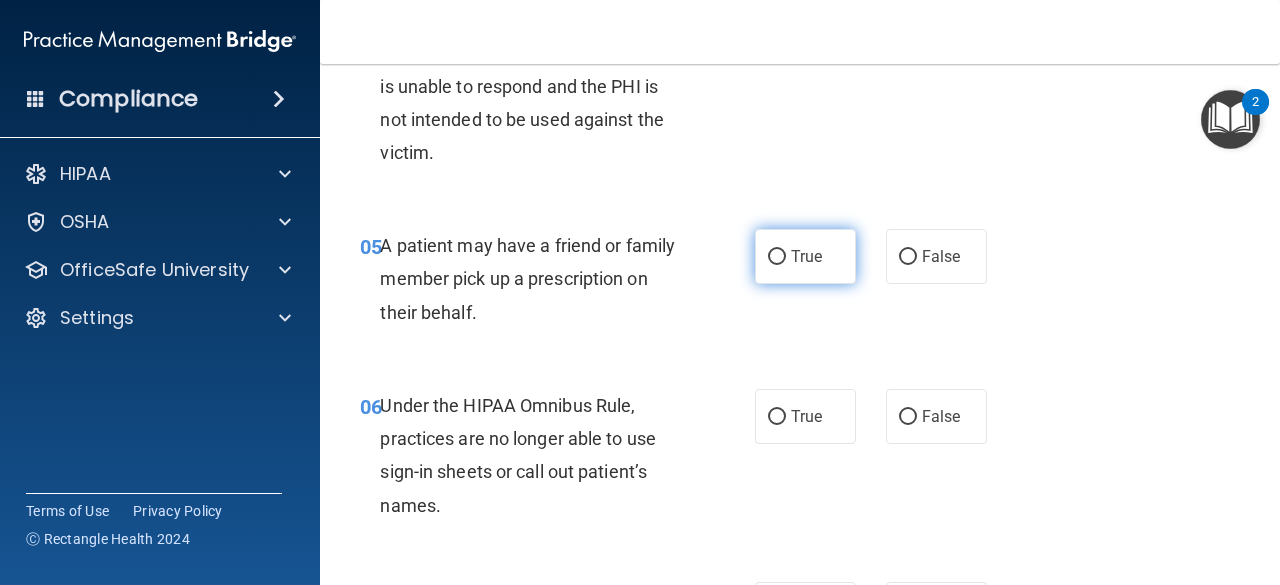 click on "True" at bounding box center (806, 256) 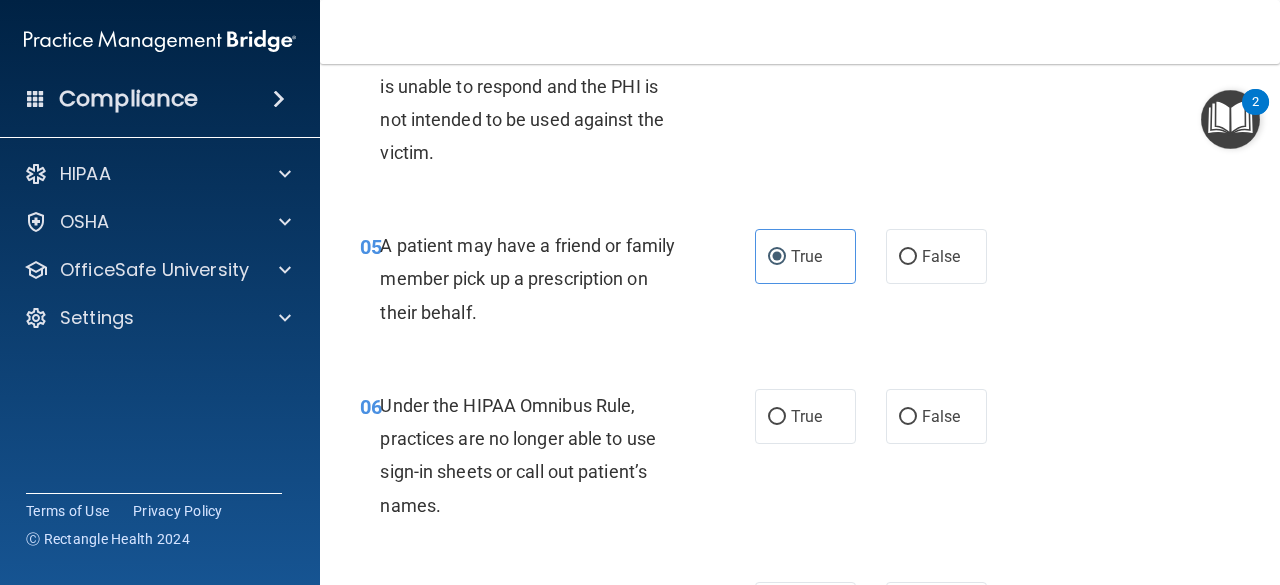 scroll, scrollTop: 1000, scrollLeft: 0, axis: vertical 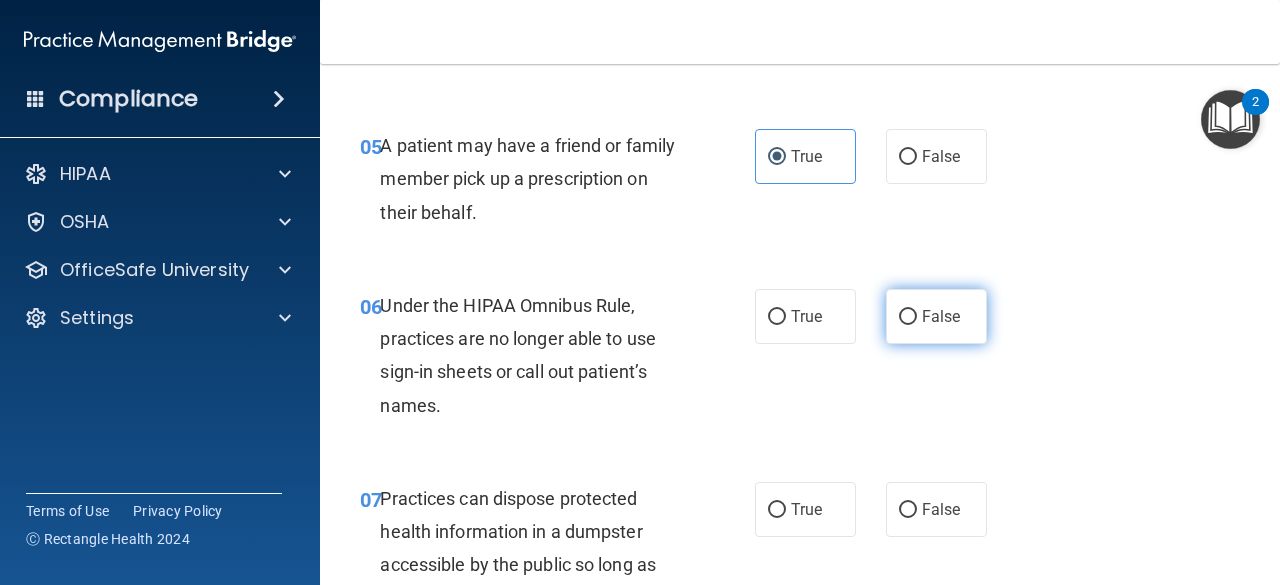 click on "False" at bounding box center (941, 316) 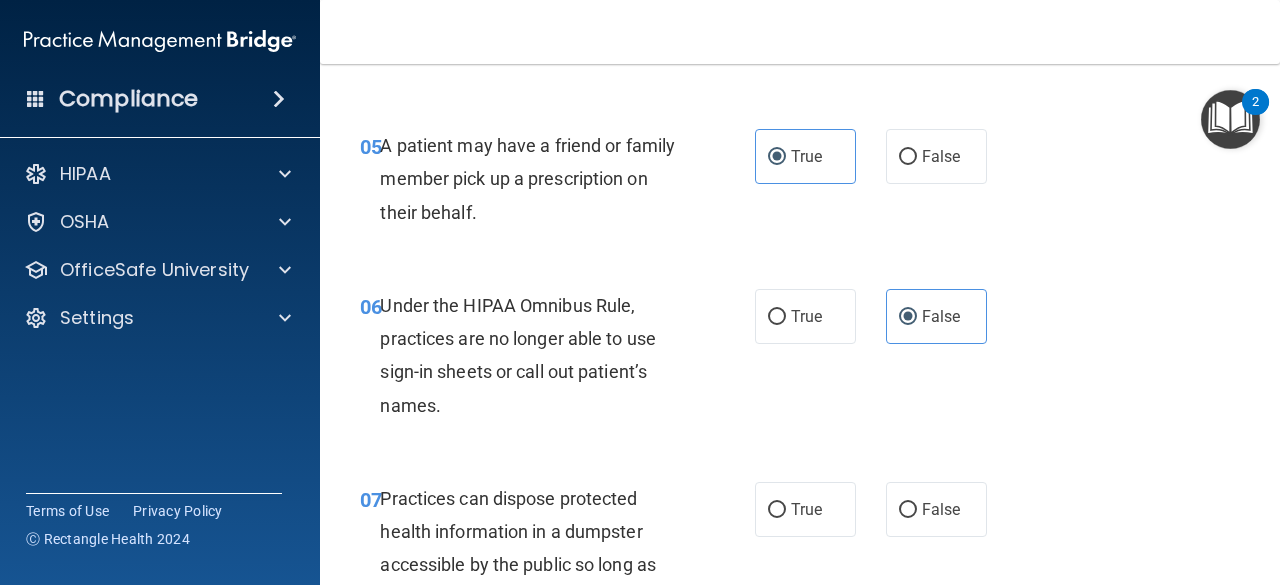 scroll, scrollTop: 1200, scrollLeft: 0, axis: vertical 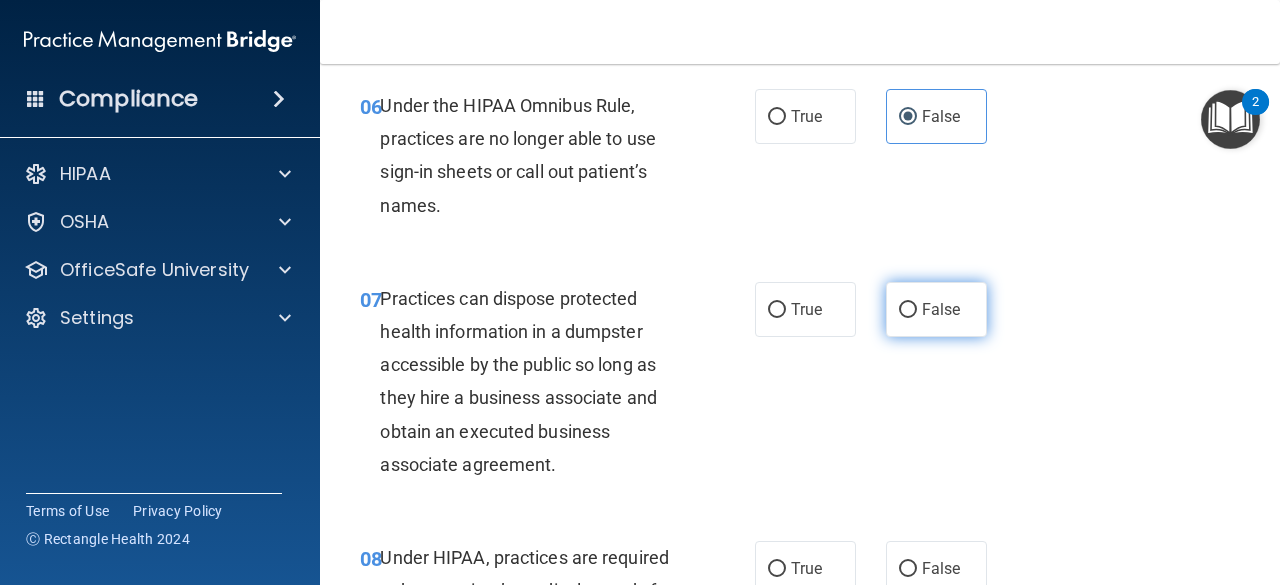 click on "False" at bounding box center (936, 309) 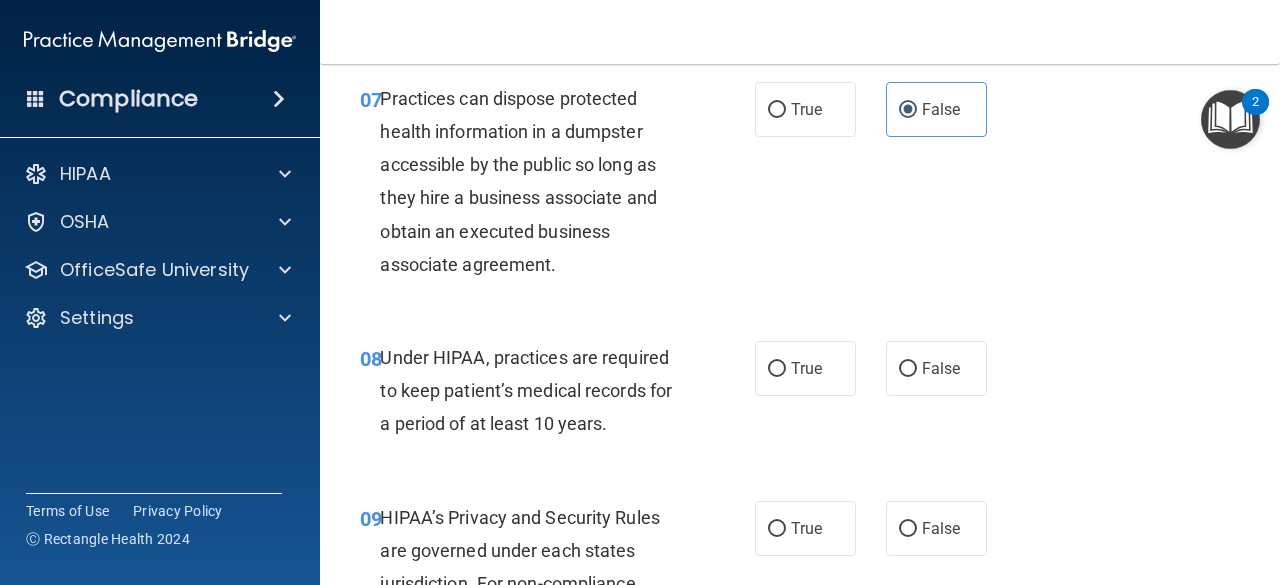 scroll, scrollTop: 1500, scrollLeft: 0, axis: vertical 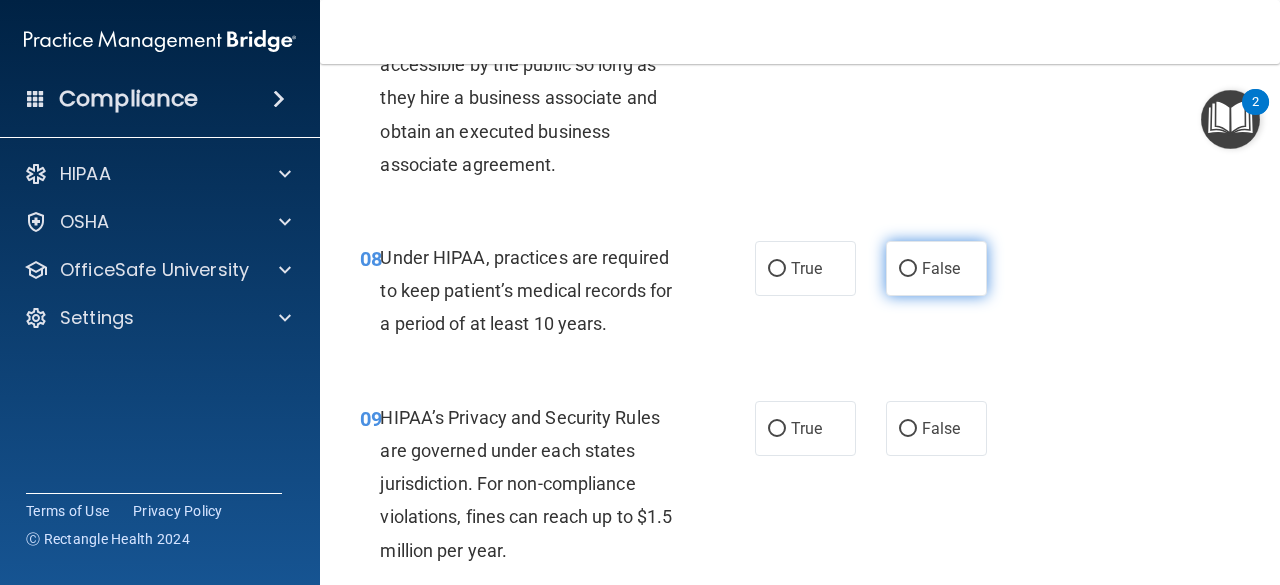 click on "False" at bounding box center (941, 268) 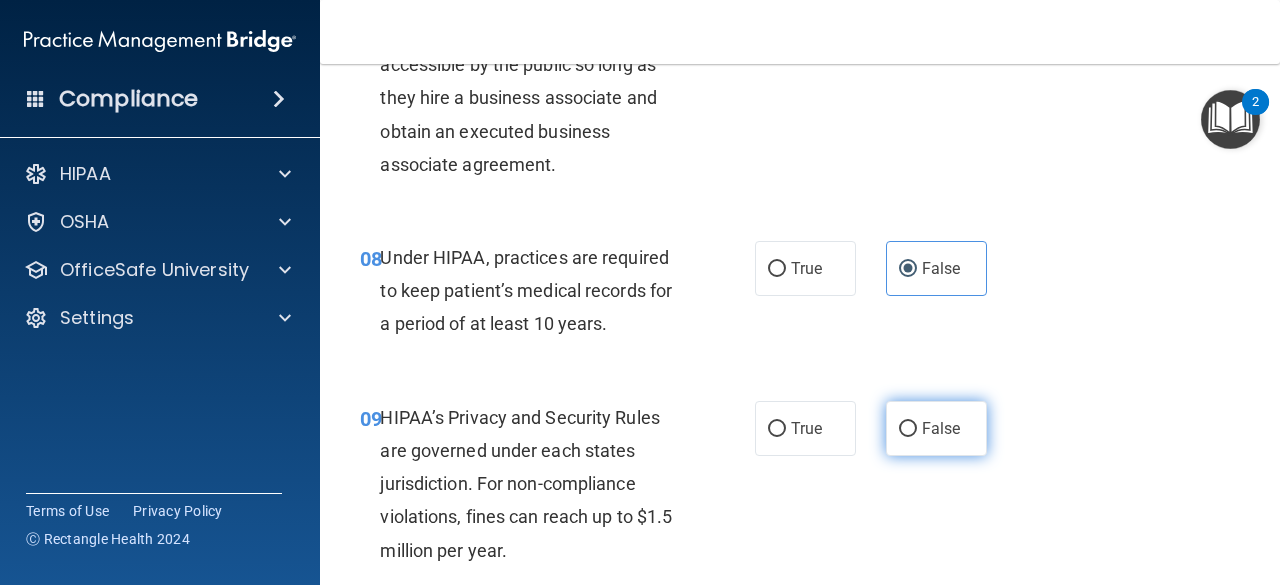 click on "False" at bounding box center [908, 429] 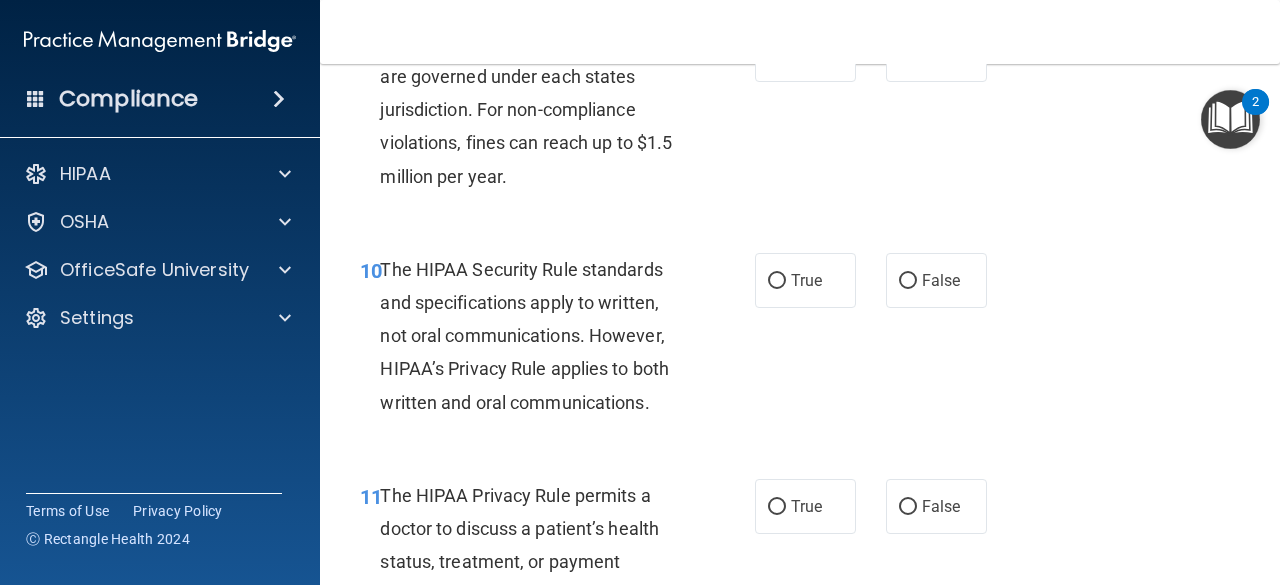 scroll, scrollTop: 1900, scrollLeft: 0, axis: vertical 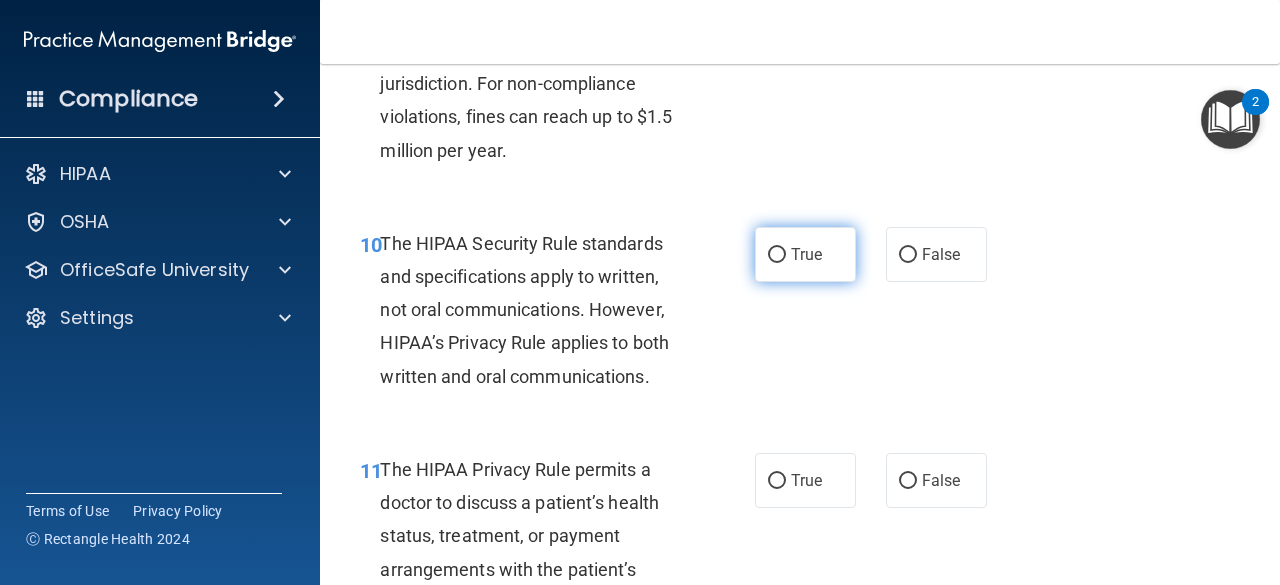 click on "True" at bounding box center (805, 254) 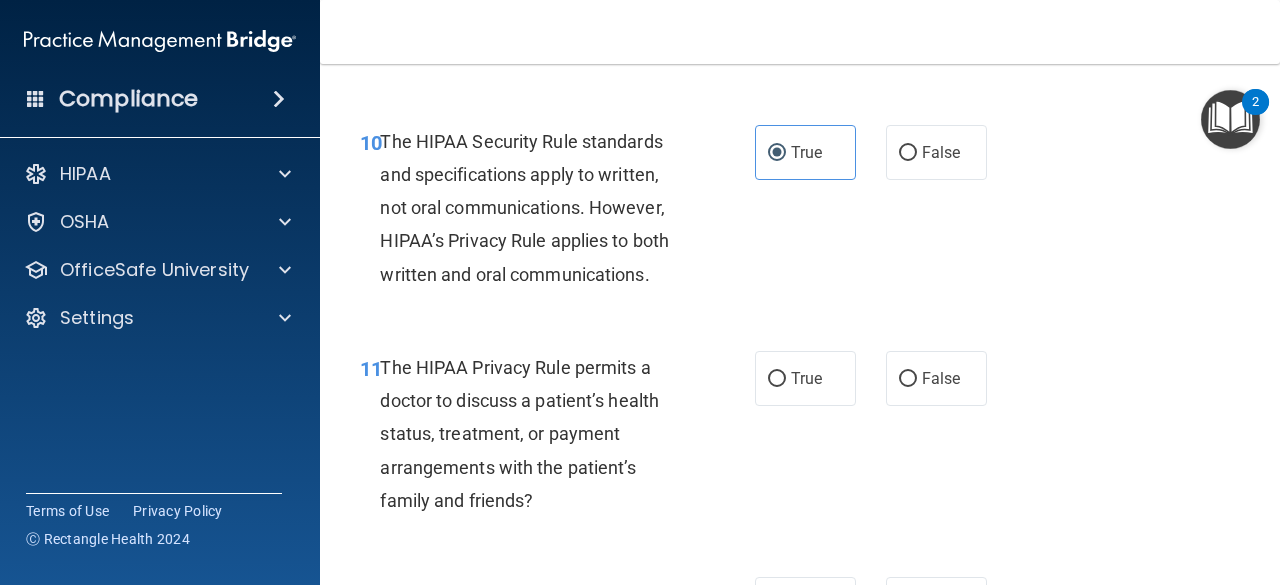 scroll, scrollTop: 2100, scrollLeft: 0, axis: vertical 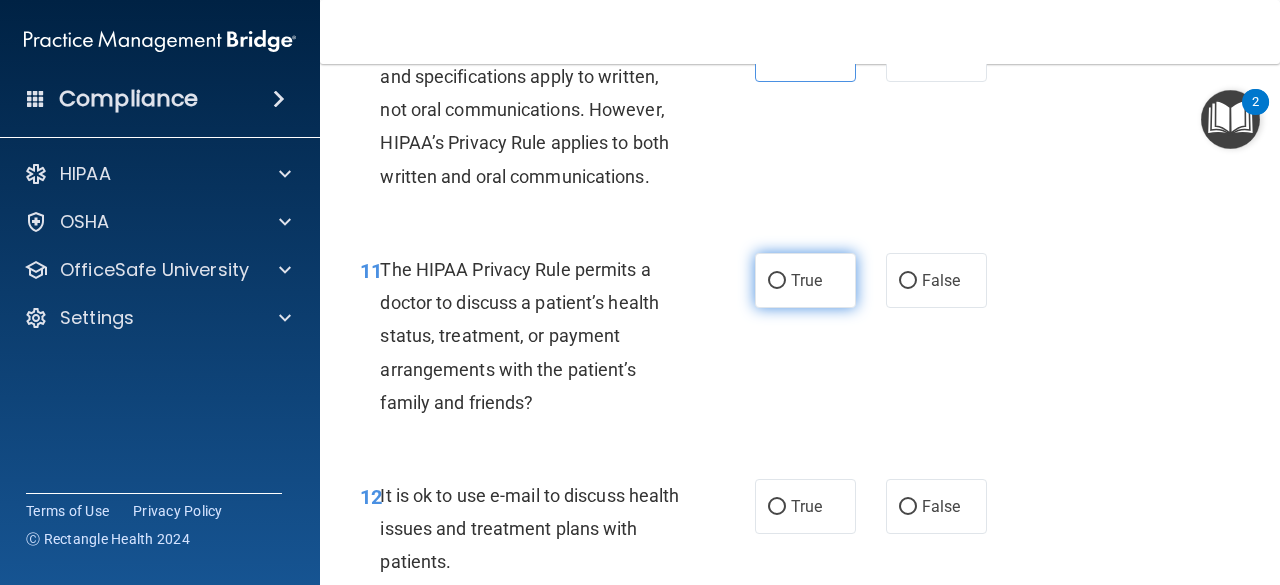 click on "True" at bounding box center [805, 280] 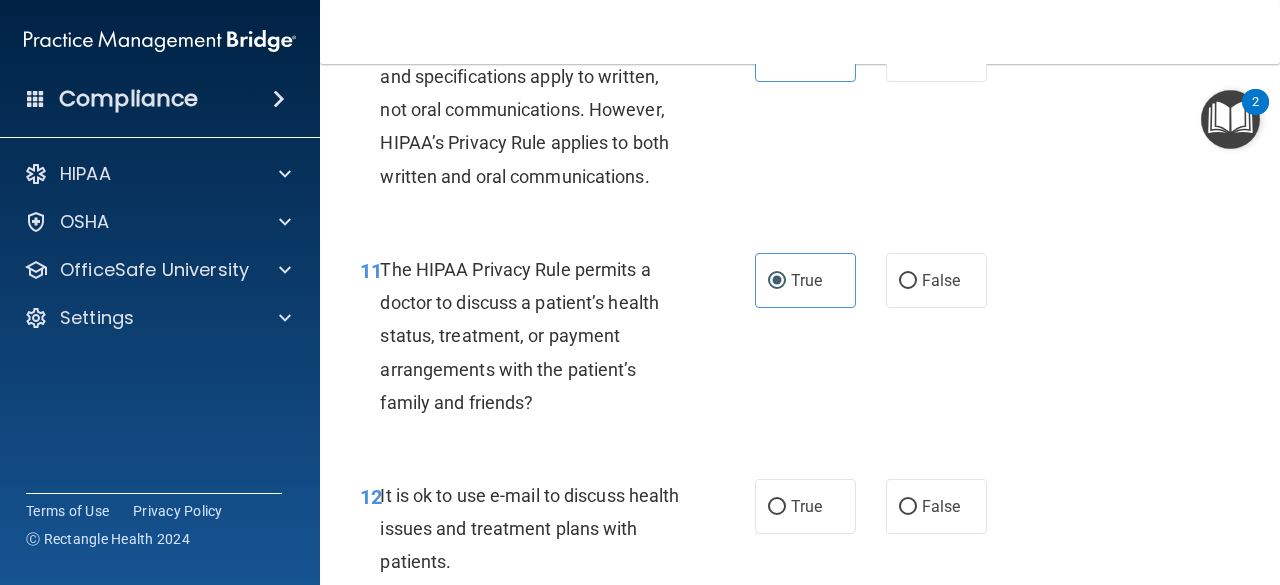scroll, scrollTop: 2200, scrollLeft: 0, axis: vertical 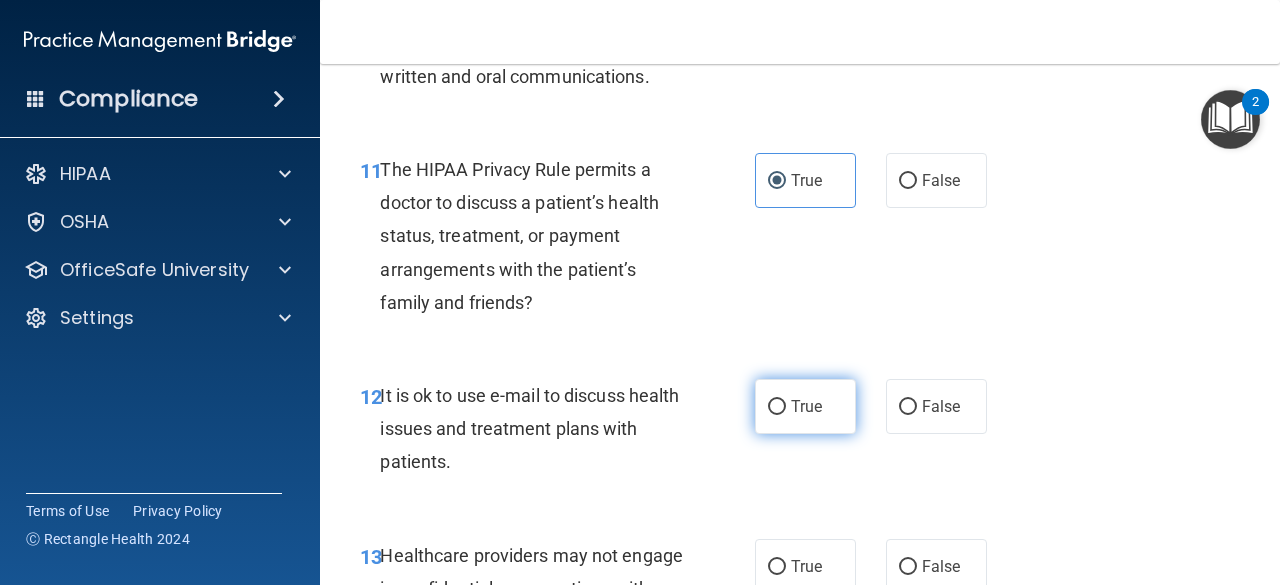 click on "True" at bounding box center (777, 407) 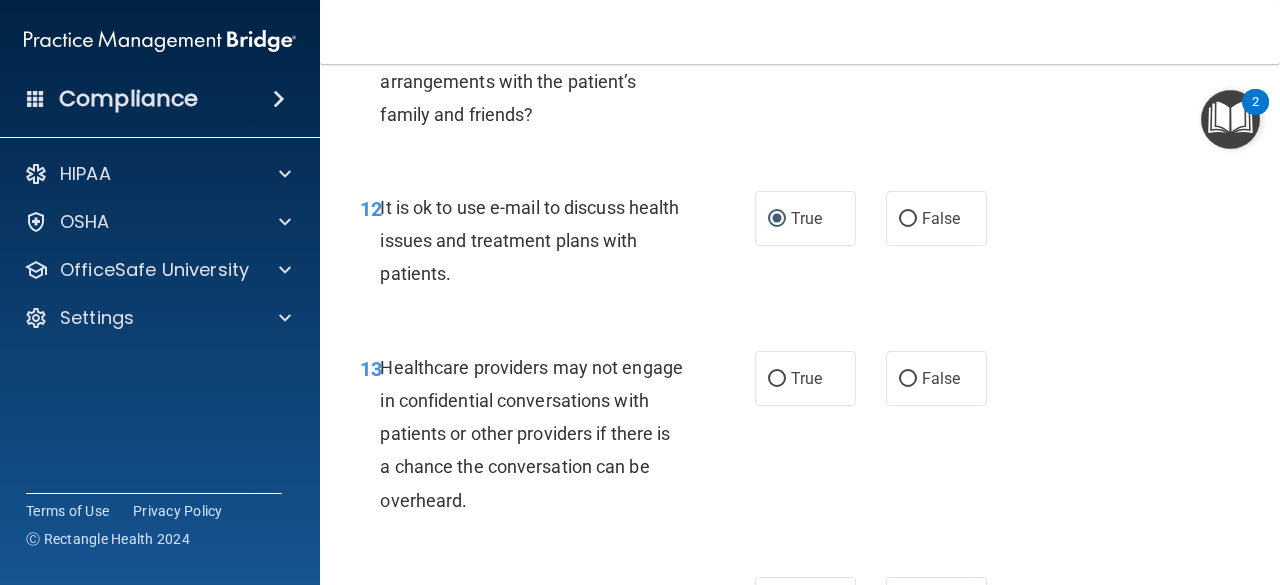 scroll, scrollTop: 2400, scrollLeft: 0, axis: vertical 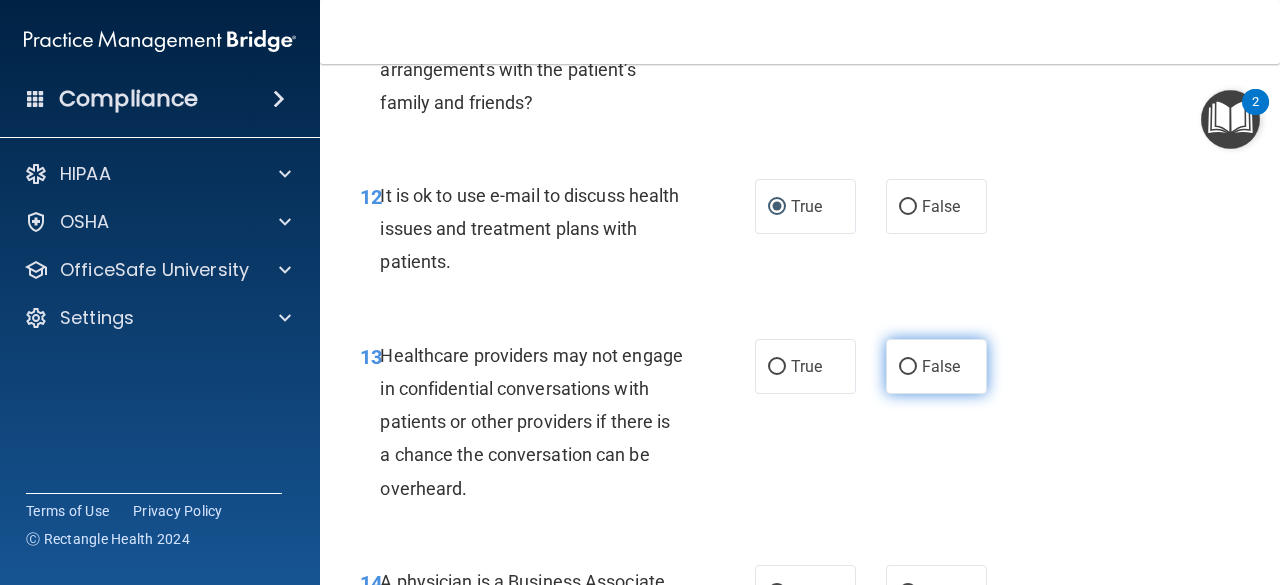 click on "False" at bounding box center (941, 366) 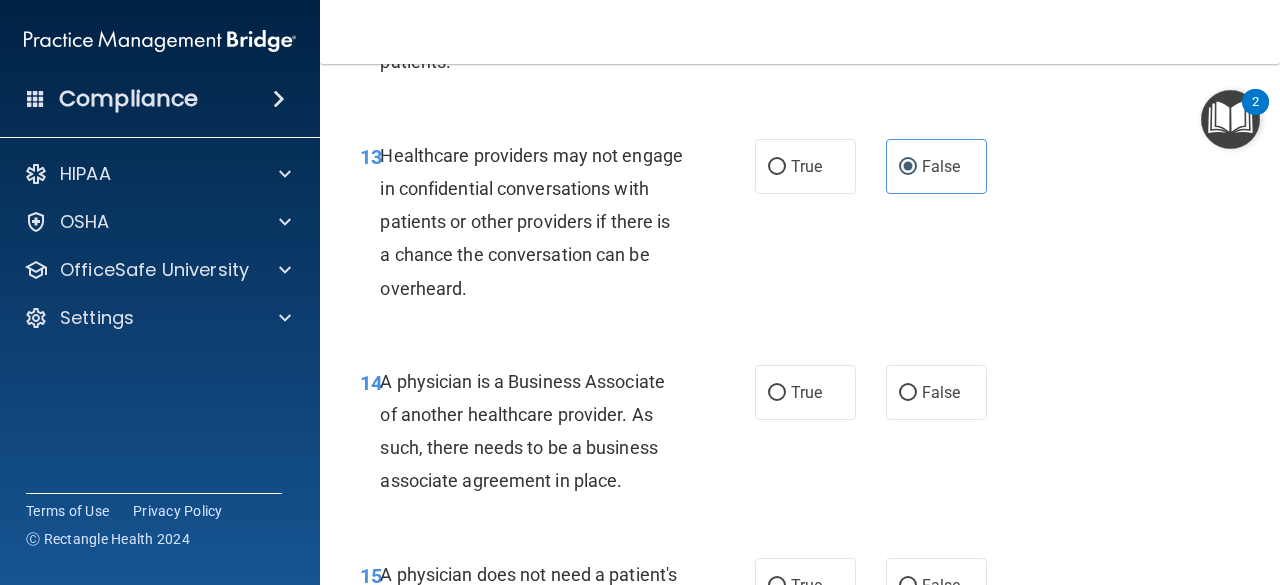 scroll, scrollTop: 2700, scrollLeft: 0, axis: vertical 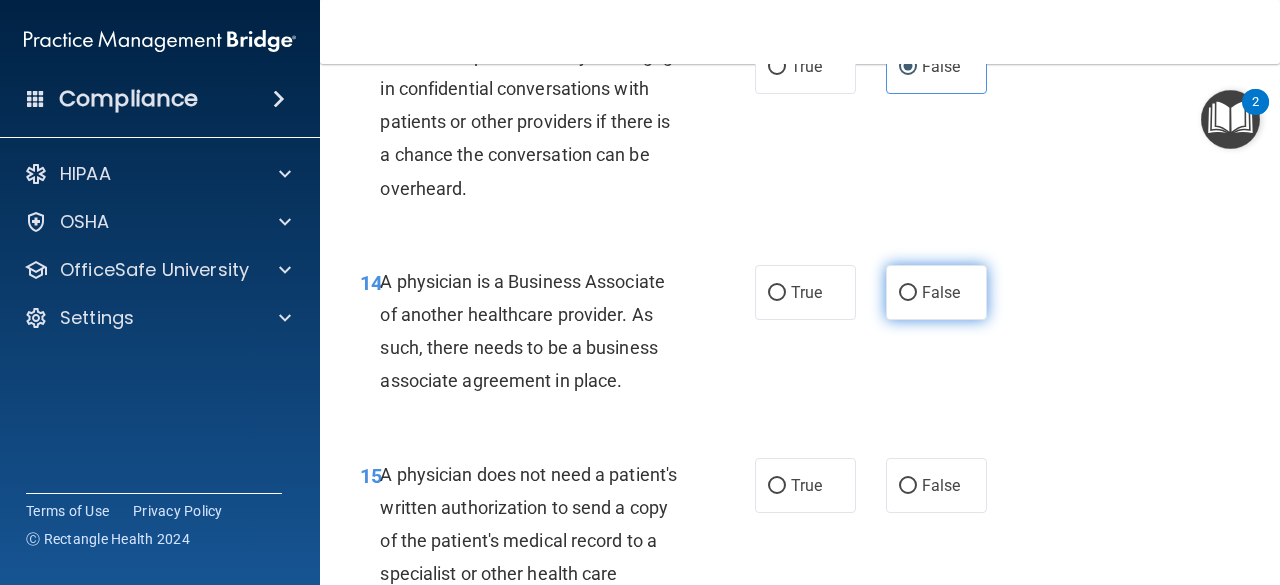click on "False" at bounding box center [936, 292] 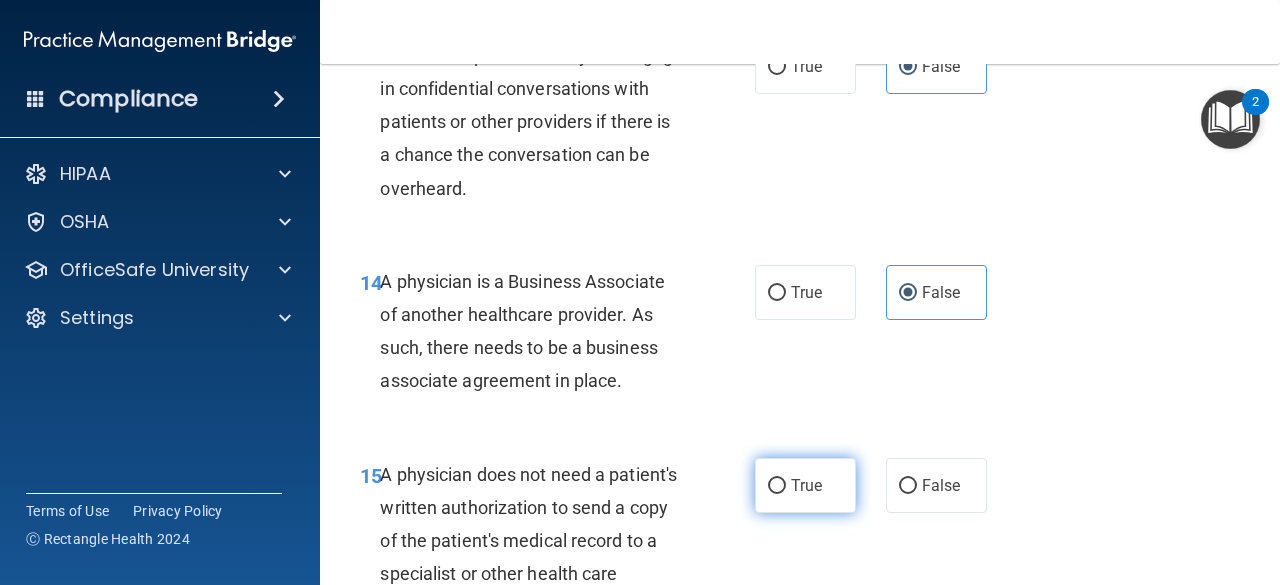 click on "True" at bounding box center (777, 486) 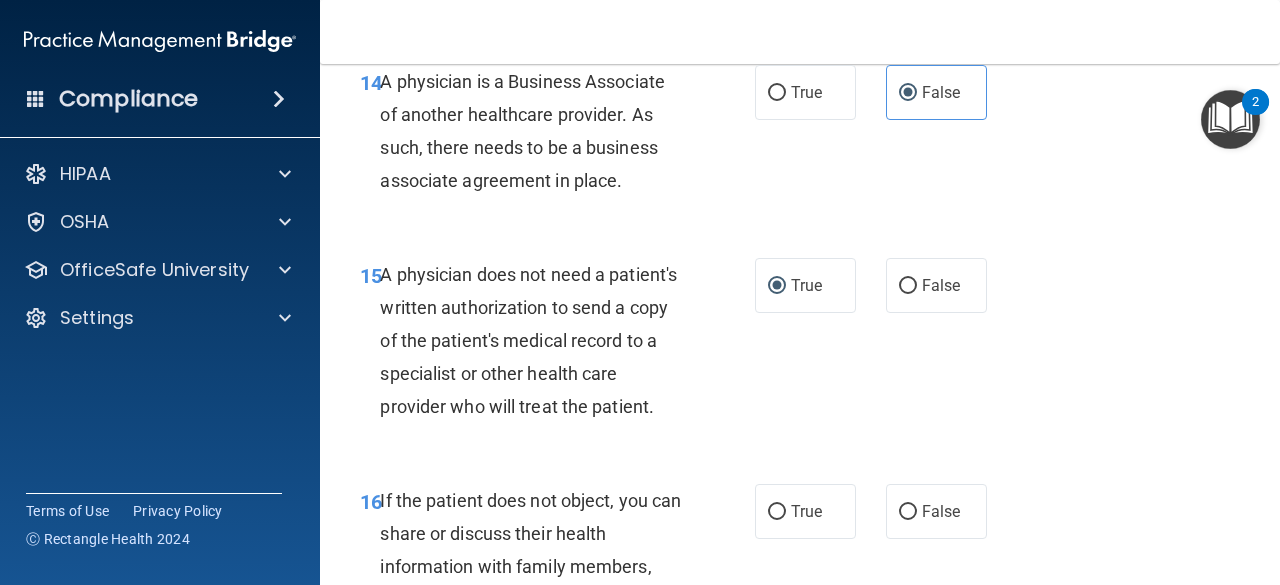 scroll, scrollTop: 3100, scrollLeft: 0, axis: vertical 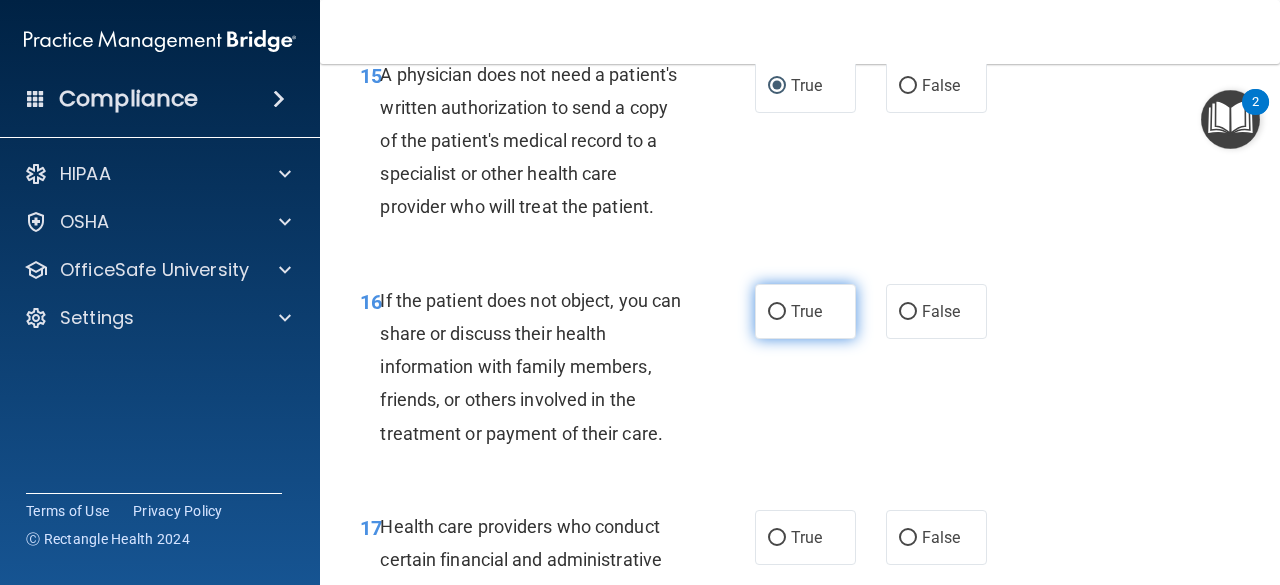 click on "True" at bounding box center (806, 311) 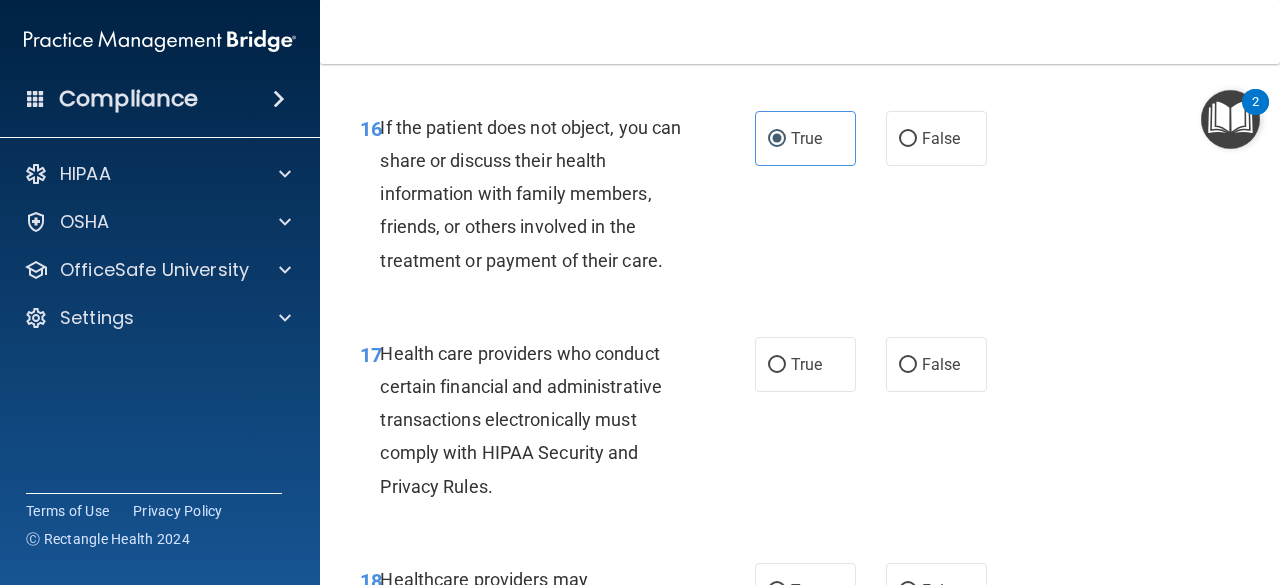 scroll, scrollTop: 3300, scrollLeft: 0, axis: vertical 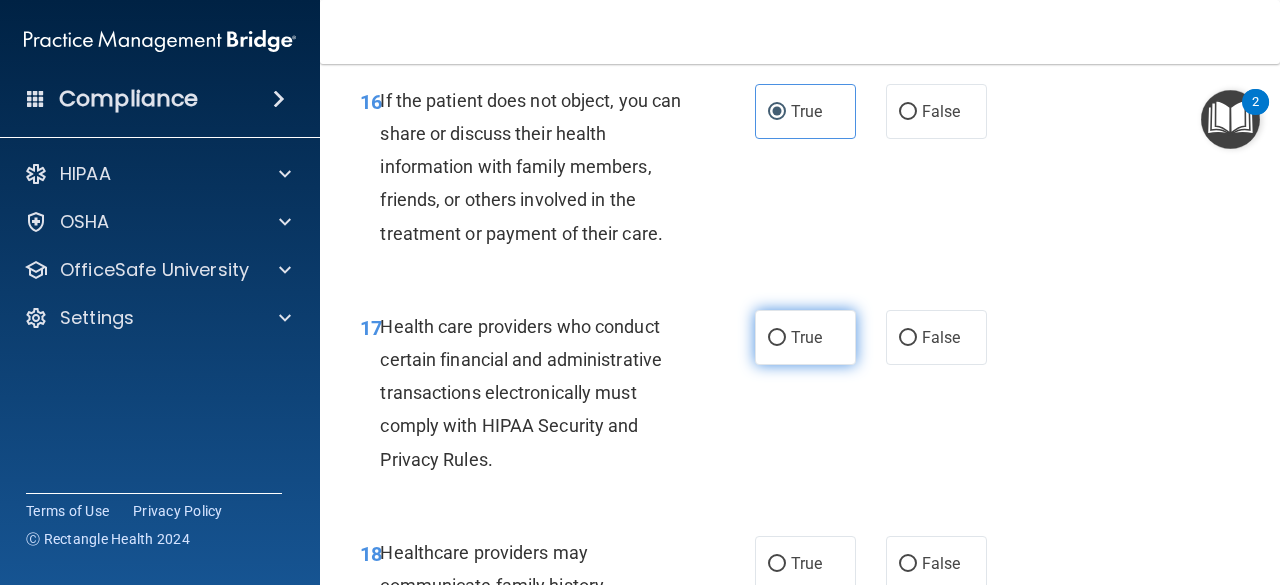click on "True" at bounding box center [805, 337] 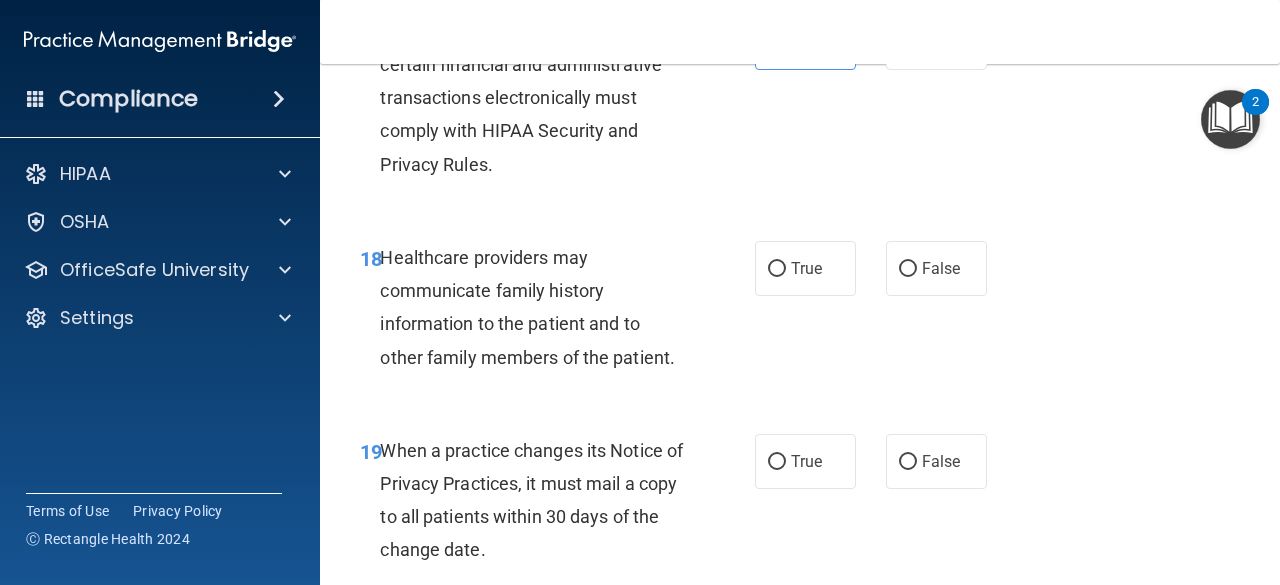 scroll, scrollTop: 3600, scrollLeft: 0, axis: vertical 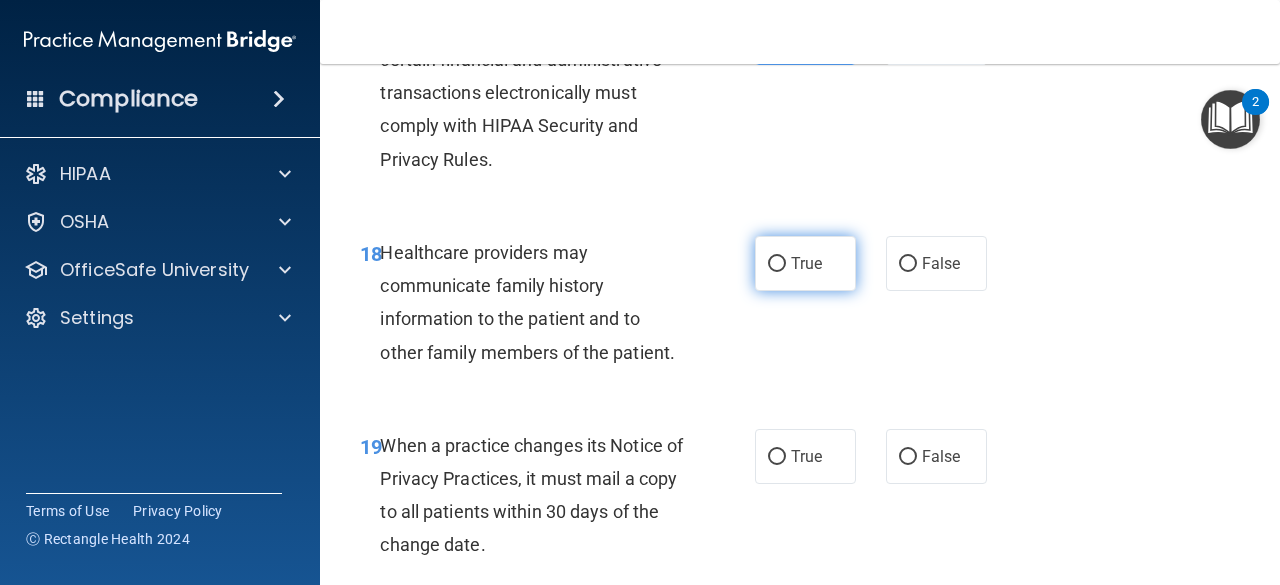 click on "True" at bounding box center [806, 263] 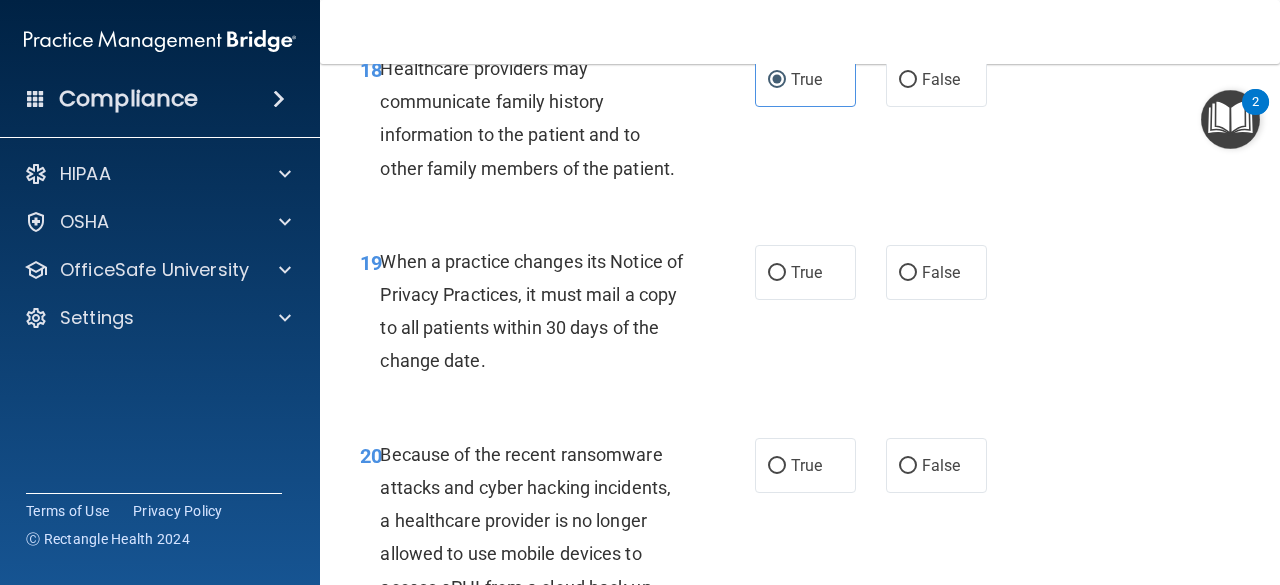 scroll, scrollTop: 3800, scrollLeft: 0, axis: vertical 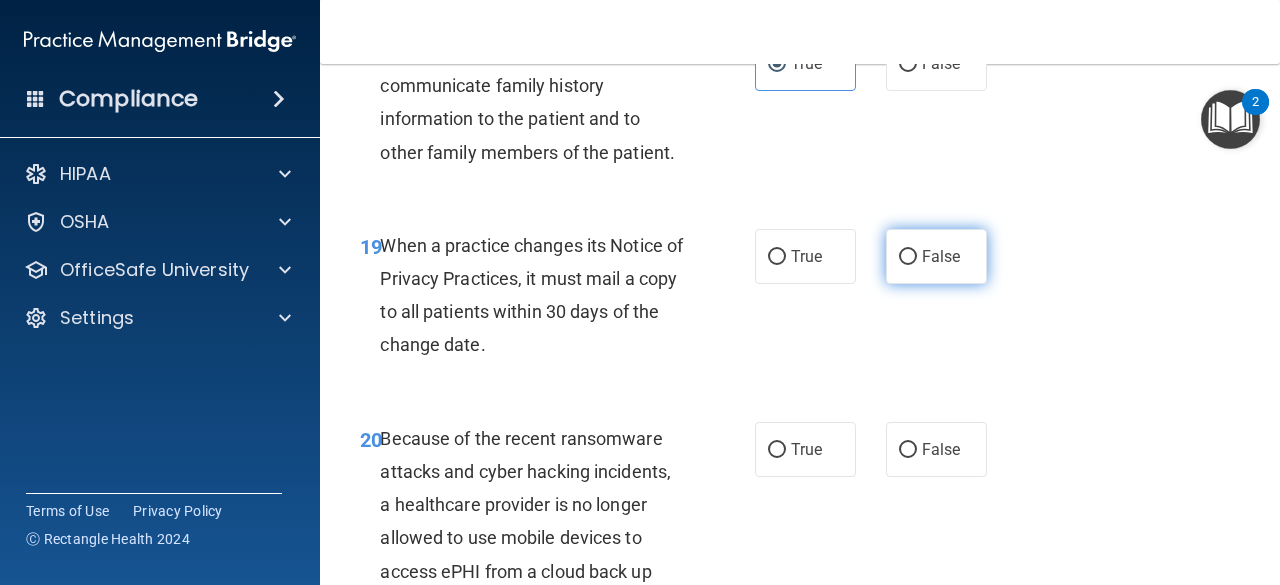 click on "False" at bounding box center [941, 256] 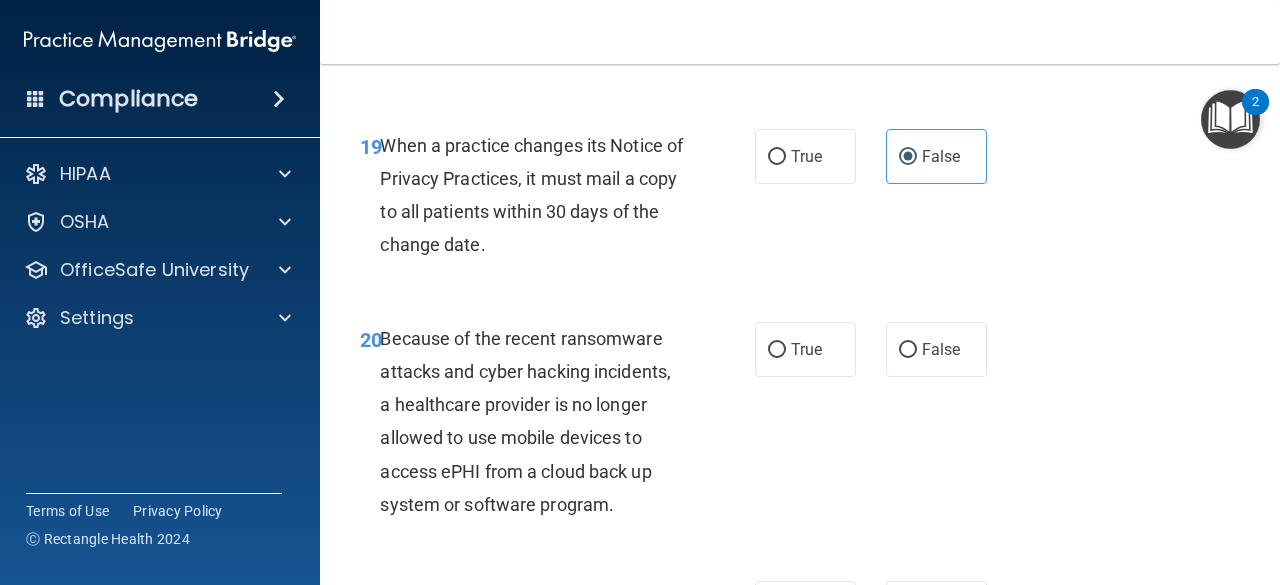 scroll, scrollTop: 4000, scrollLeft: 0, axis: vertical 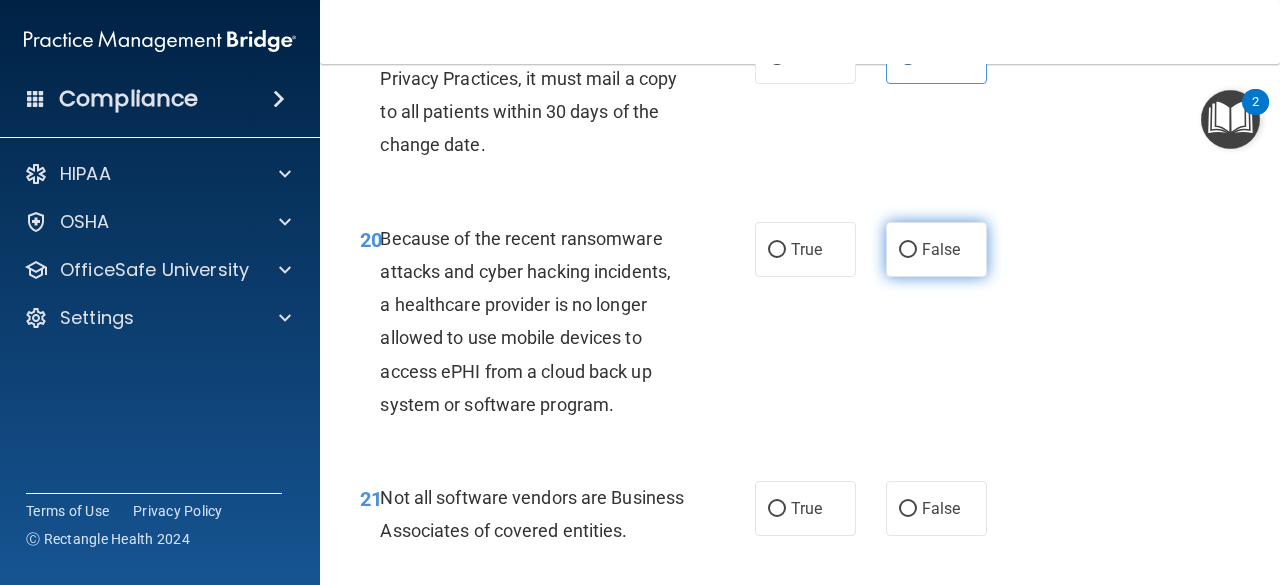 click on "False" at bounding box center [941, 249] 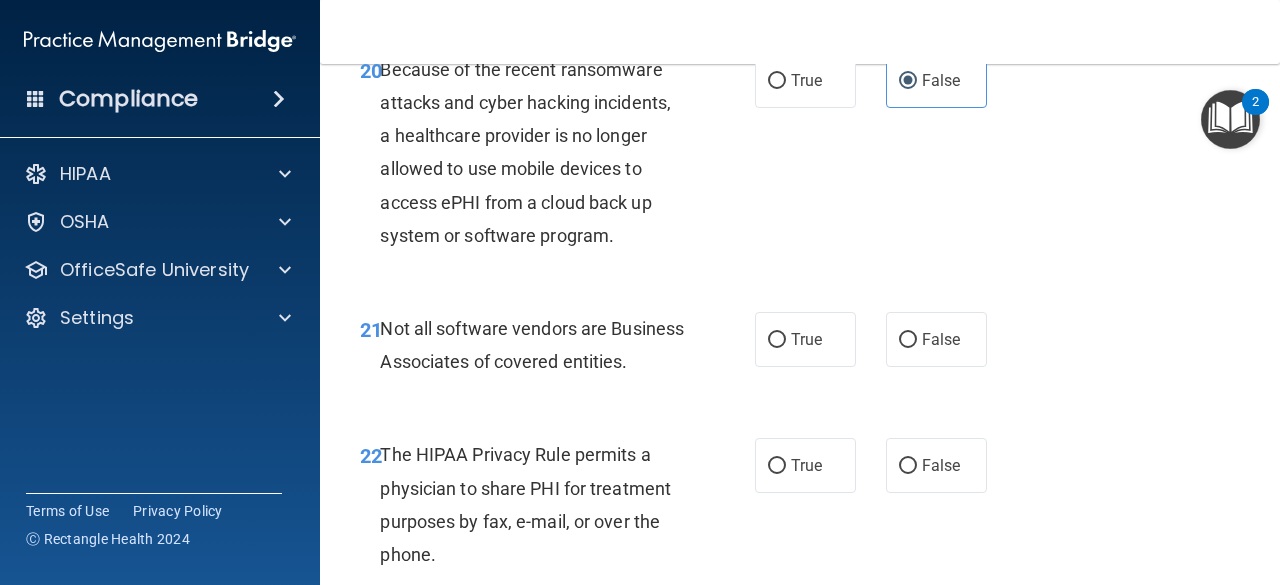 scroll, scrollTop: 4200, scrollLeft: 0, axis: vertical 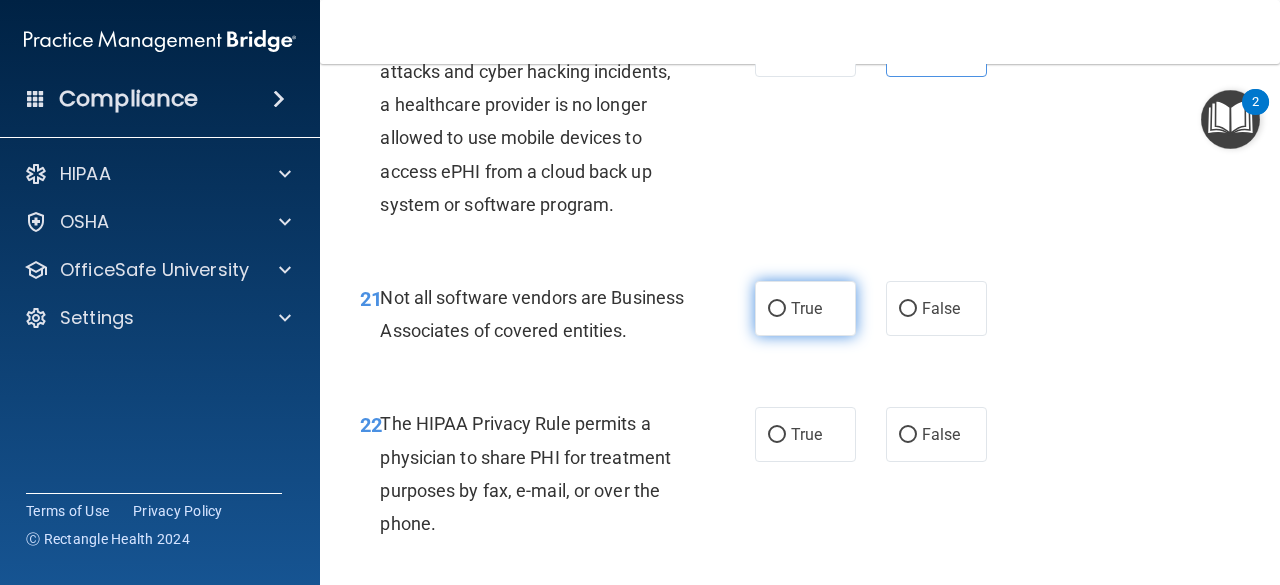 click on "True" at bounding box center [806, 308] 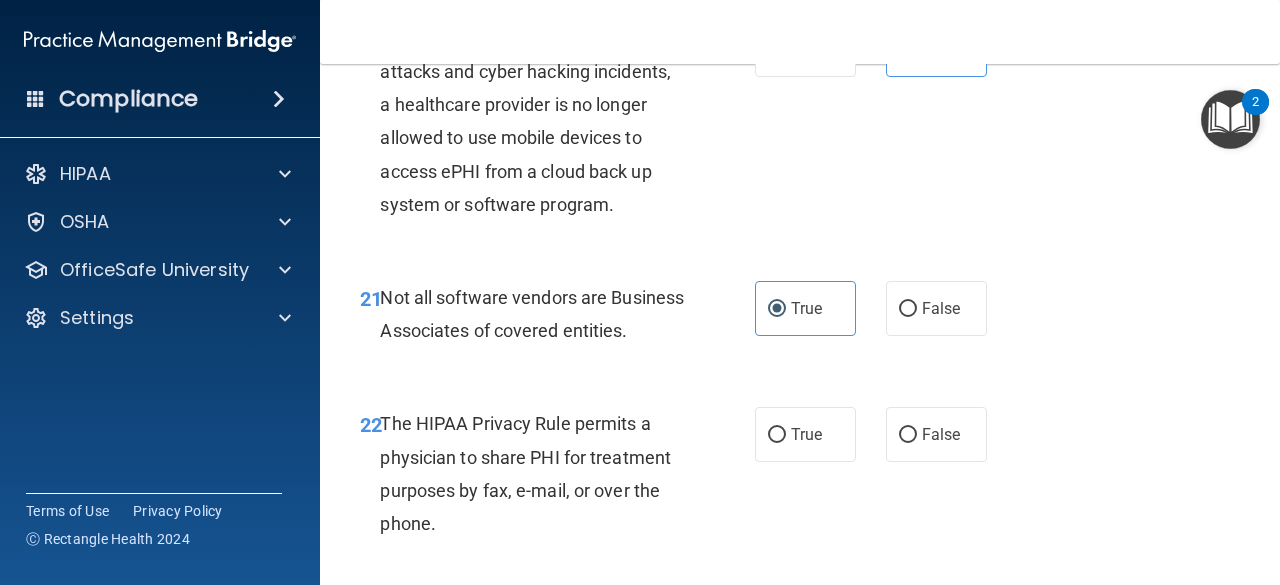 scroll, scrollTop: 4300, scrollLeft: 0, axis: vertical 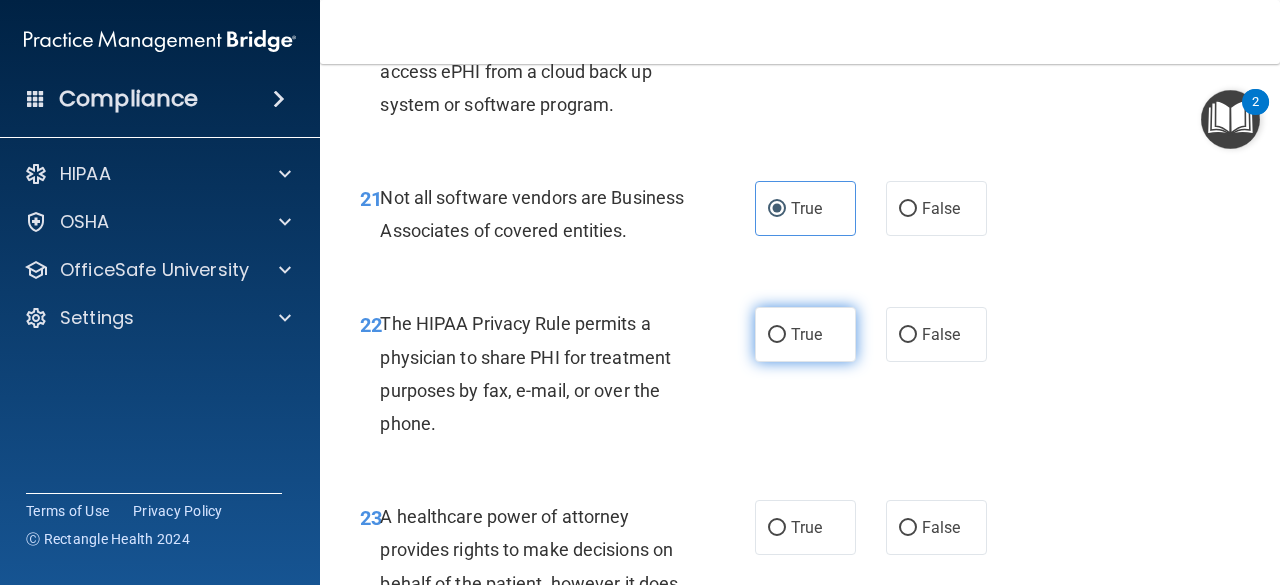 click on "True" at bounding box center (805, 334) 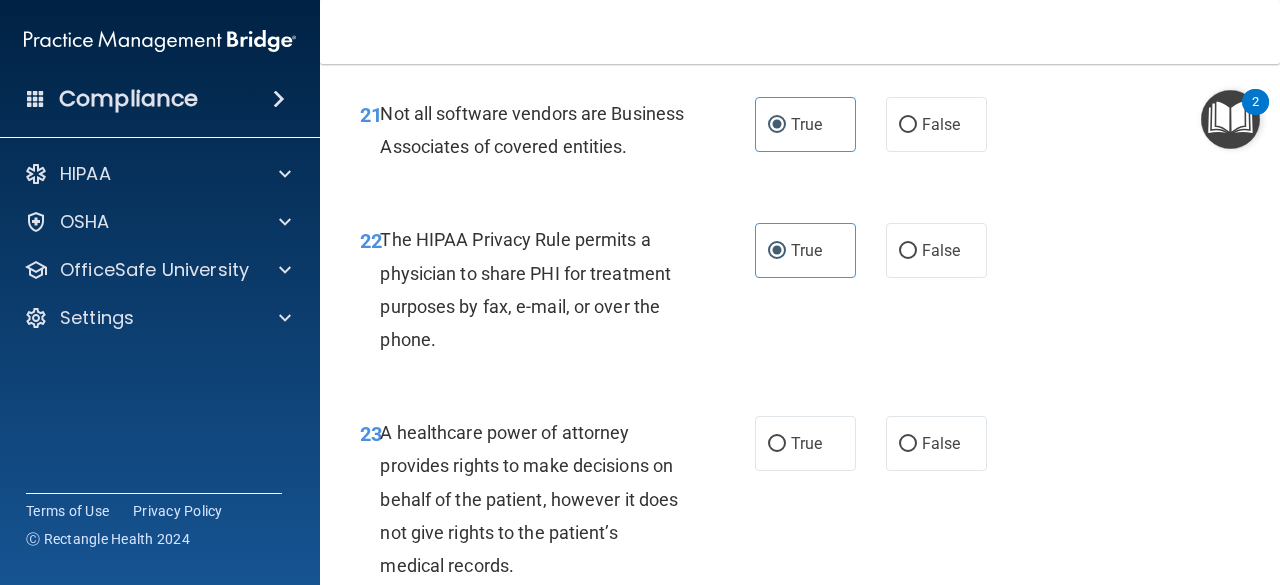 scroll, scrollTop: 4500, scrollLeft: 0, axis: vertical 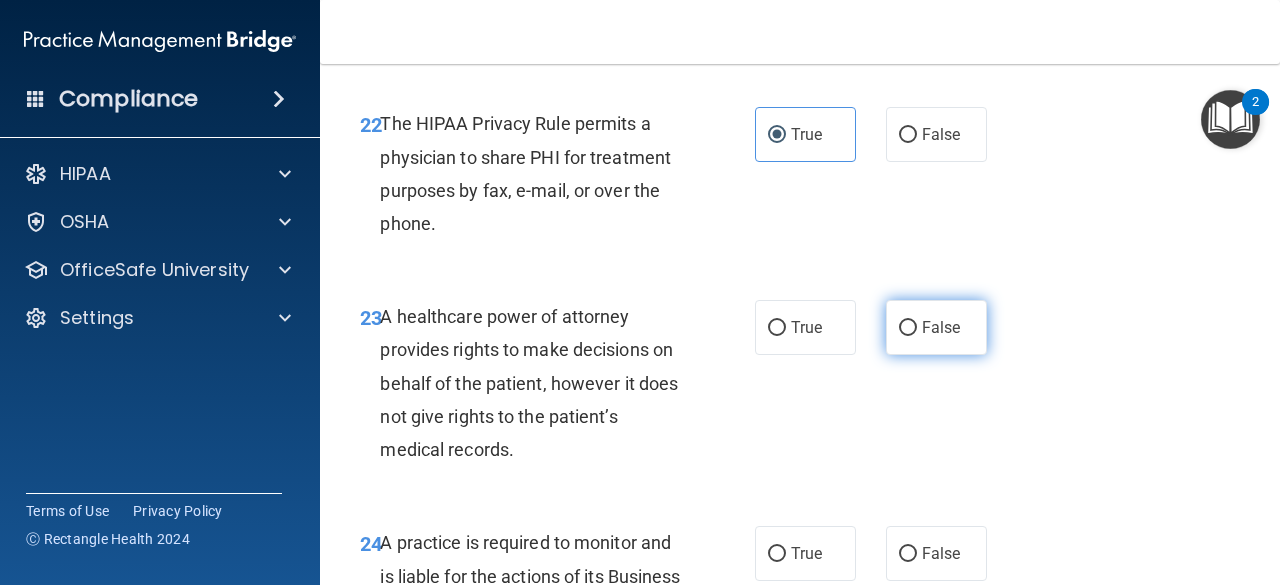 click on "False" at bounding box center (936, 327) 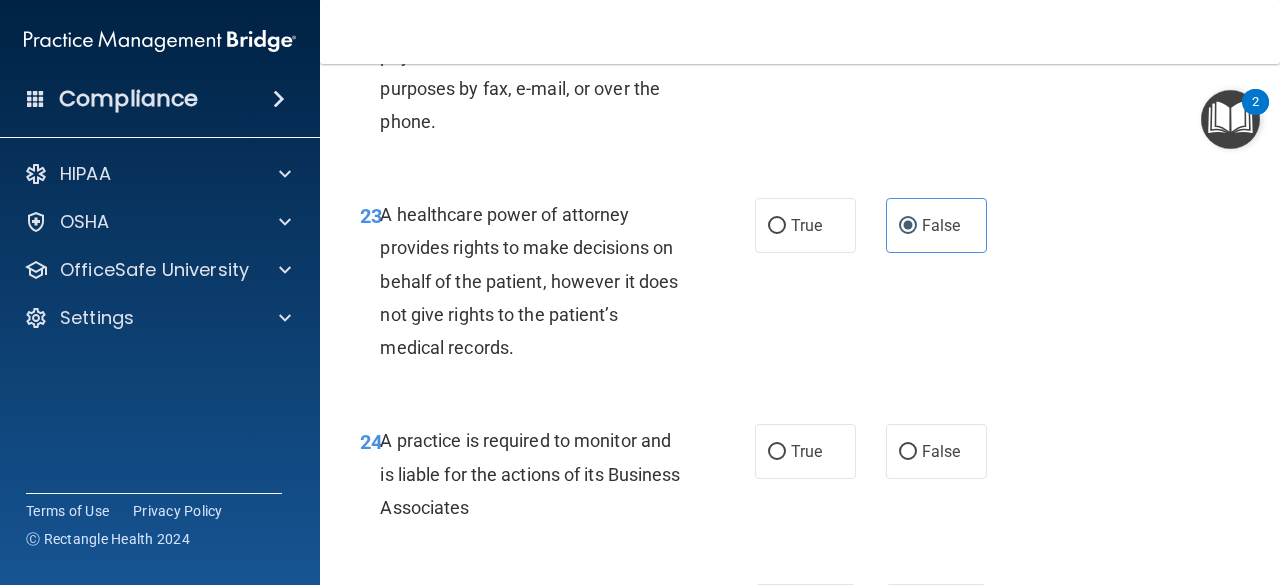 scroll, scrollTop: 4800, scrollLeft: 0, axis: vertical 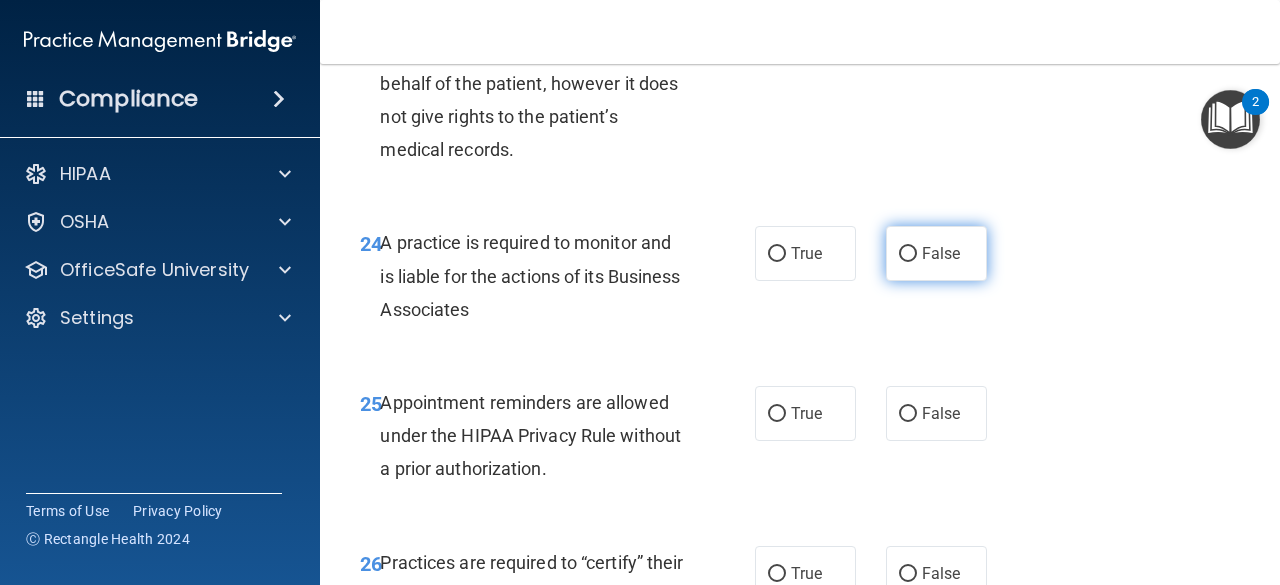 click on "False" at bounding box center [936, 253] 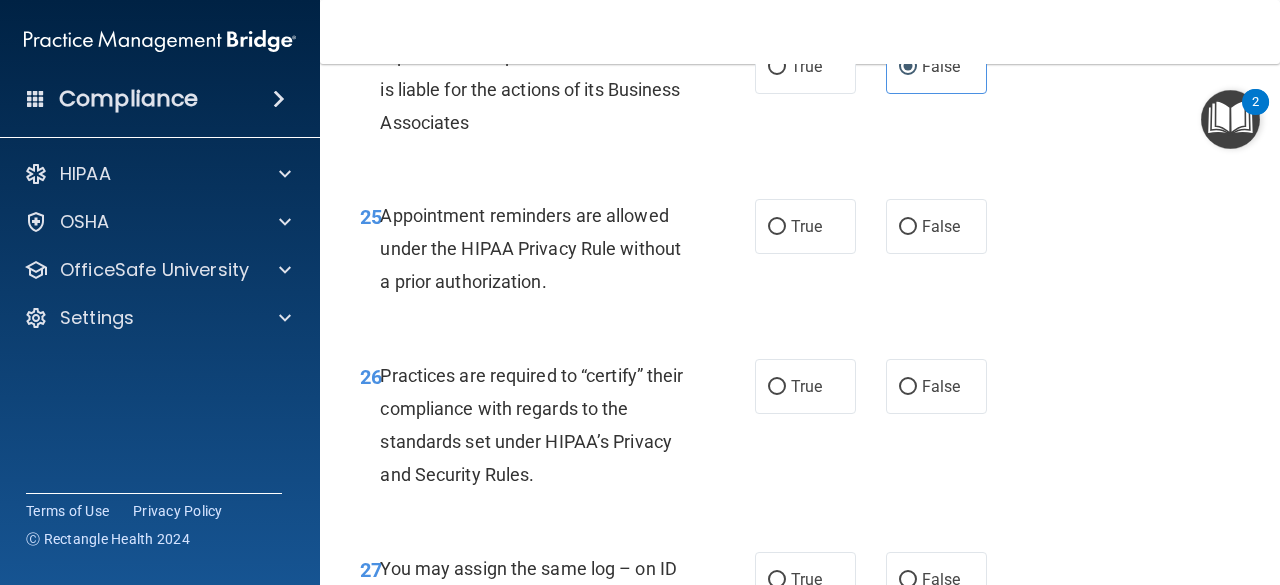 scroll, scrollTop: 5000, scrollLeft: 0, axis: vertical 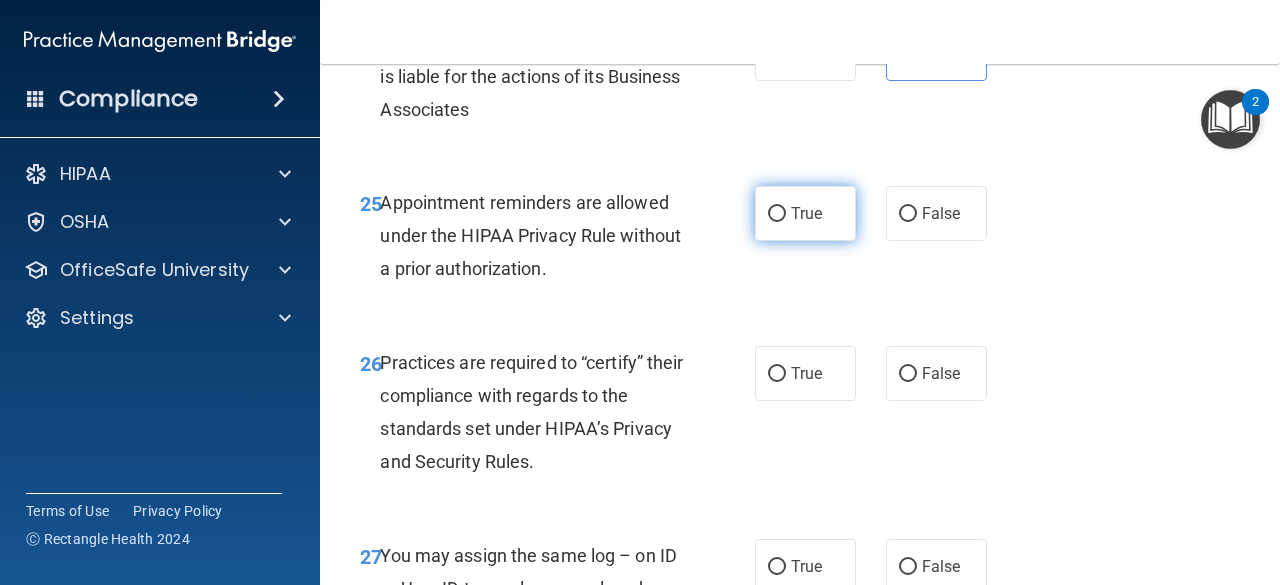 click on "True" at bounding box center [805, 213] 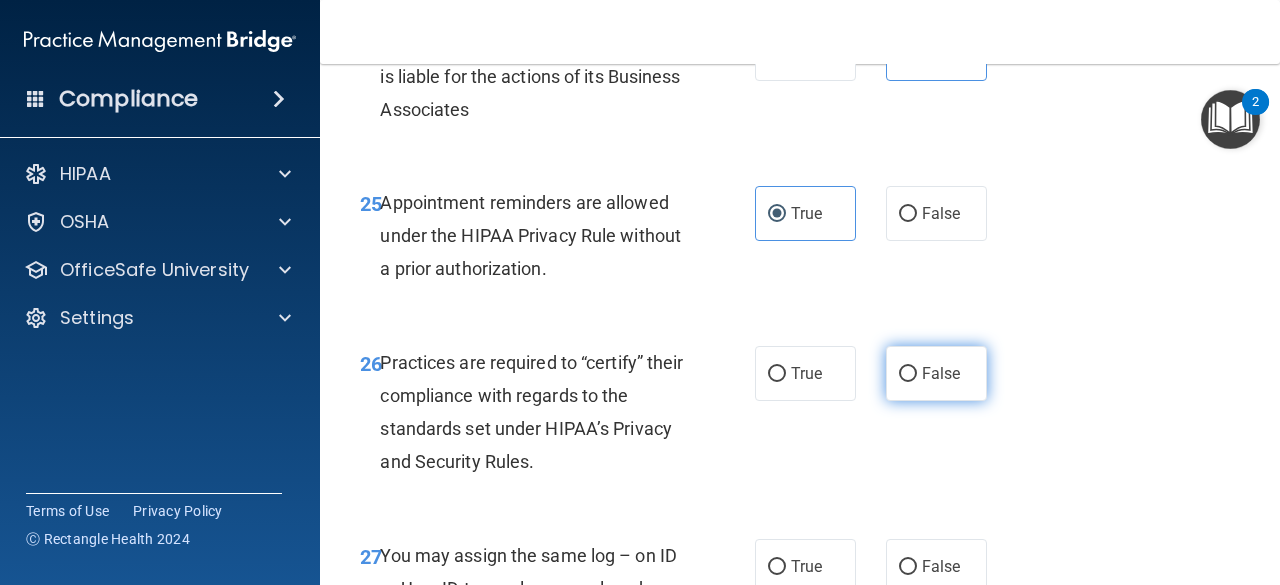 click on "False" at bounding box center [908, 374] 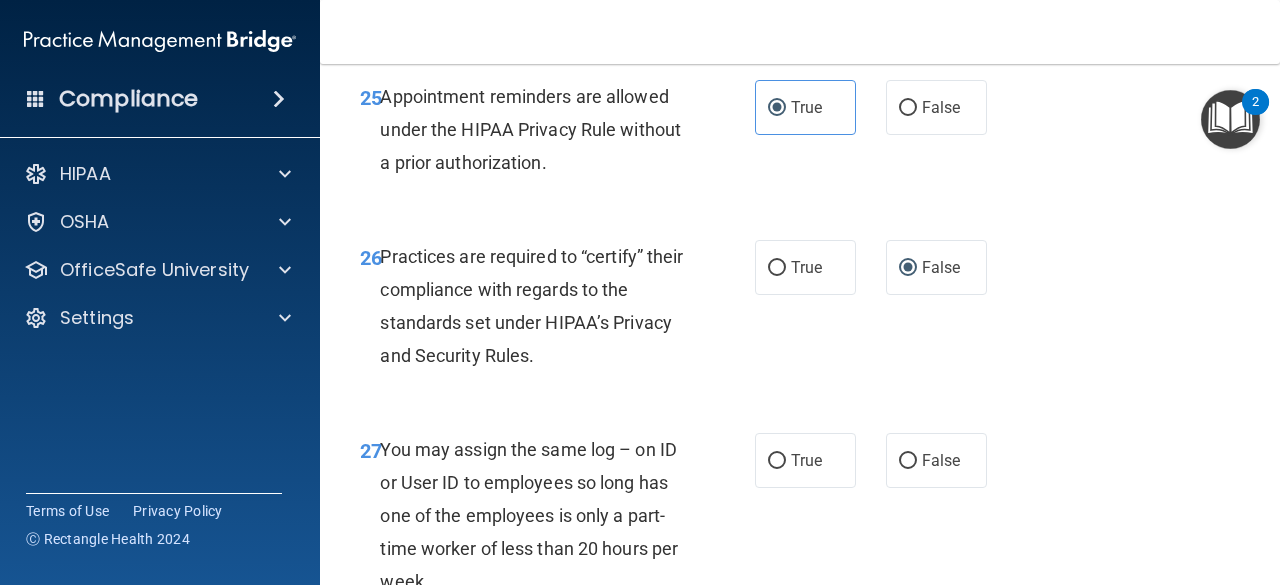 scroll, scrollTop: 5200, scrollLeft: 0, axis: vertical 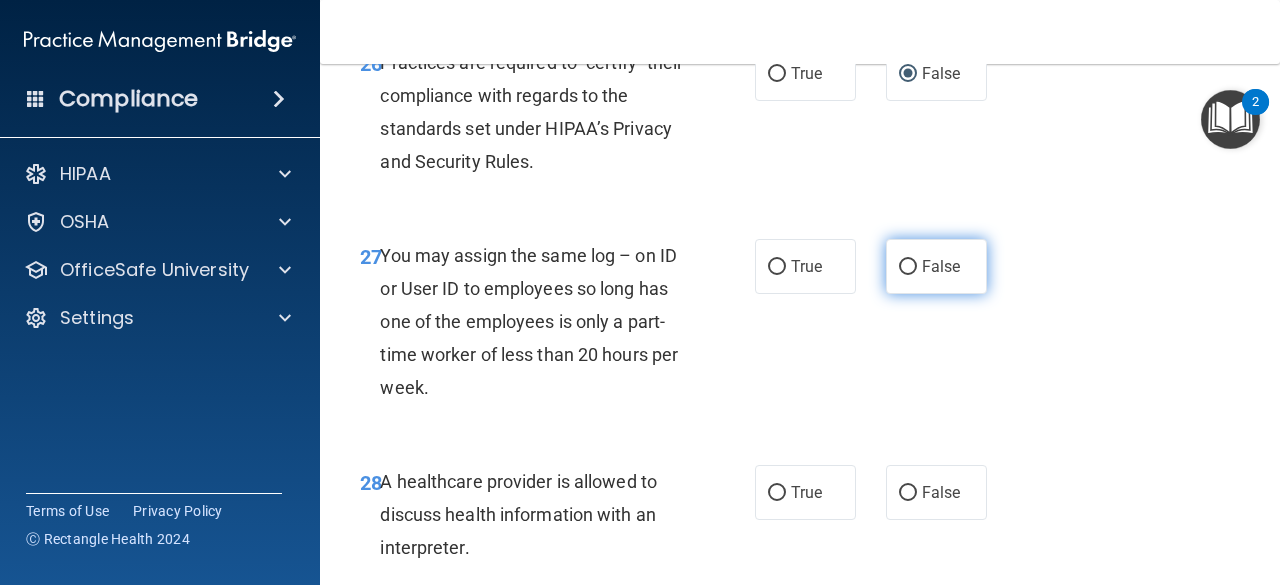 click on "False" at bounding box center (941, 266) 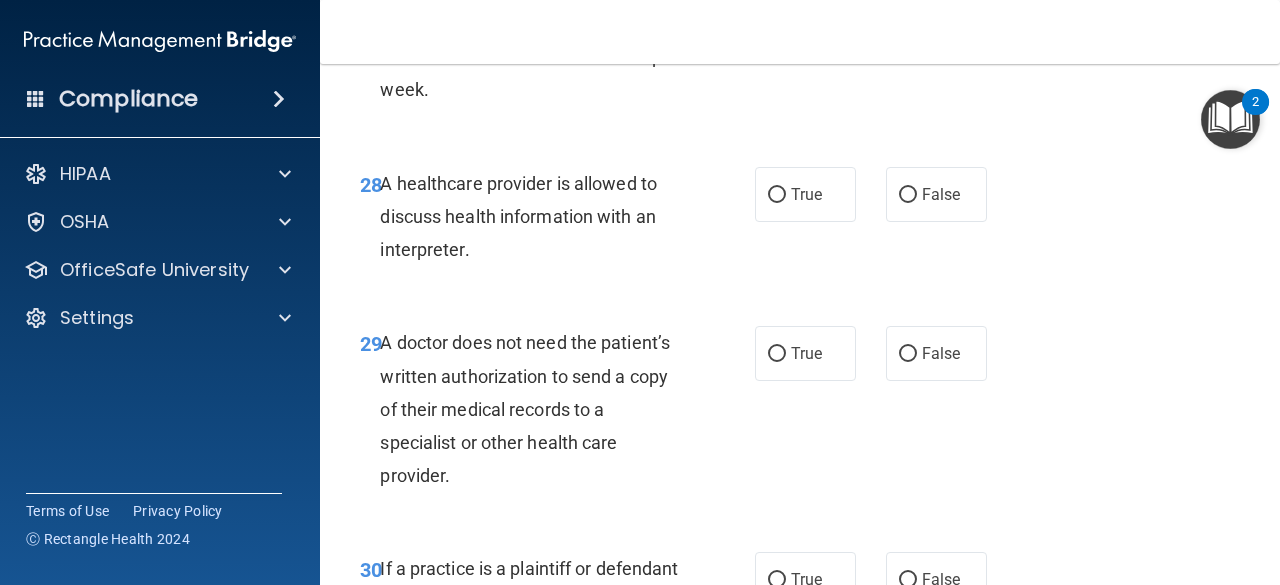 scroll, scrollTop: 5600, scrollLeft: 0, axis: vertical 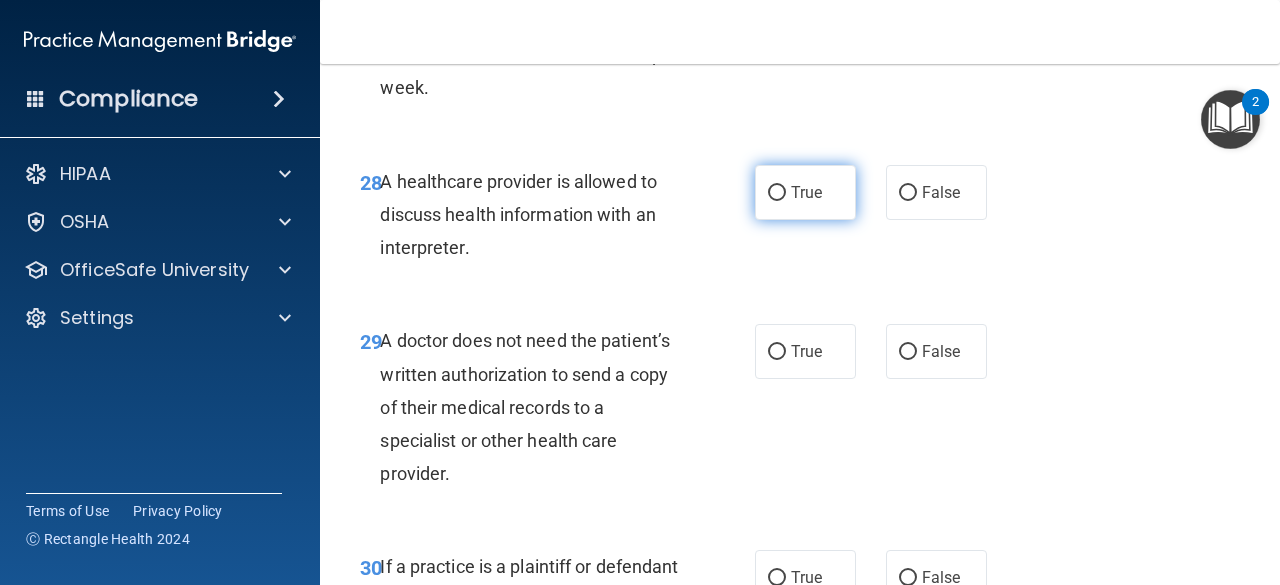 click on "True" at bounding box center [777, 193] 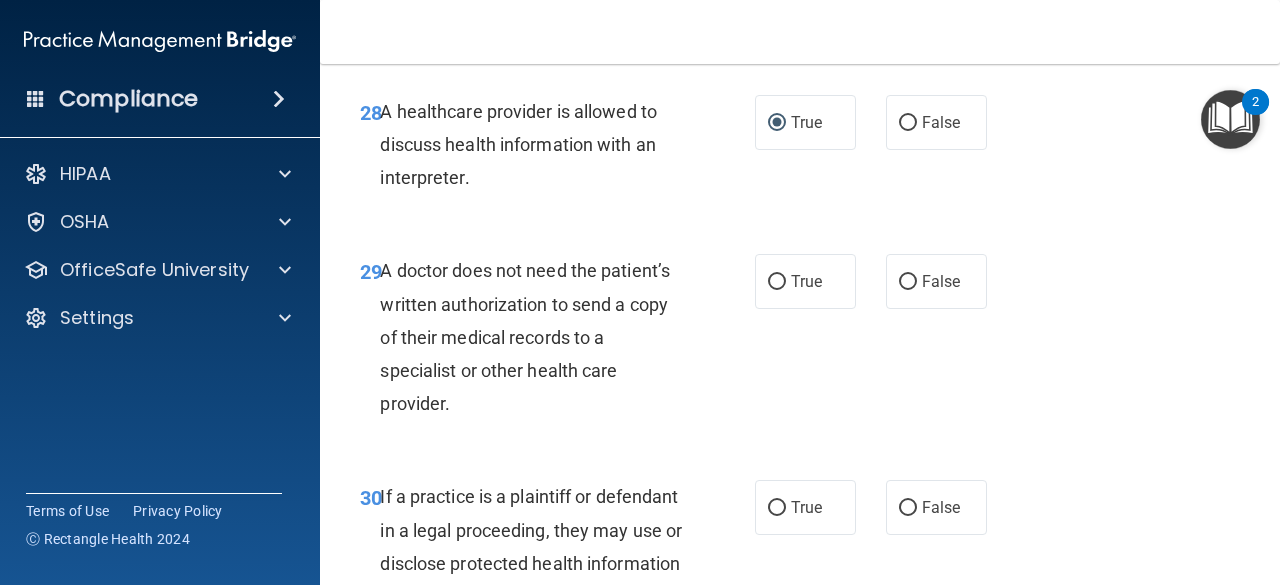 scroll, scrollTop: 5700, scrollLeft: 0, axis: vertical 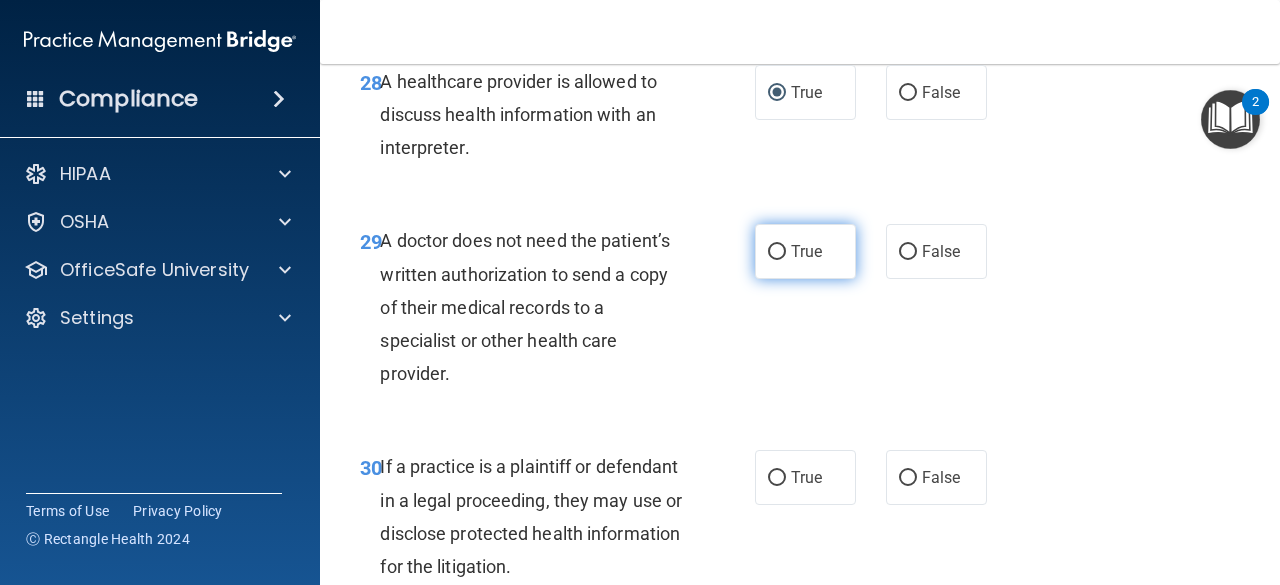 click on "True" at bounding box center [777, 252] 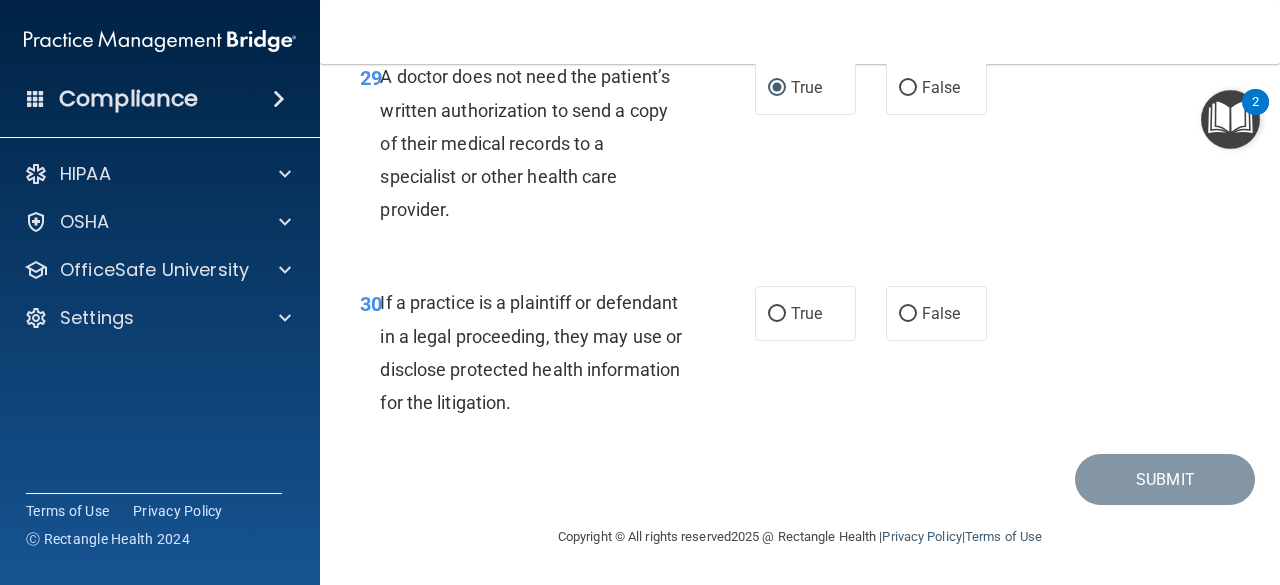 scroll, scrollTop: 5900, scrollLeft: 0, axis: vertical 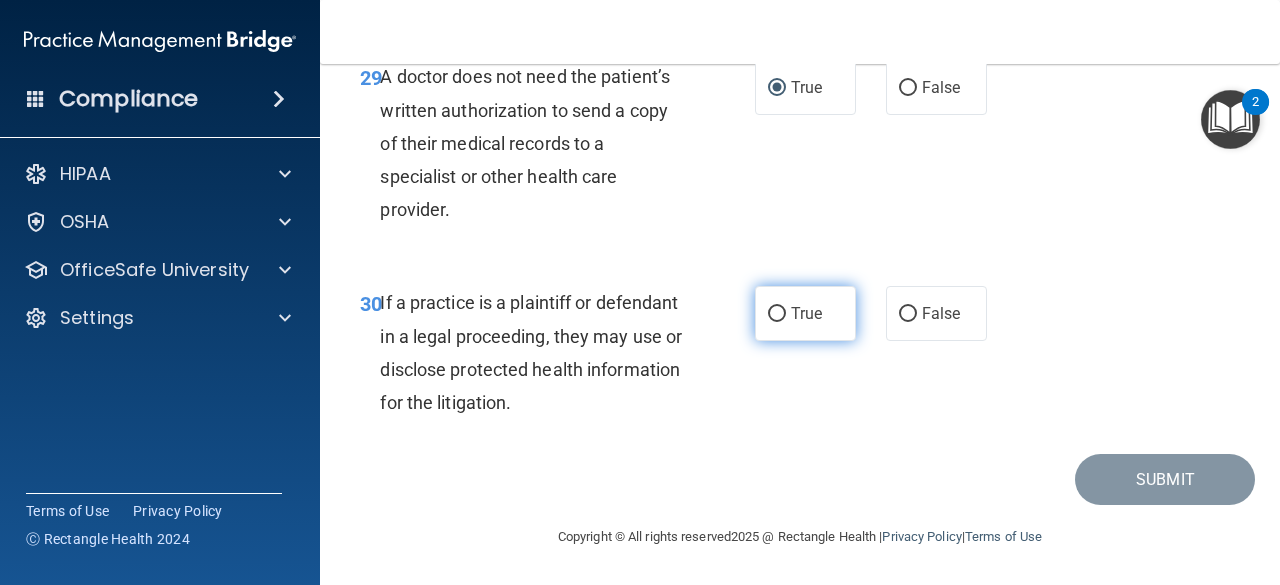 click on "True" at bounding box center (777, 314) 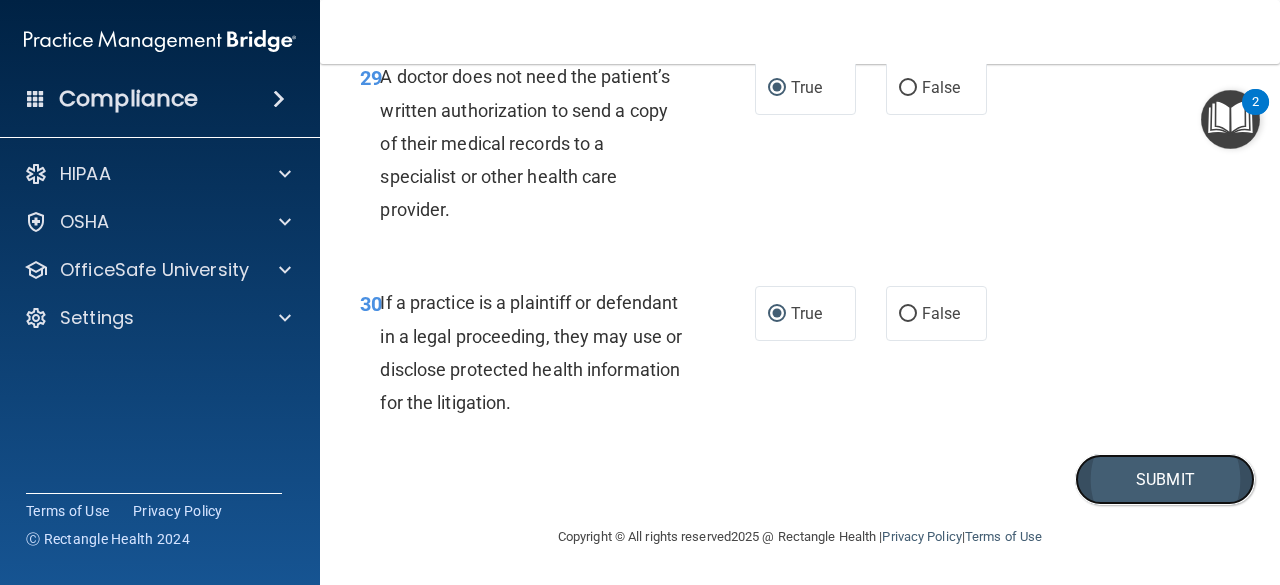 click on "Submit" at bounding box center [1165, 479] 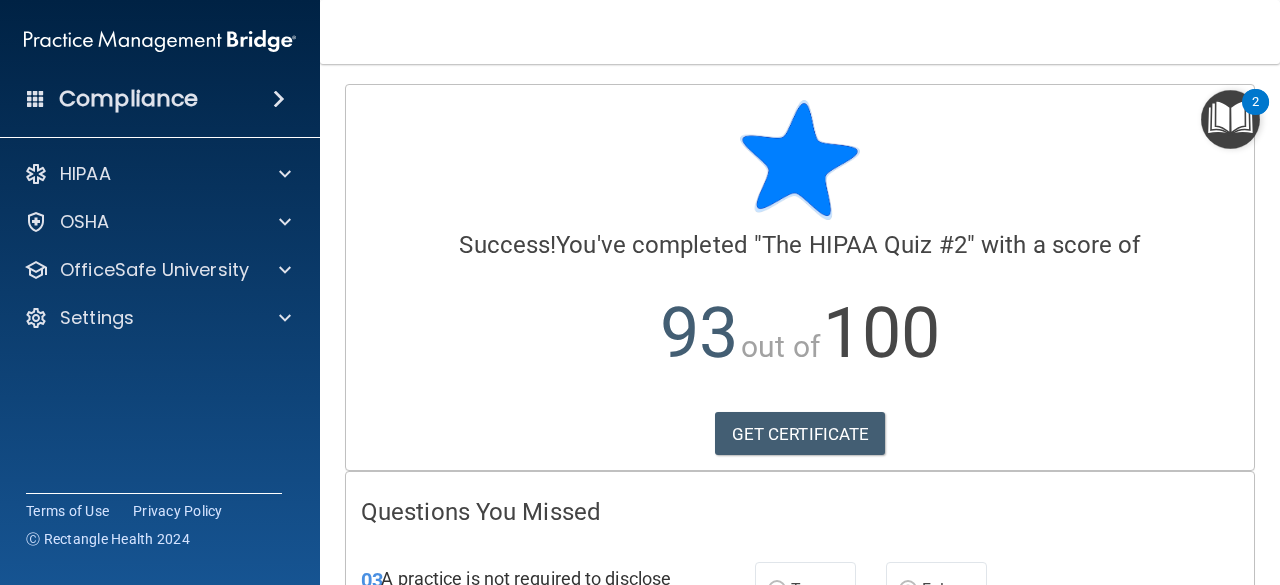 scroll, scrollTop: 100, scrollLeft: 0, axis: vertical 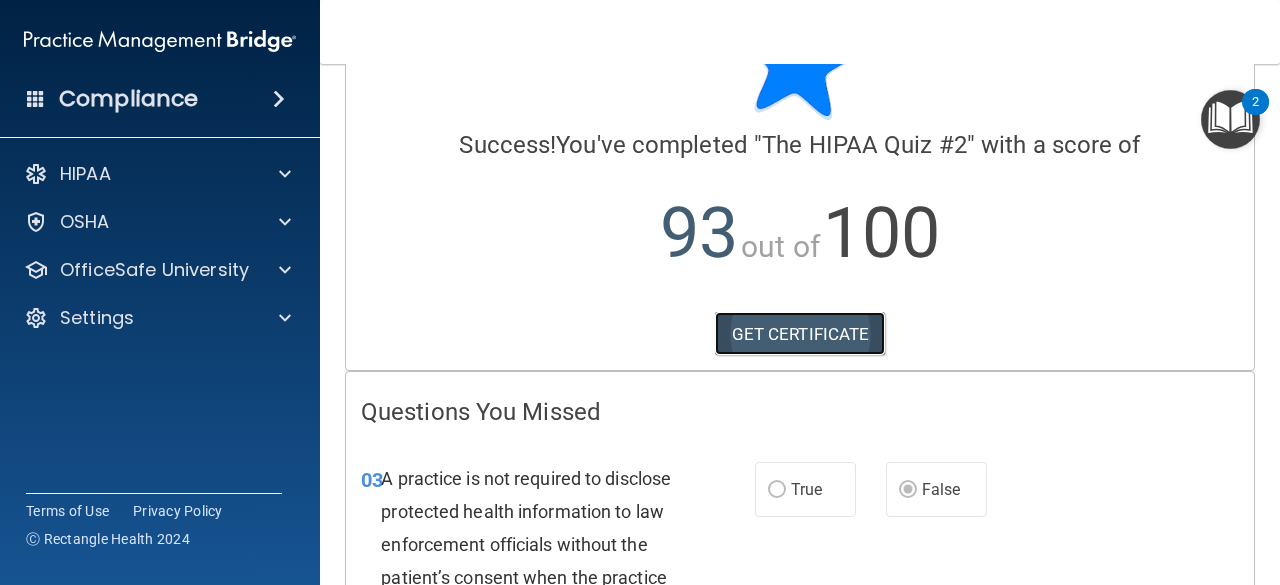 click on "GET CERTIFICATE" at bounding box center (800, 334) 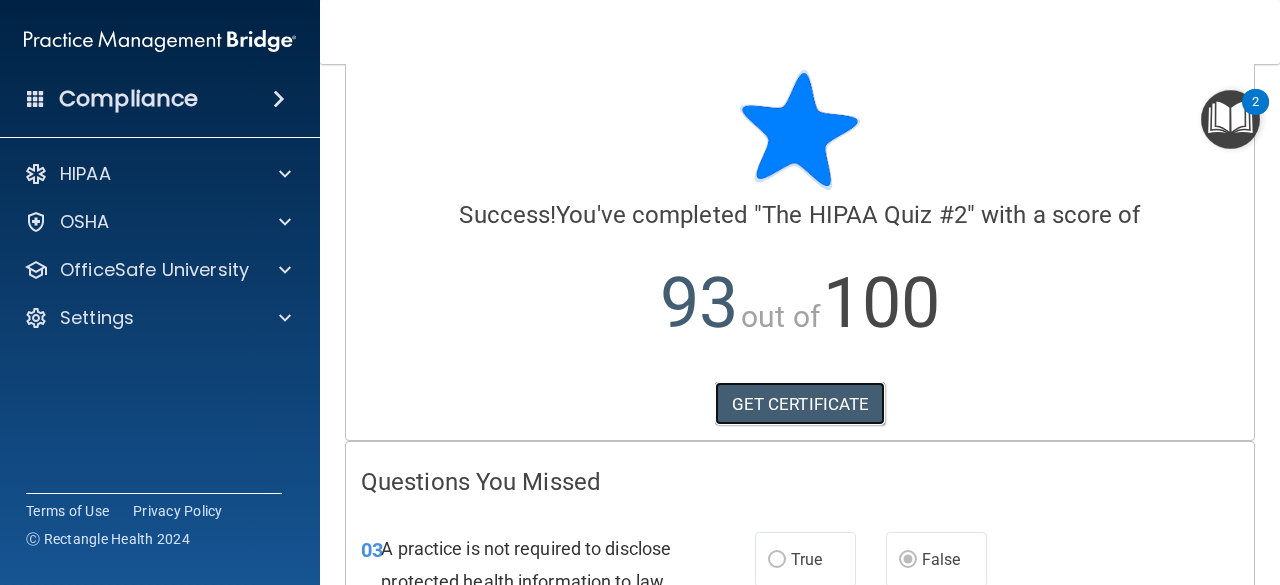 scroll, scrollTop: 0, scrollLeft: 0, axis: both 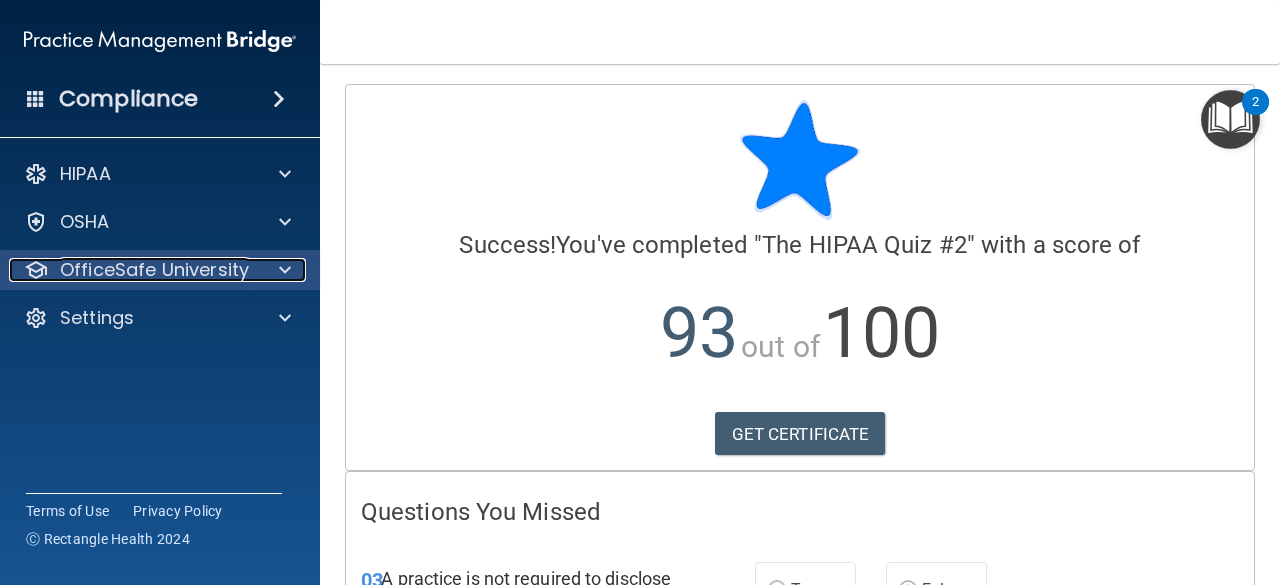 click at bounding box center [285, 270] 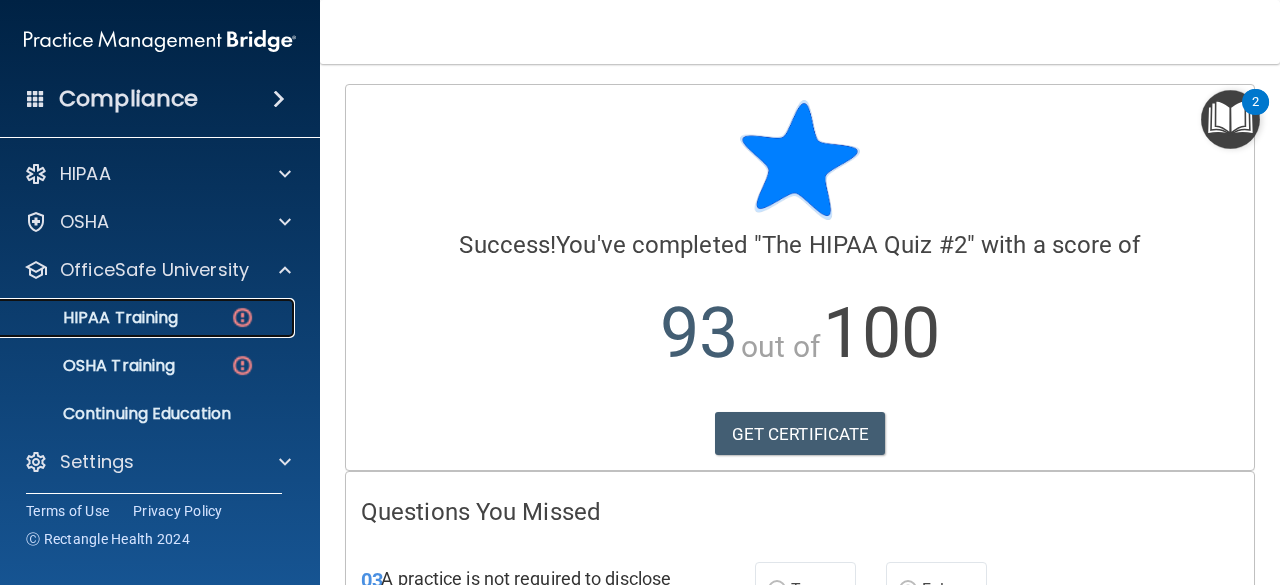 click on "HIPAA Training" at bounding box center (95, 318) 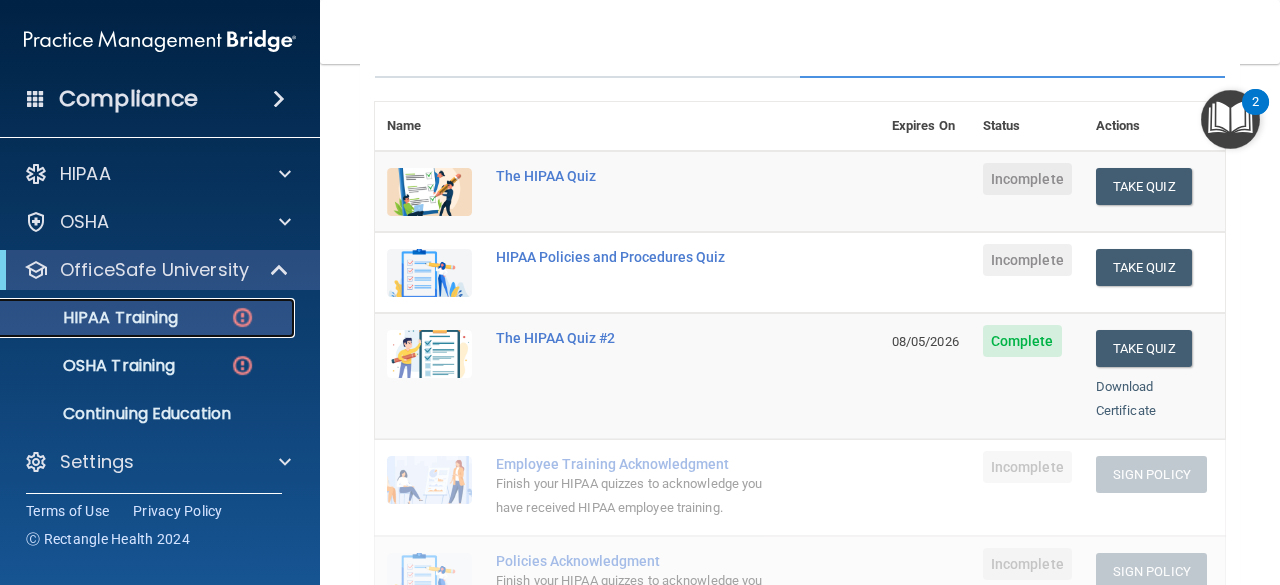 scroll, scrollTop: 100, scrollLeft: 0, axis: vertical 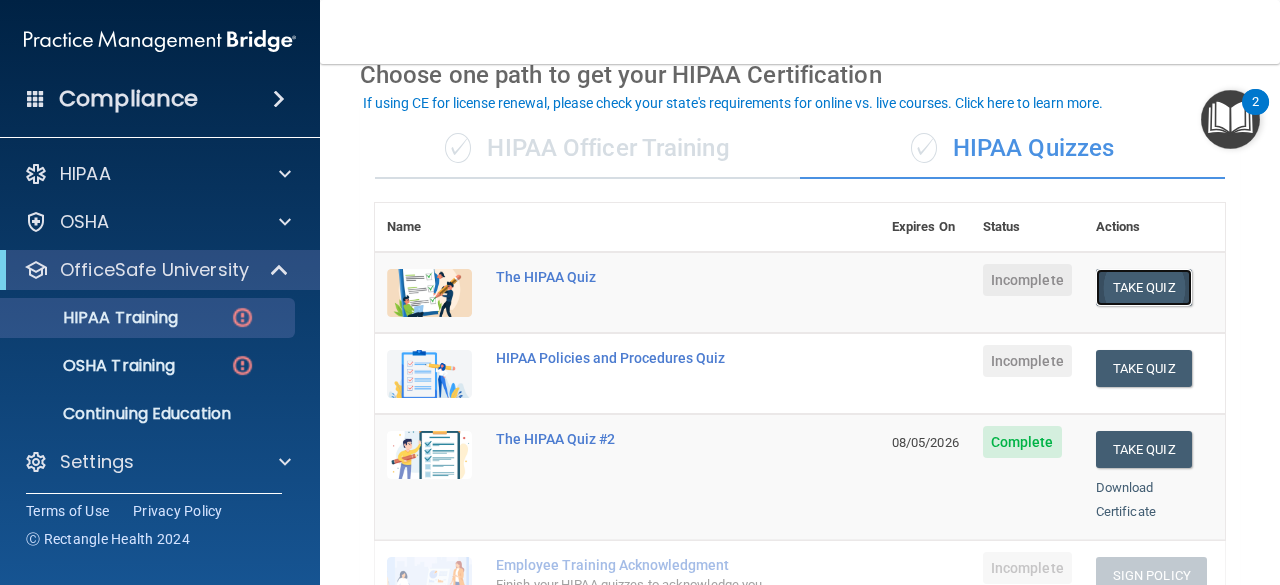 click on "Take Quiz" at bounding box center [1144, 287] 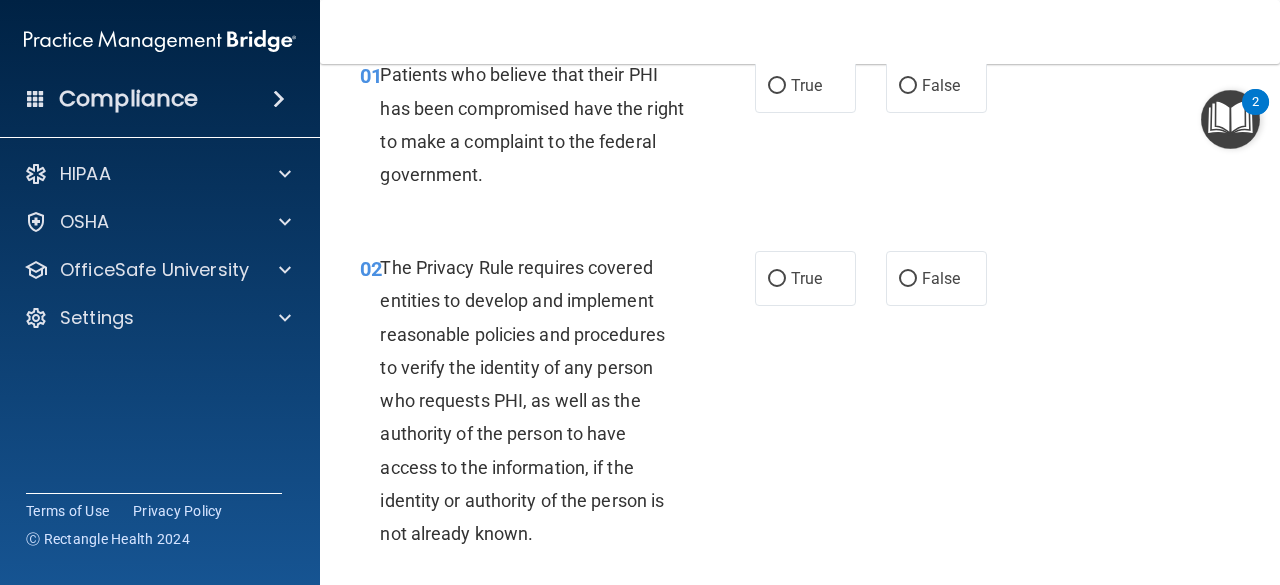 scroll, scrollTop: 0, scrollLeft: 0, axis: both 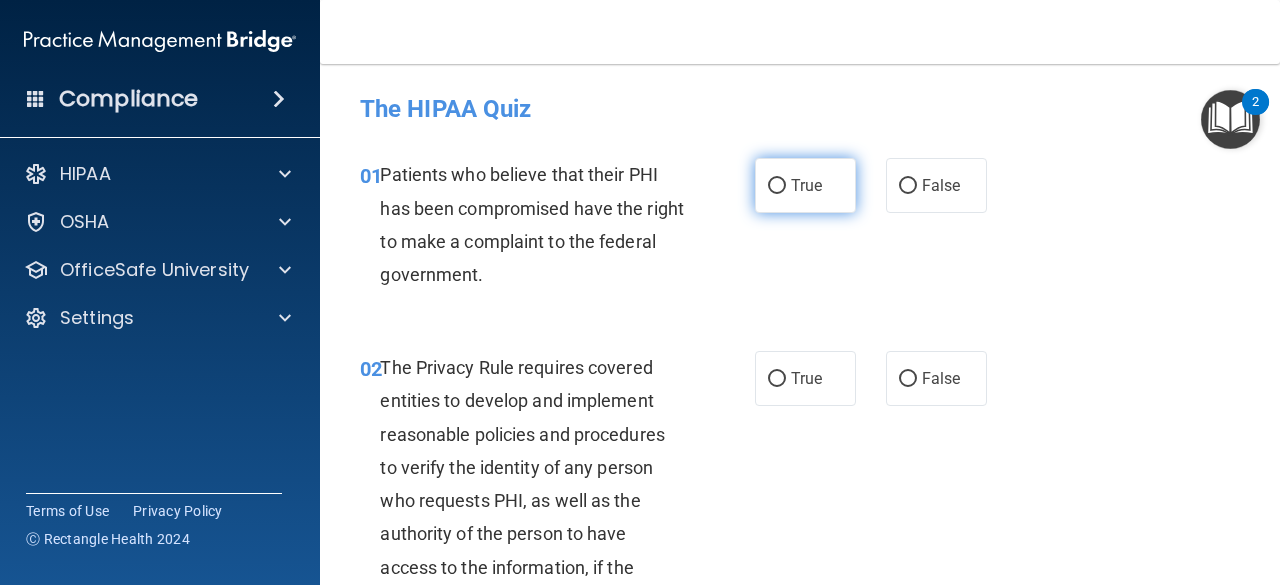 click on "True" at bounding box center [806, 185] 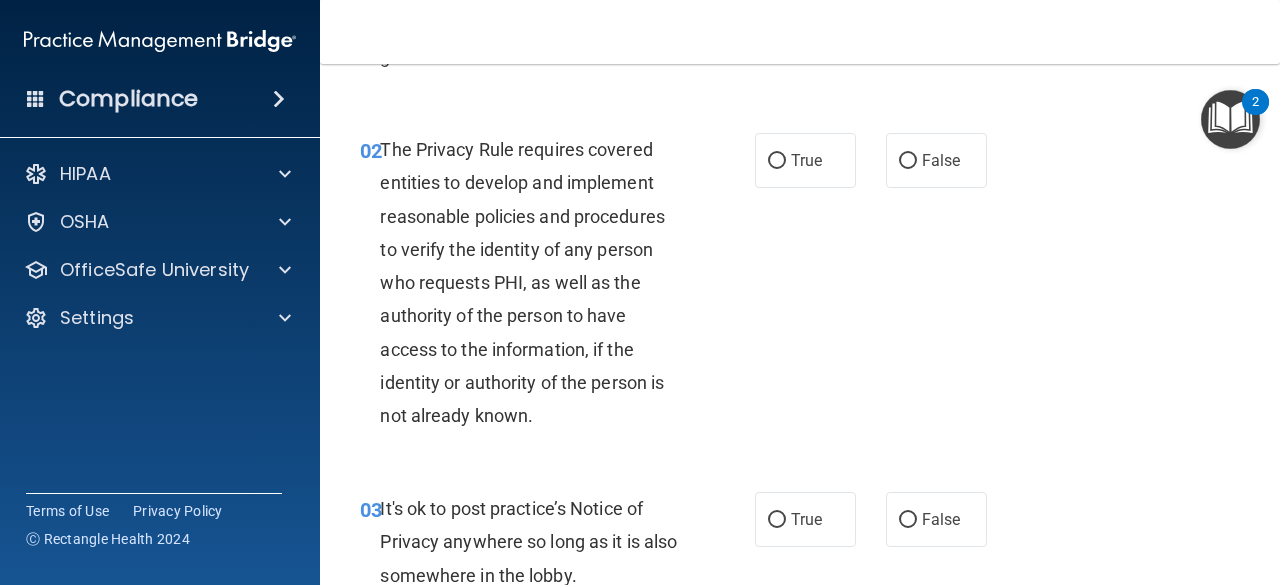 scroll, scrollTop: 200, scrollLeft: 0, axis: vertical 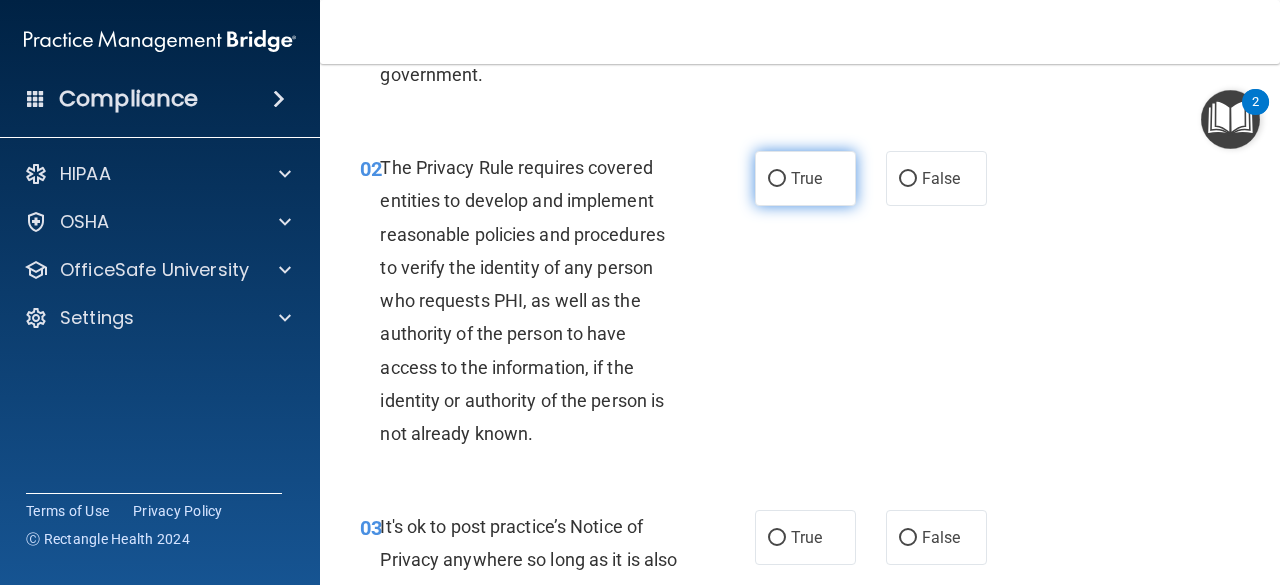click on "True" at bounding box center [777, 179] 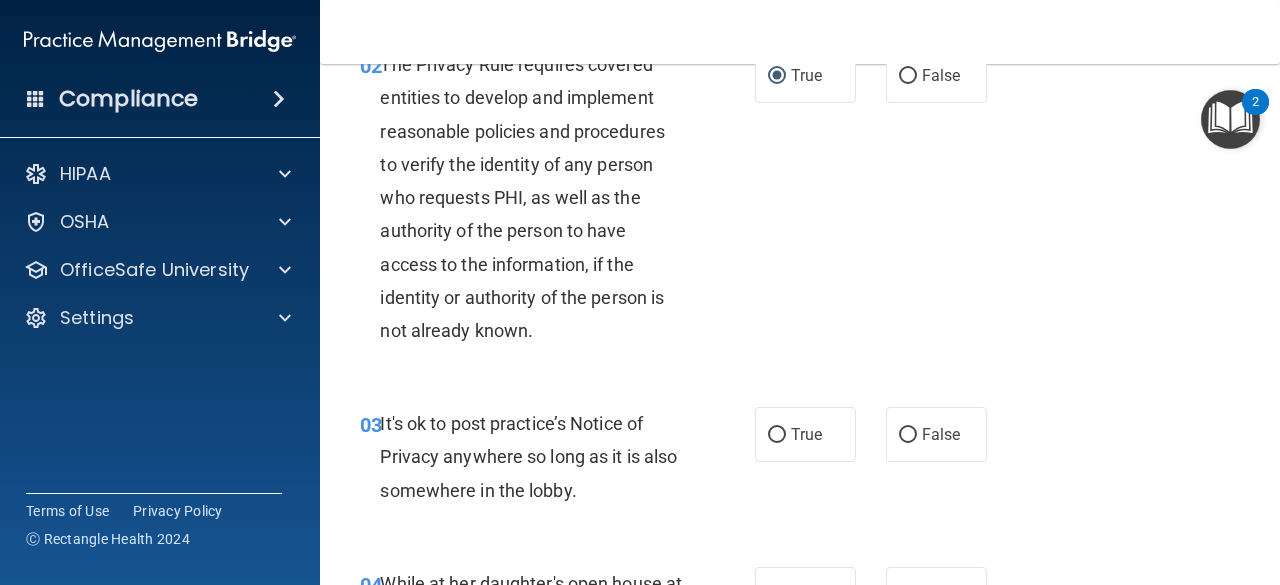 scroll, scrollTop: 400, scrollLeft: 0, axis: vertical 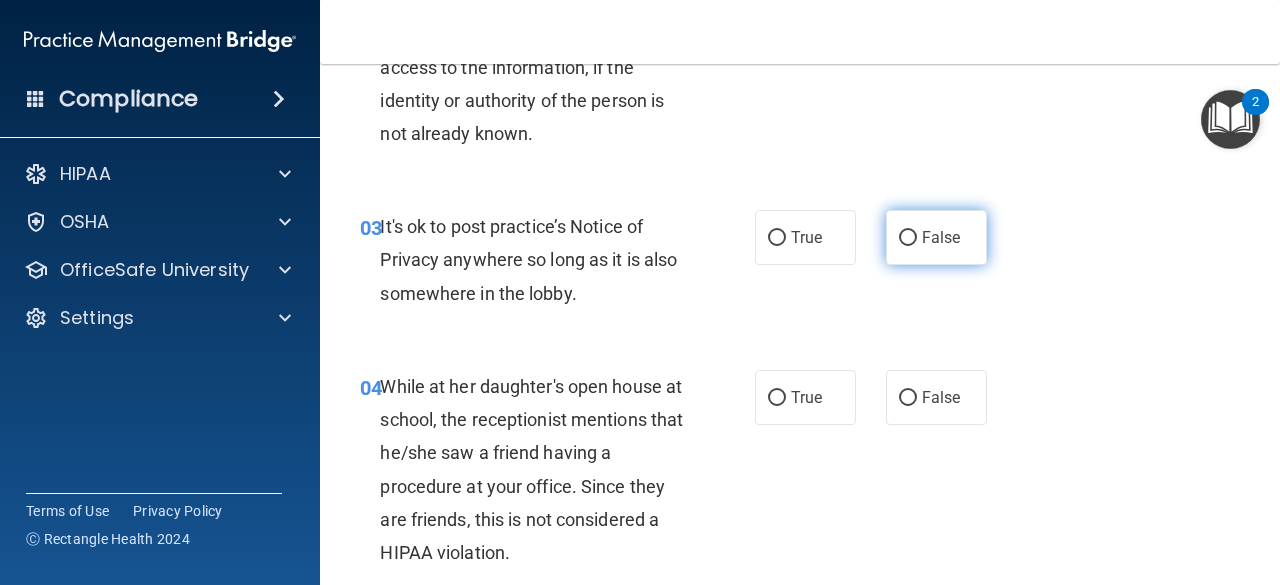 click on "False" at bounding box center [936, 237] 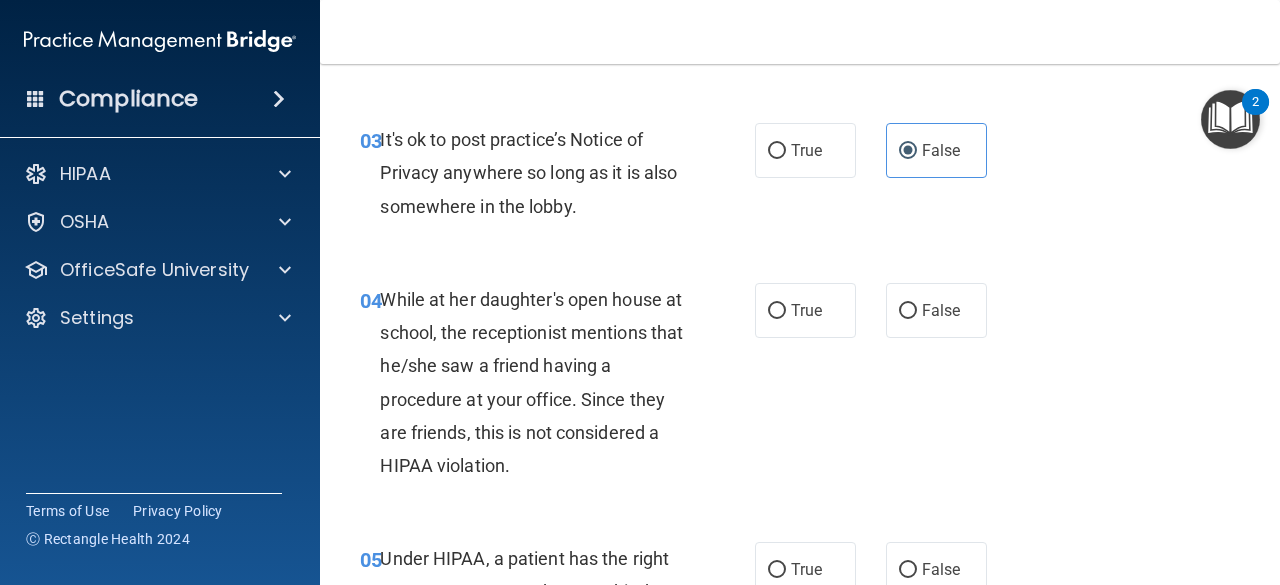 scroll, scrollTop: 700, scrollLeft: 0, axis: vertical 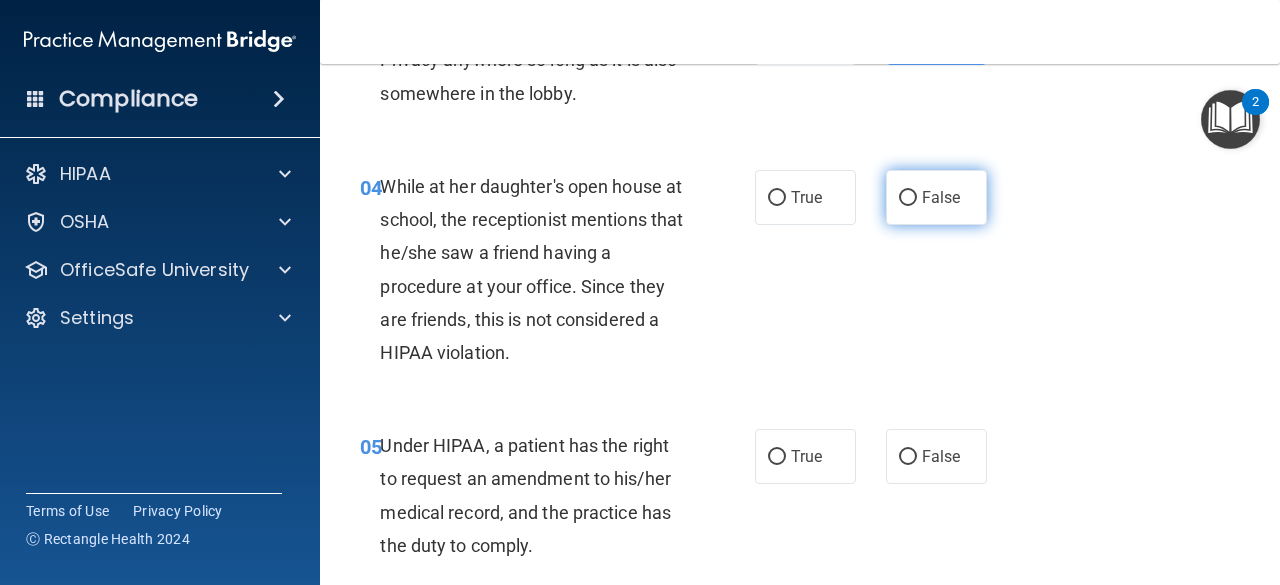 click on "False" at bounding box center [941, 197] 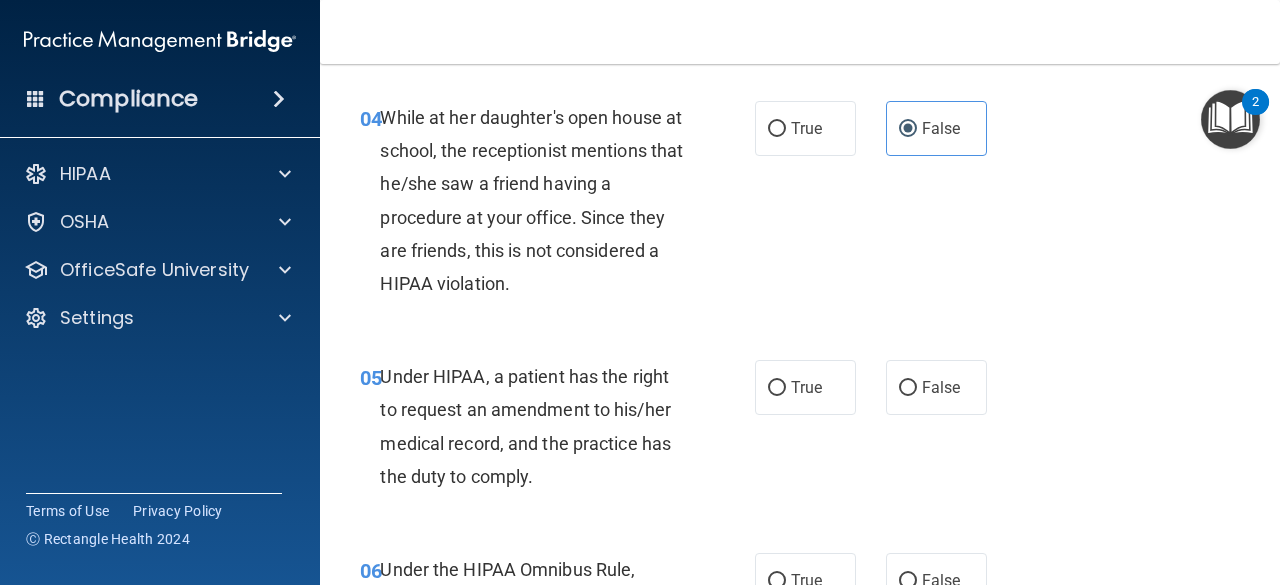scroll, scrollTop: 800, scrollLeft: 0, axis: vertical 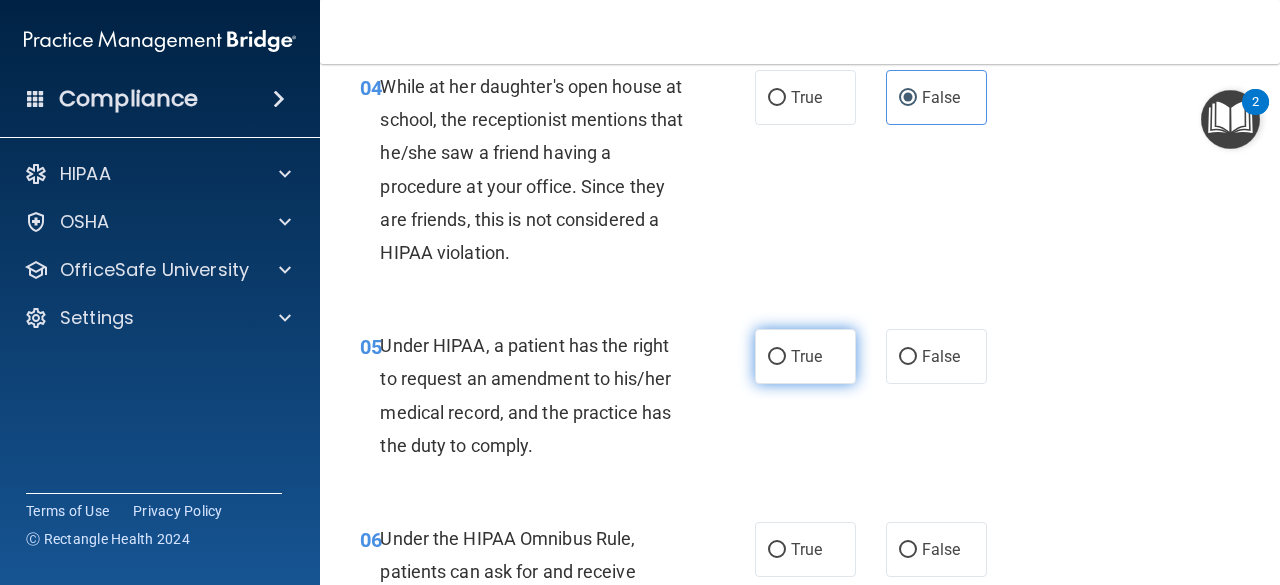 click on "True" at bounding box center (806, 356) 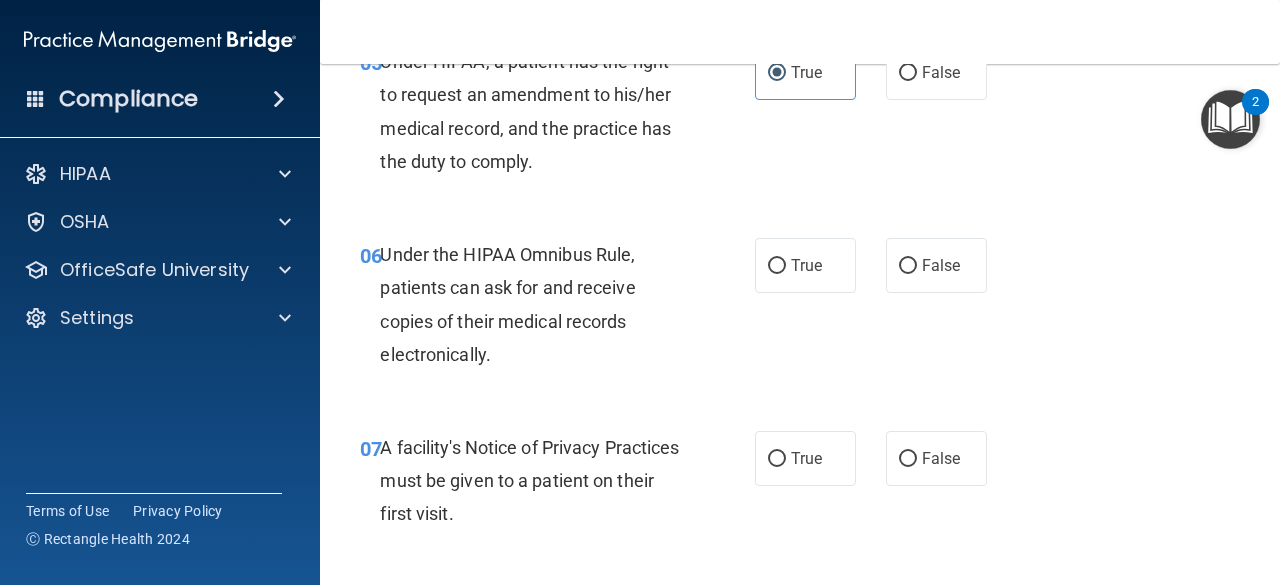 scroll, scrollTop: 1100, scrollLeft: 0, axis: vertical 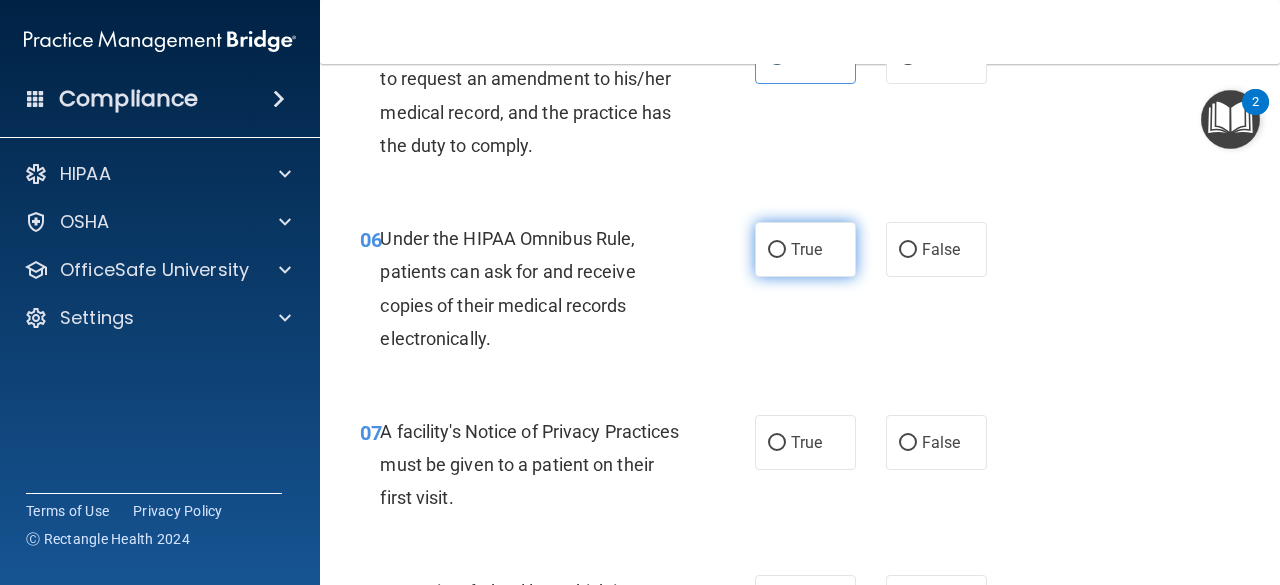 click on "True" at bounding box center (806, 249) 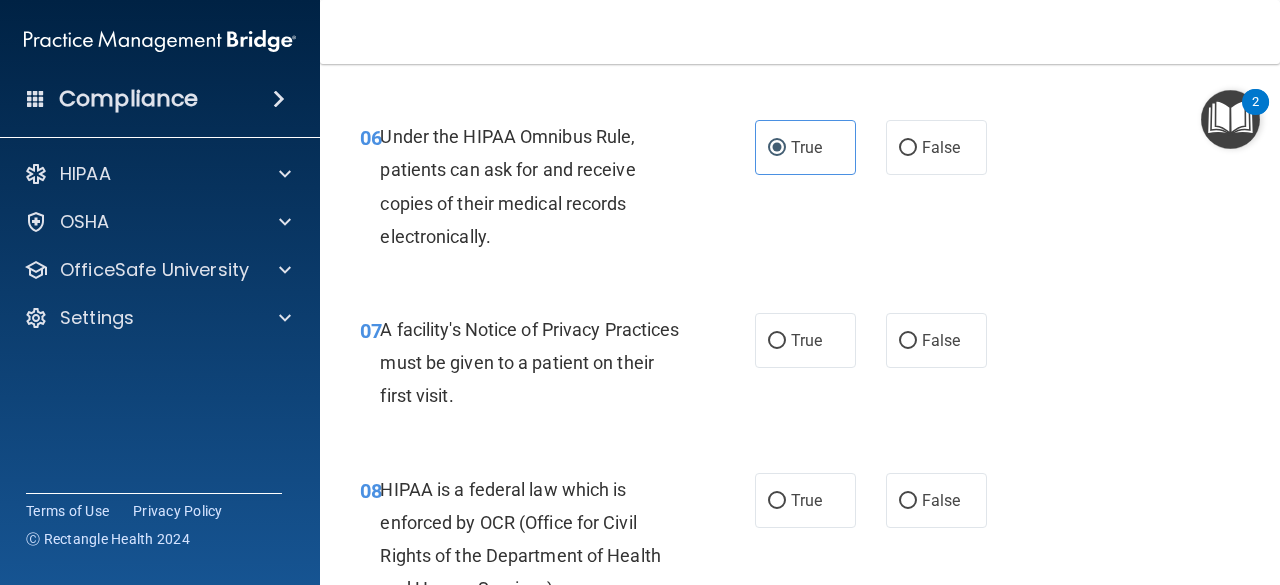 scroll, scrollTop: 1300, scrollLeft: 0, axis: vertical 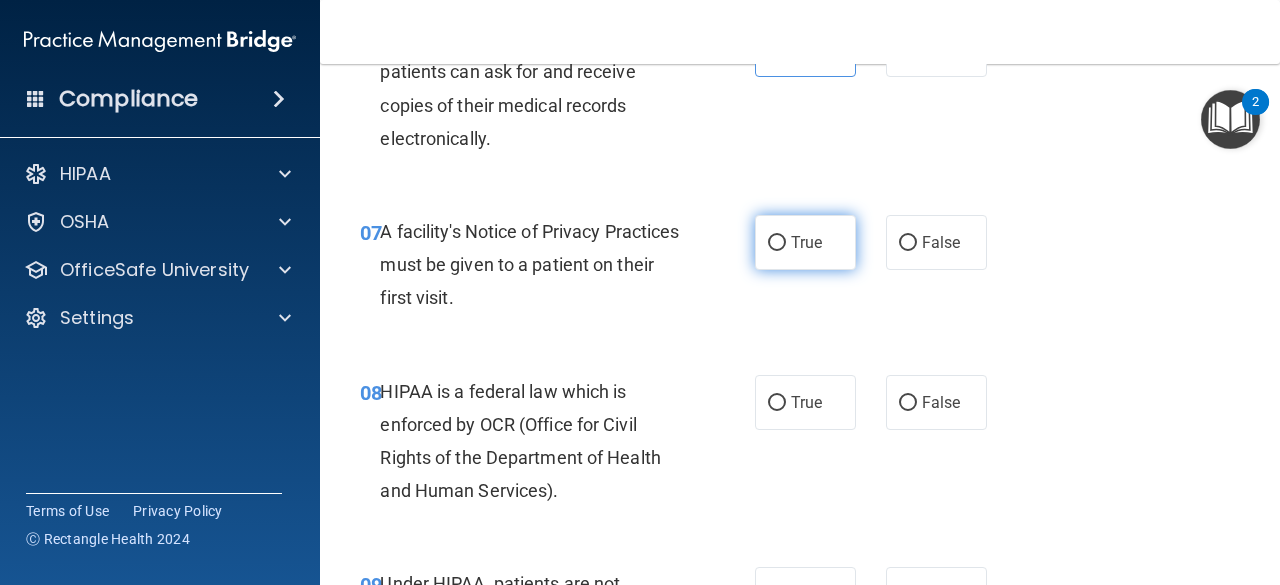 click on "True" at bounding box center (777, 243) 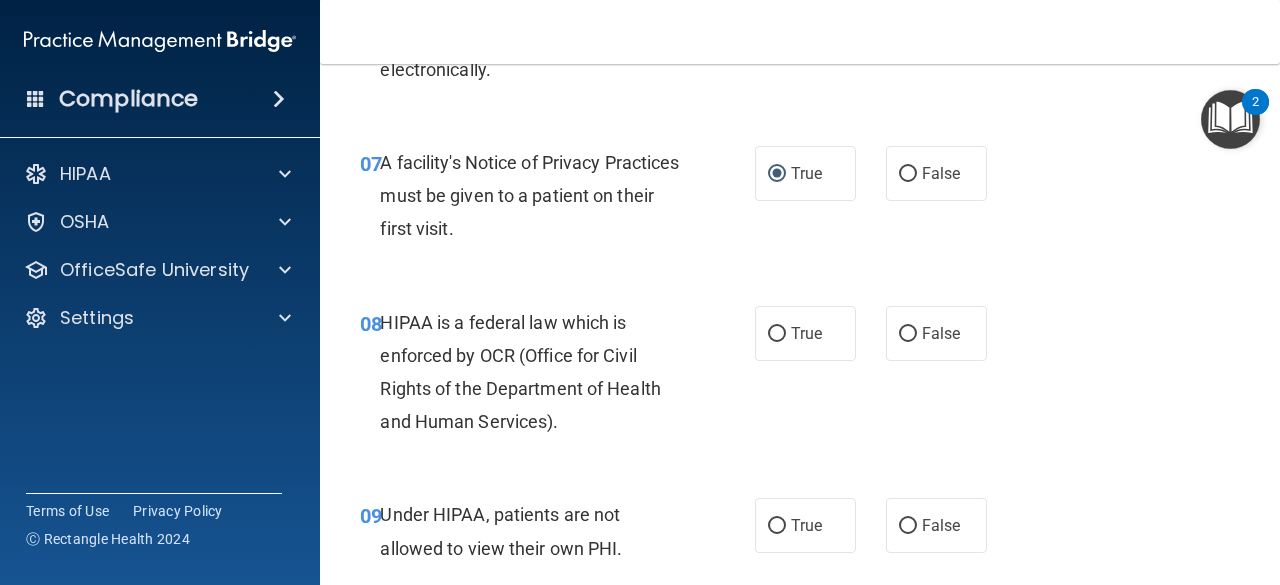 scroll, scrollTop: 1400, scrollLeft: 0, axis: vertical 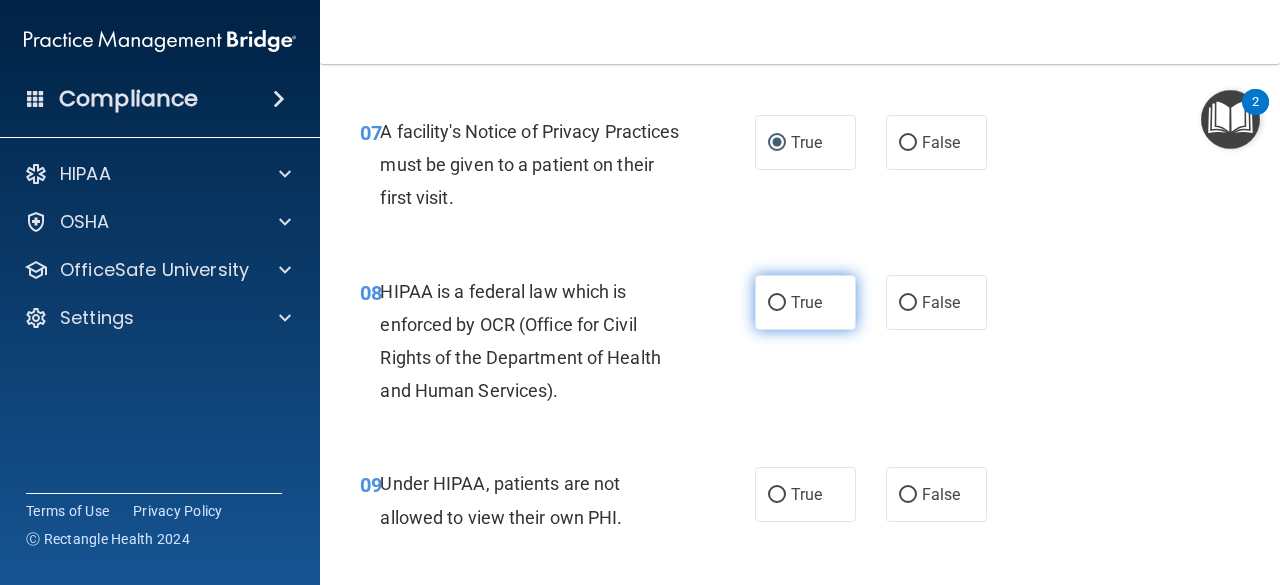click on "True" at bounding box center (806, 302) 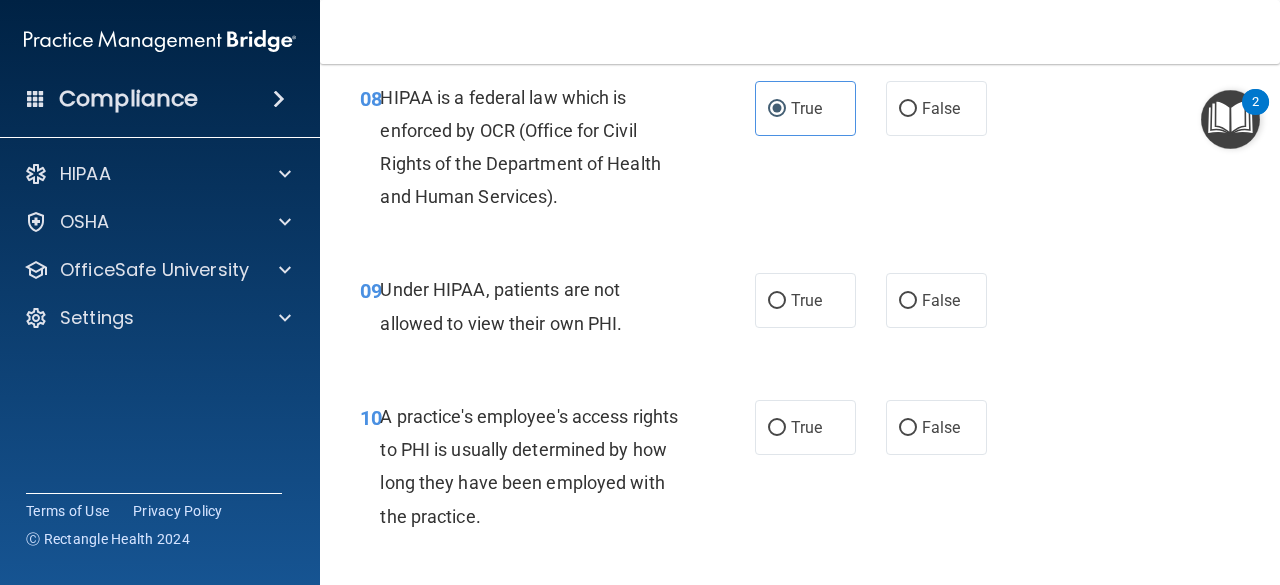 scroll, scrollTop: 1600, scrollLeft: 0, axis: vertical 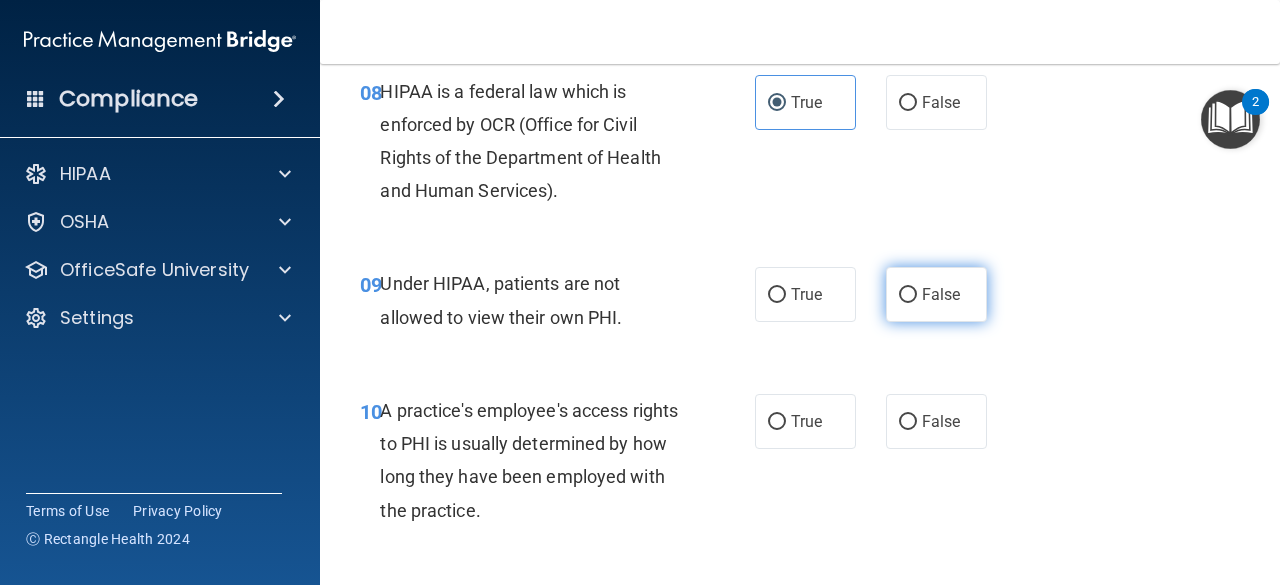 click on "False" at bounding box center [936, 294] 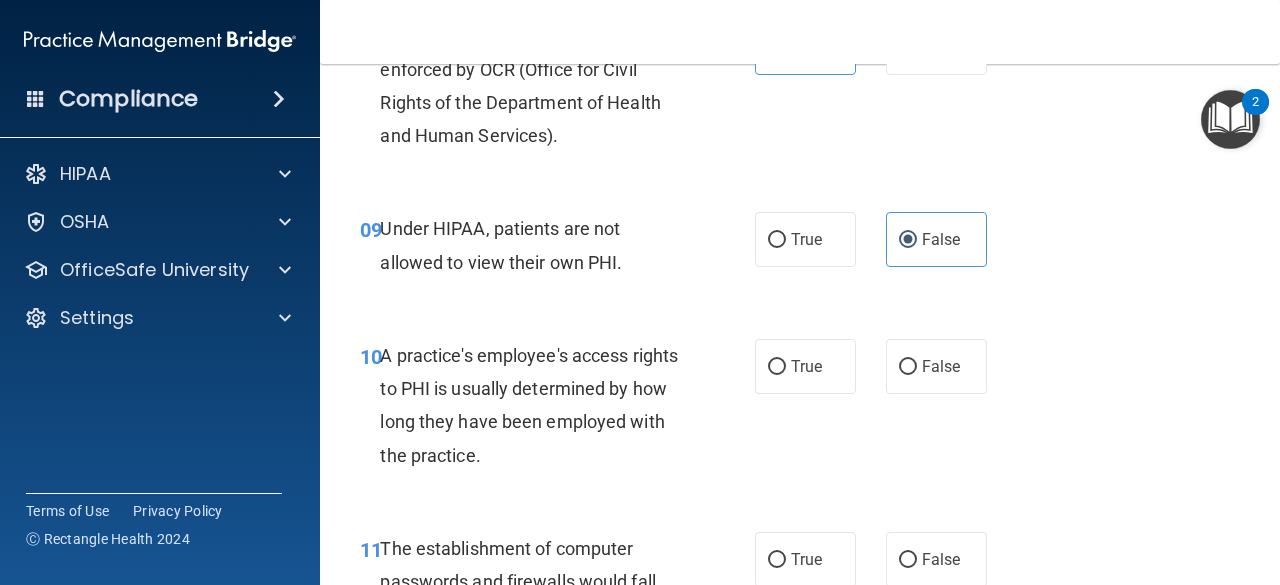 scroll, scrollTop: 1700, scrollLeft: 0, axis: vertical 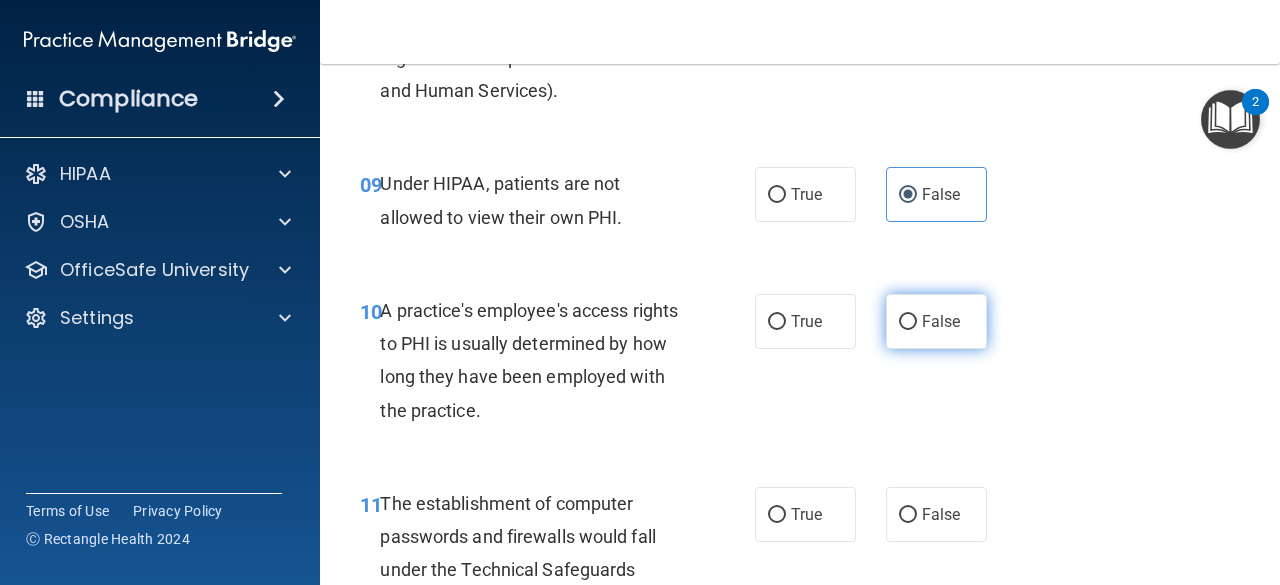 click on "False" at bounding box center (936, 321) 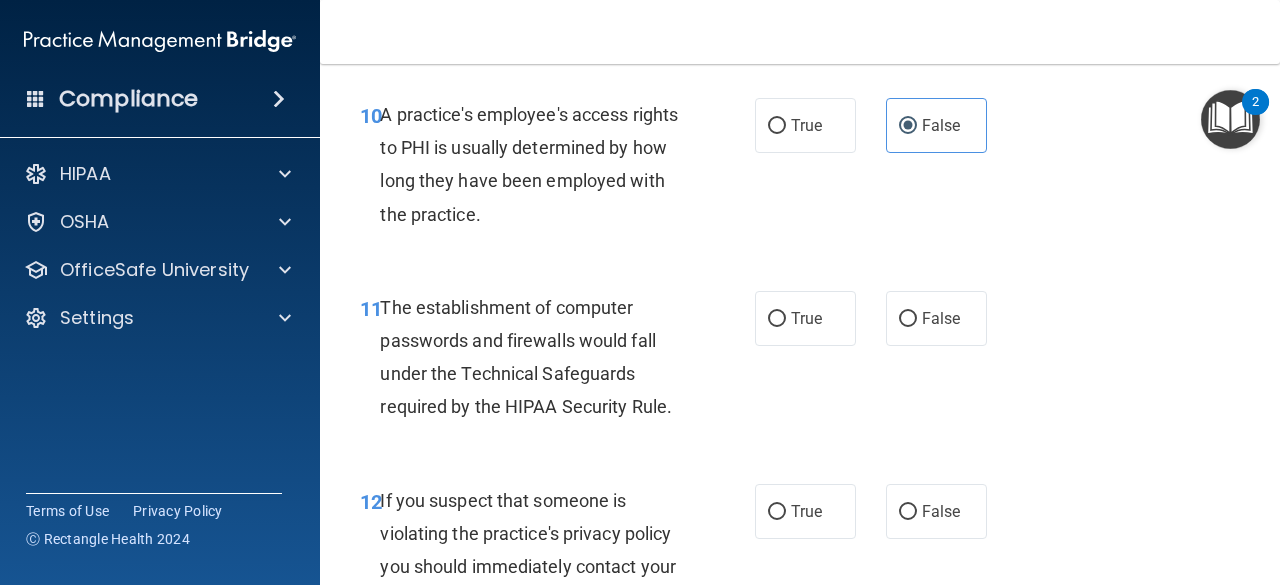 scroll, scrollTop: 1900, scrollLeft: 0, axis: vertical 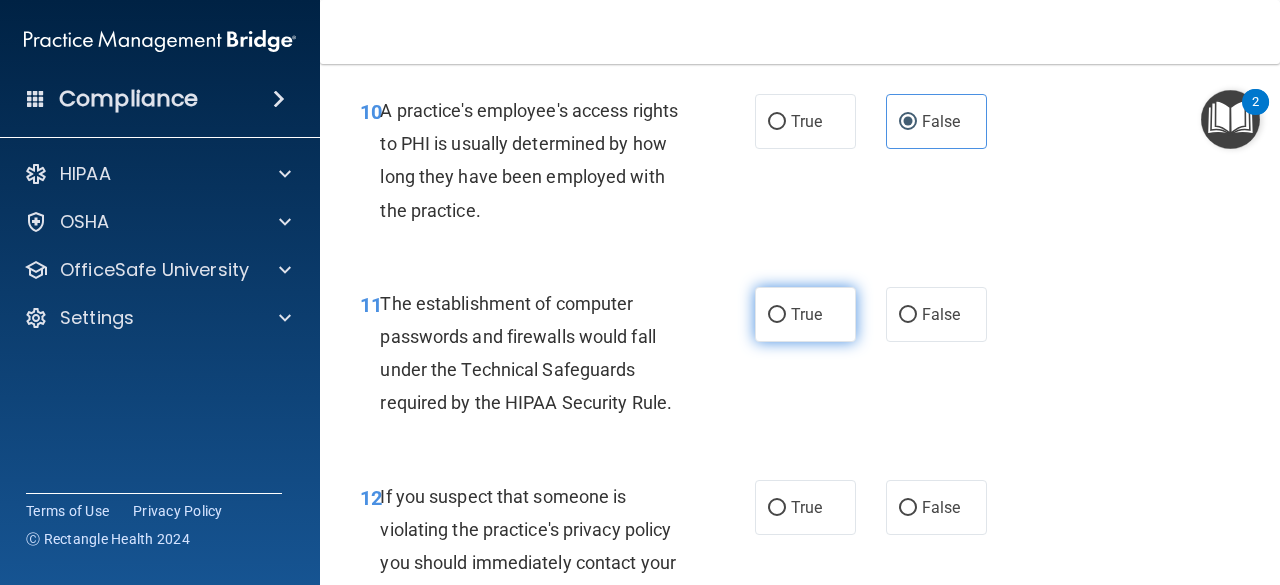 click on "True" at bounding box center [805, 314] 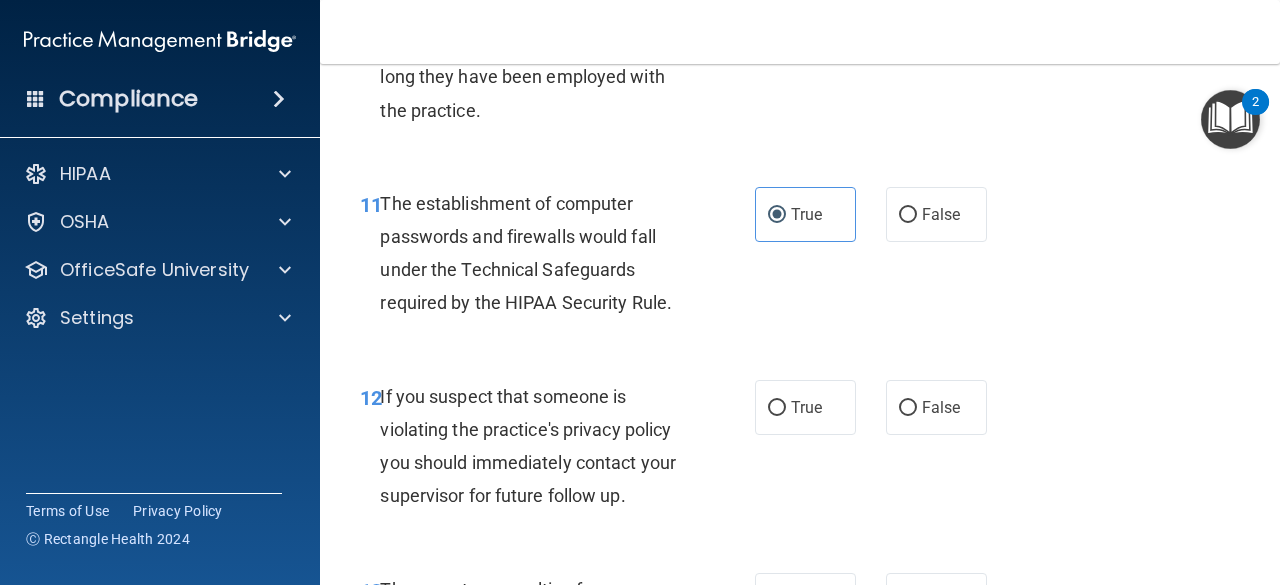 scroll, scrollTop: 2200, scrollLeft: 0, axis: vertical 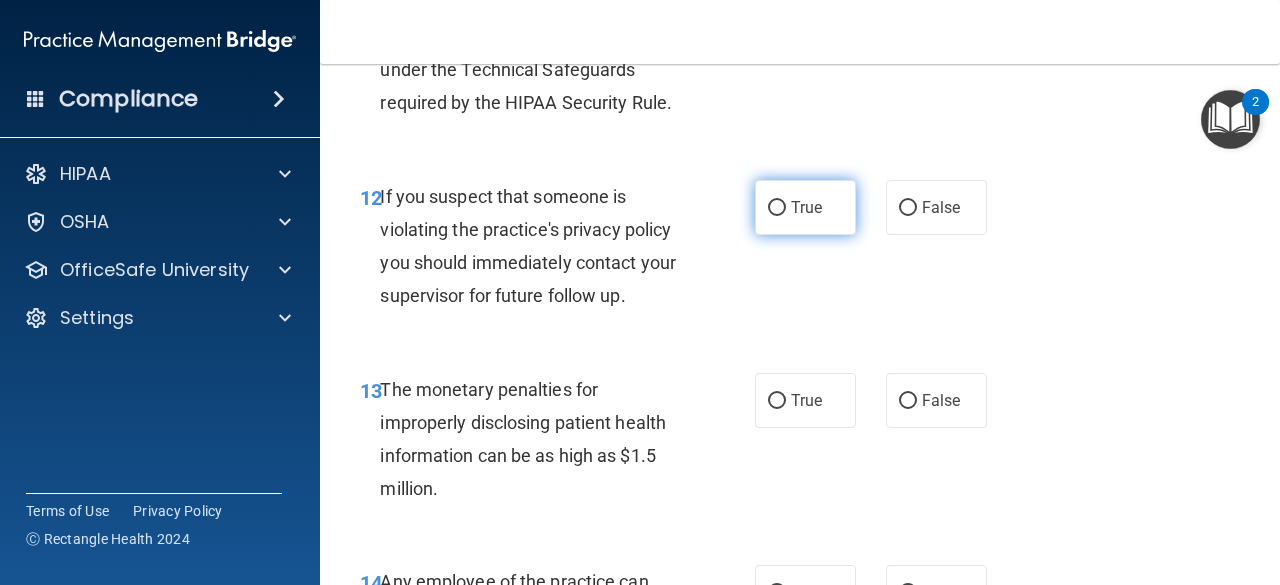 click on "True" at bounding box center (806, 207) 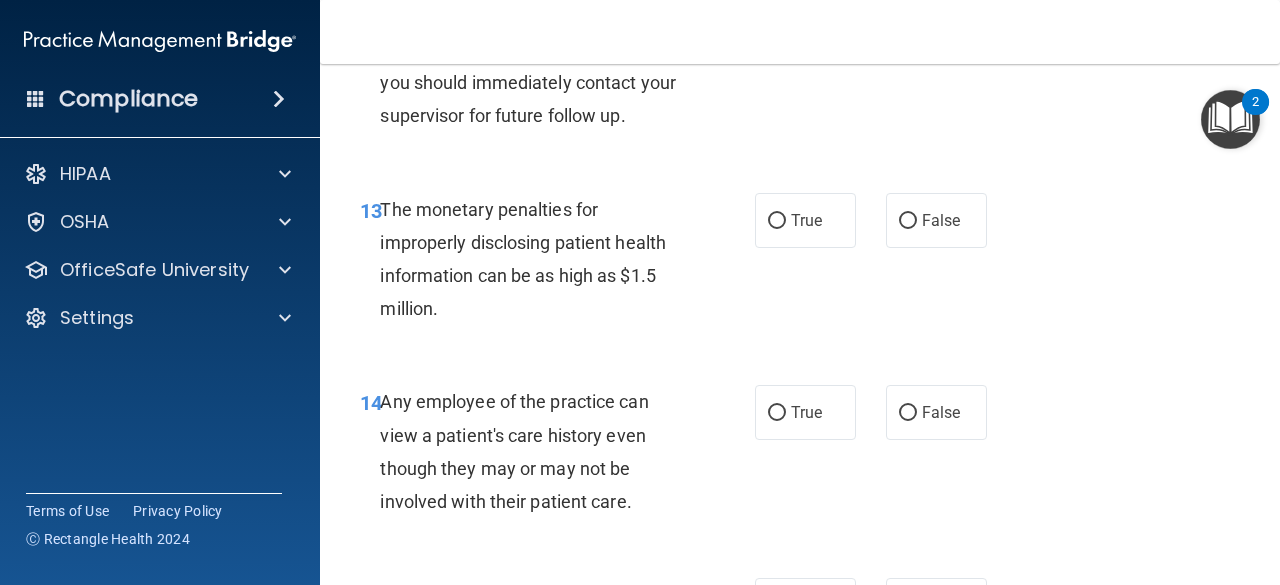 scroll, scrollTop: 2400, scrollLeft: 0, axis: vertical 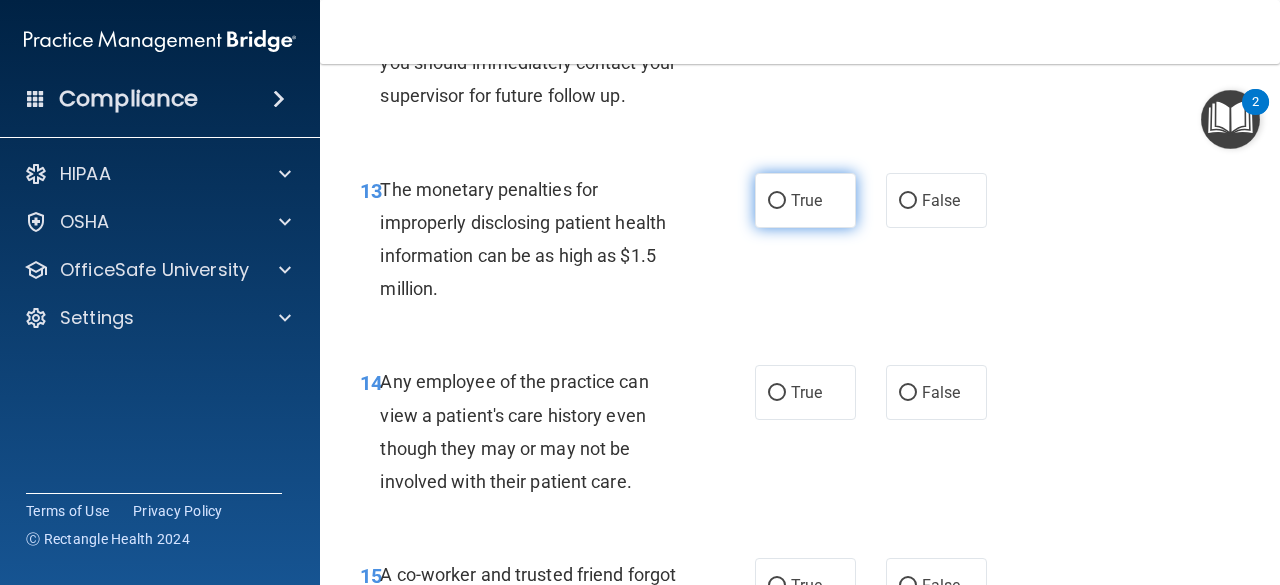 click on "True" at bounding box center [777, 201] 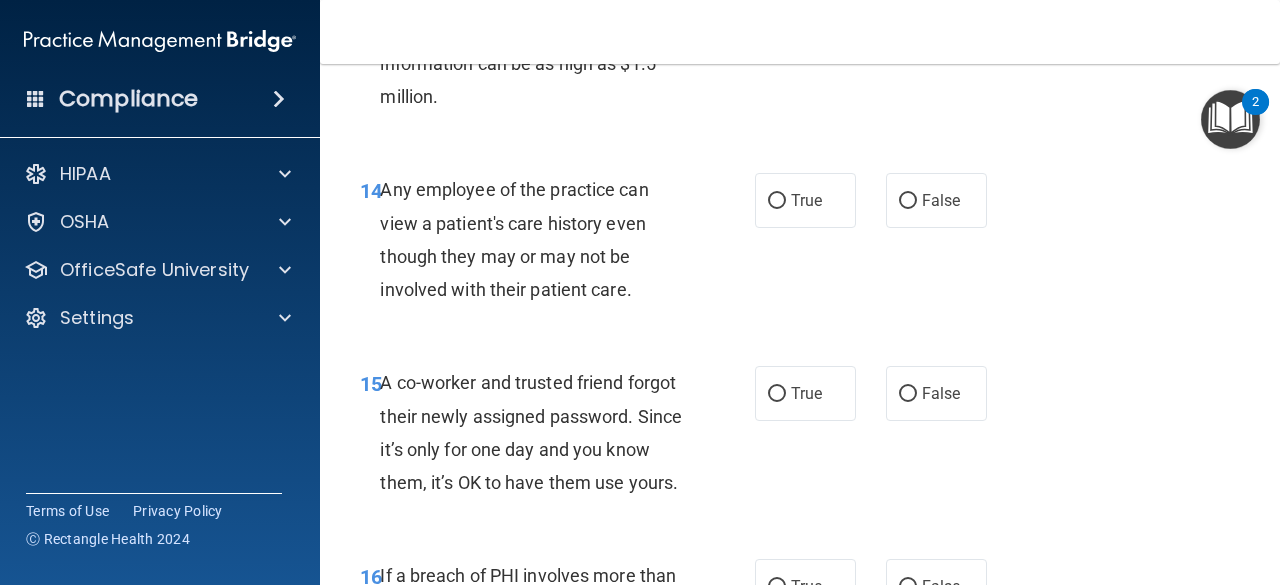 scroll, scrollTop: 2600, scrollLeft: 0, axis: vertical 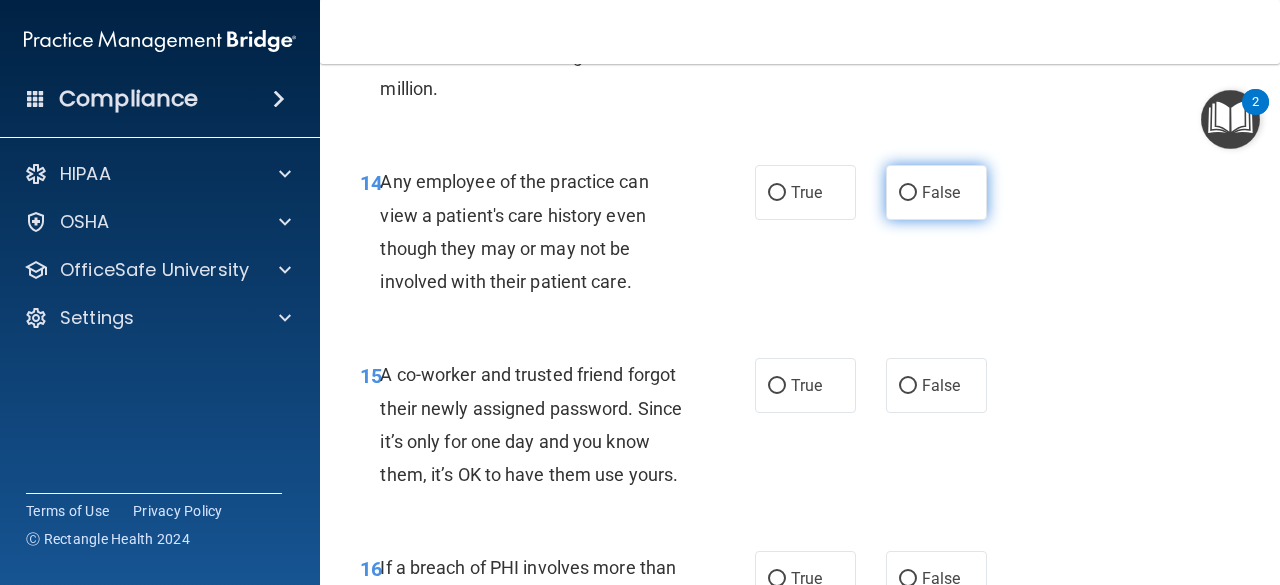 click on "False" at bounding box center (908, 193) 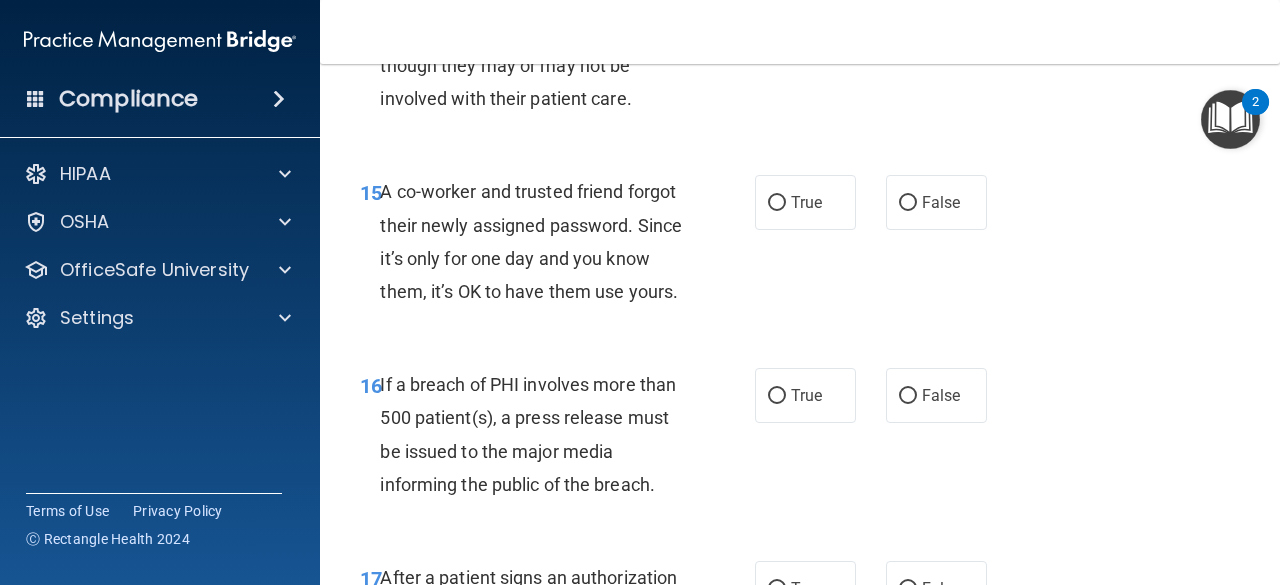 scroll, scrollTop: 2800, scrollLeft: 0, axis: vertical 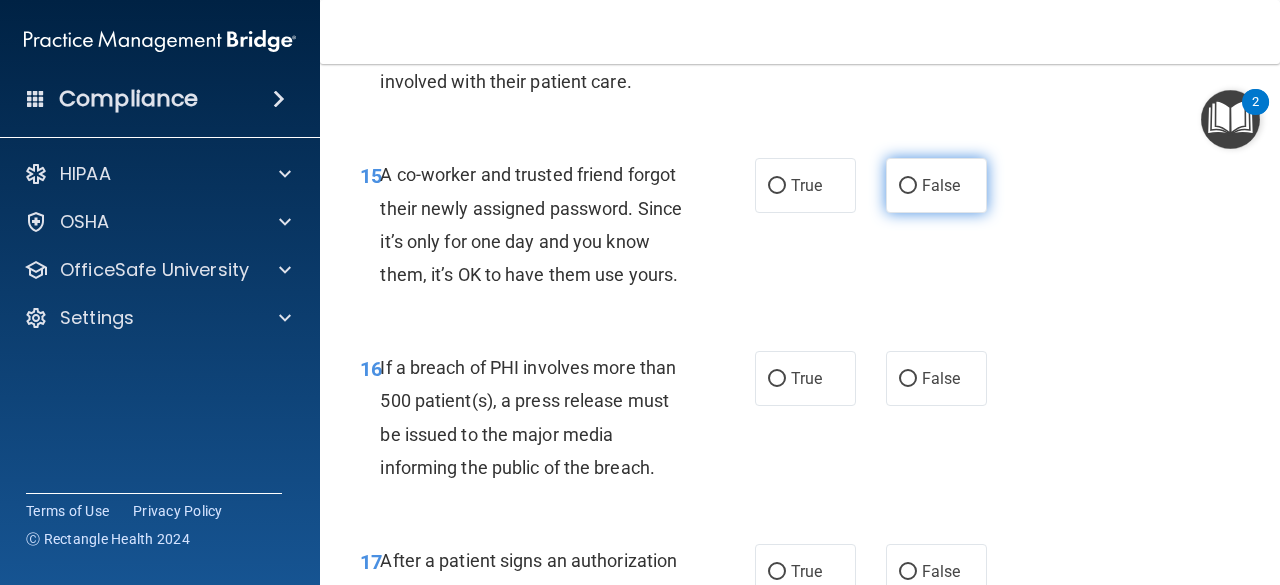click on "False" at bounding box center (936, 185) 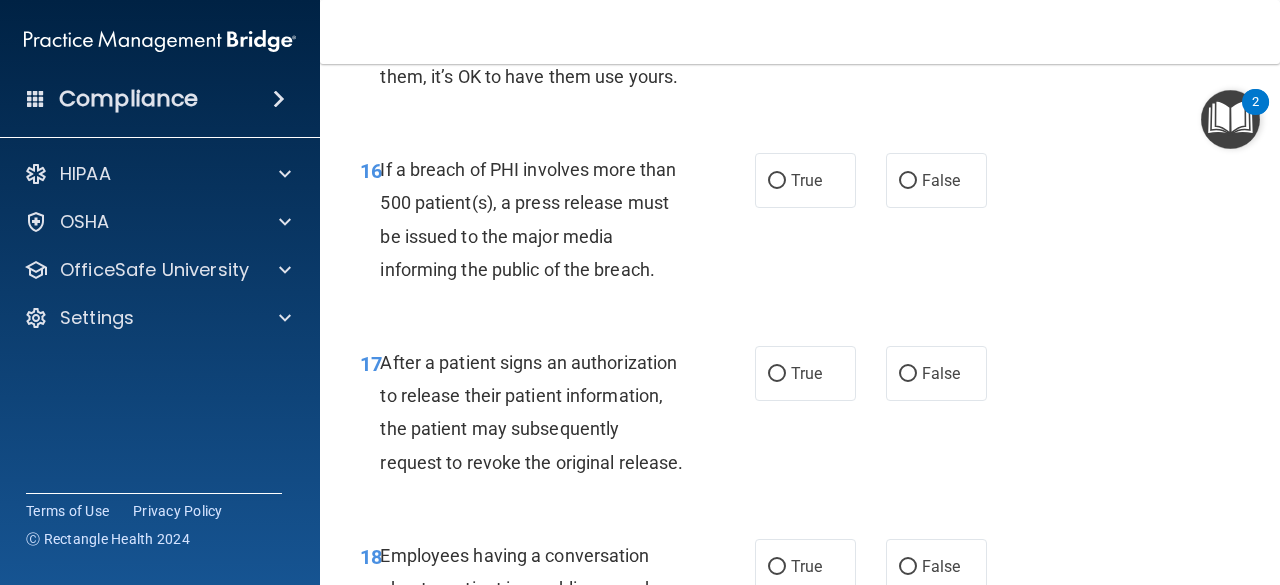 scroll, scrollTop: 3000, scrollLeft: 0, axis: vertical 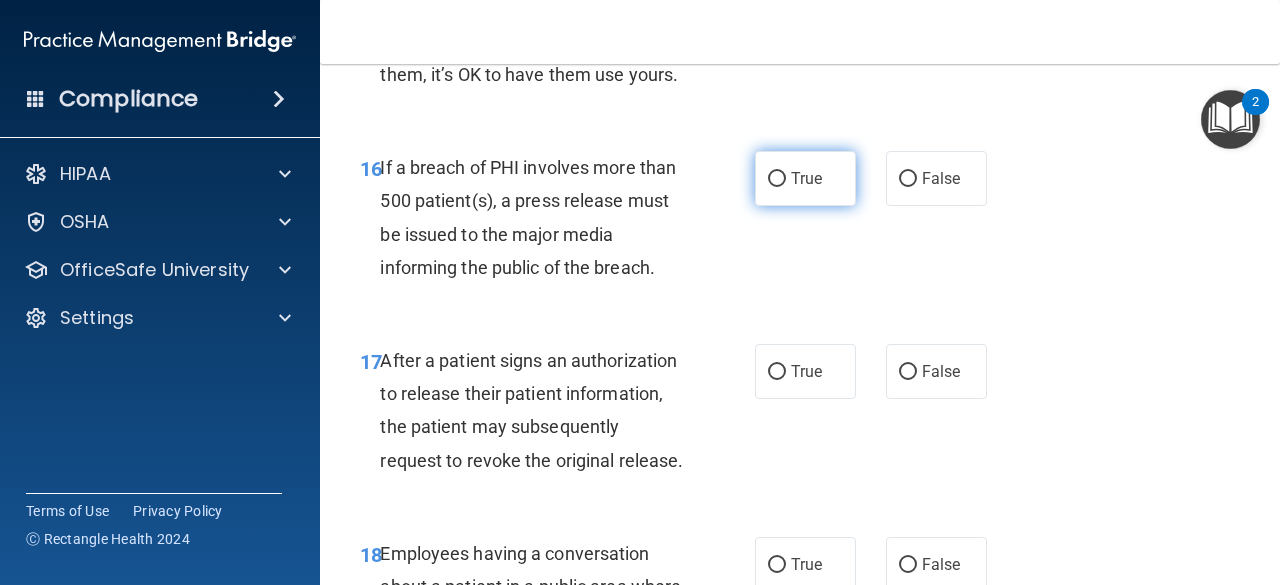 click on "True" at bounding box center (805, 178) 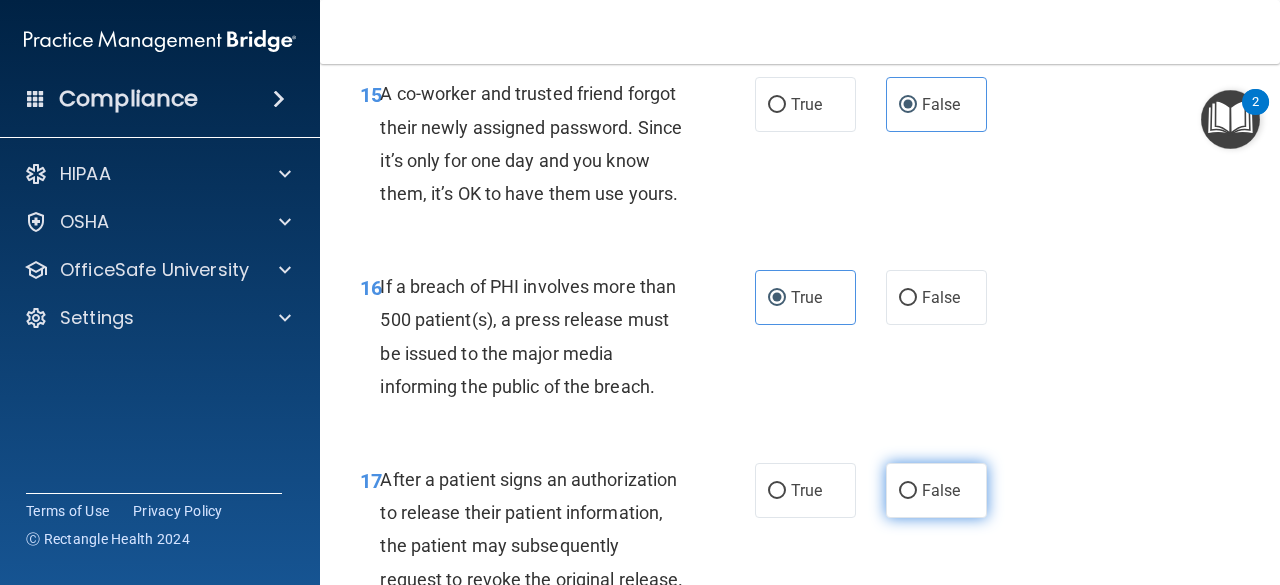 scroll, scrollTop: 3100, scrollLeft: 0, axis: vertical 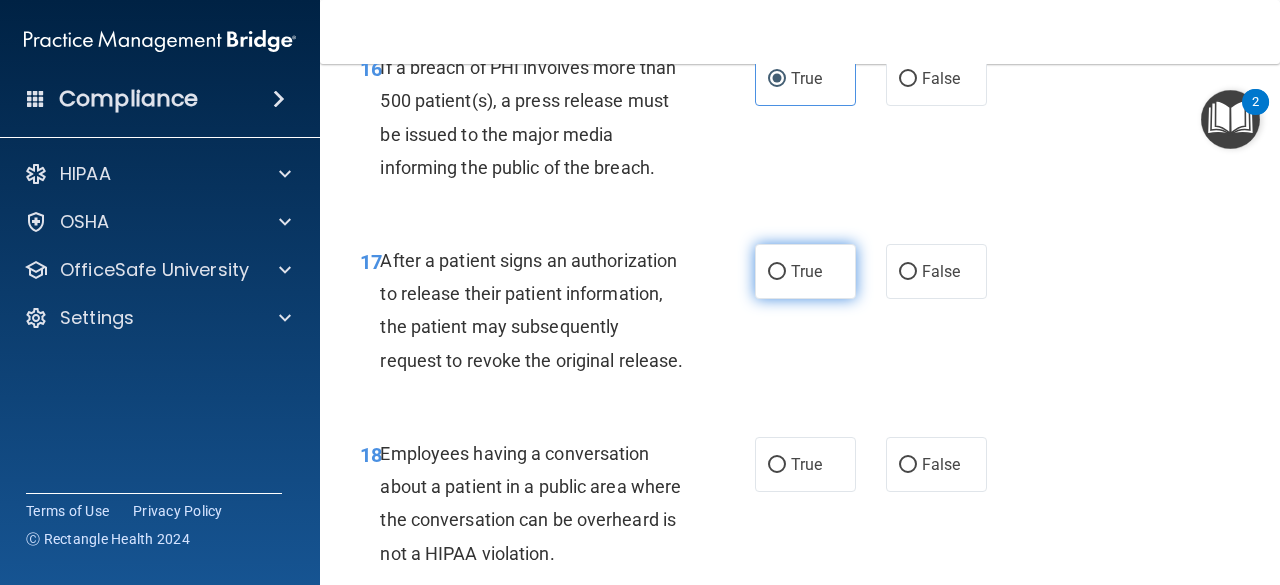 click on "True" at bounding box center [805, 271] 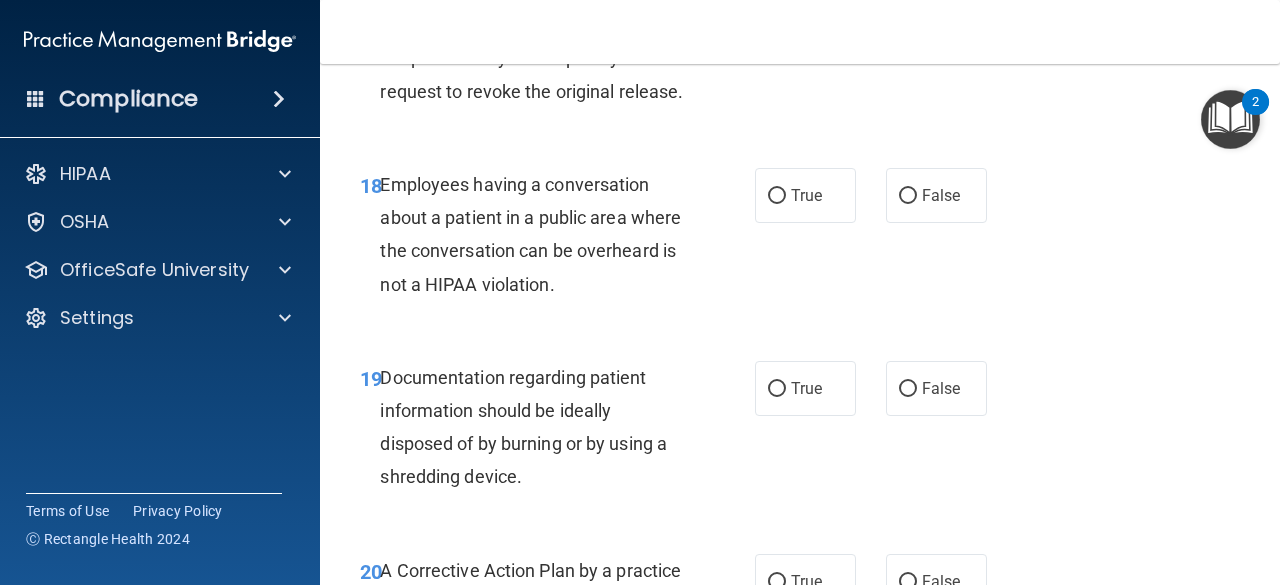 scroll, scrollTop: 3400, scrollLeft: 0, axis: vertical 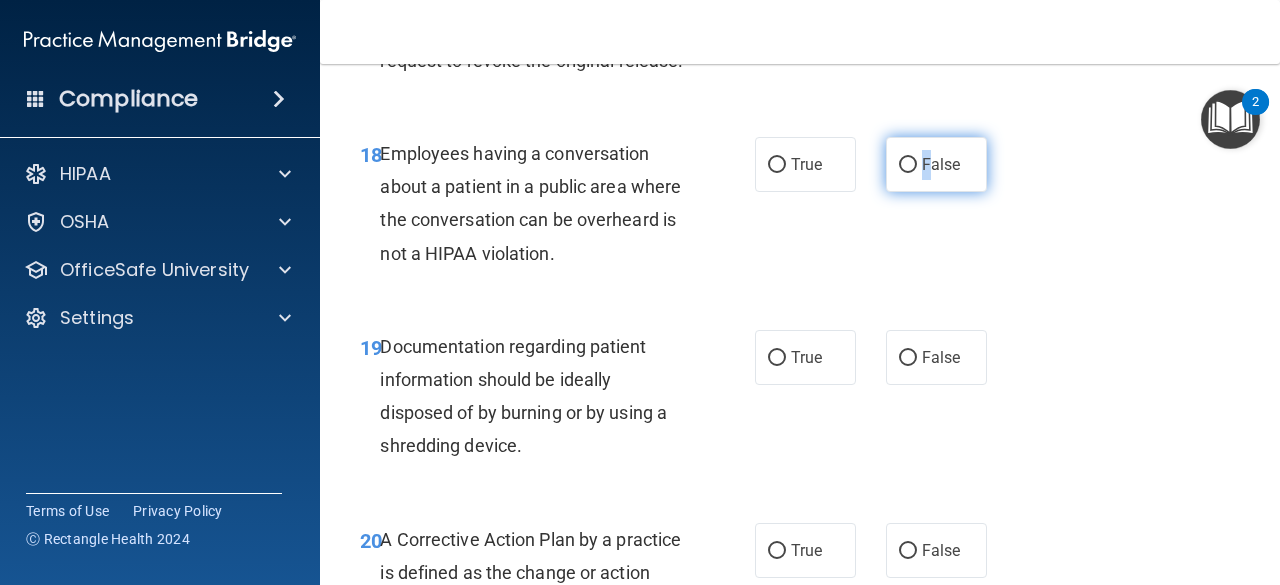 drag, startPoint x: 917, startPoint y: 244, endPoint x: 914, endPoint y: 256, distance: 12.369317 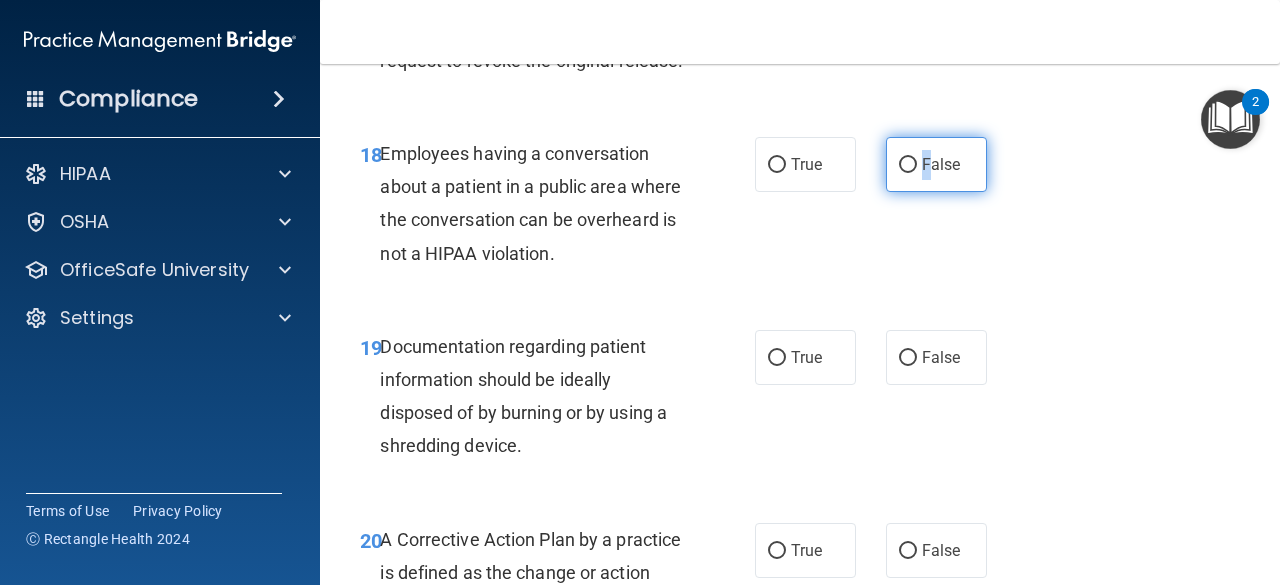 click on "False" at bounding box center (908, 165) 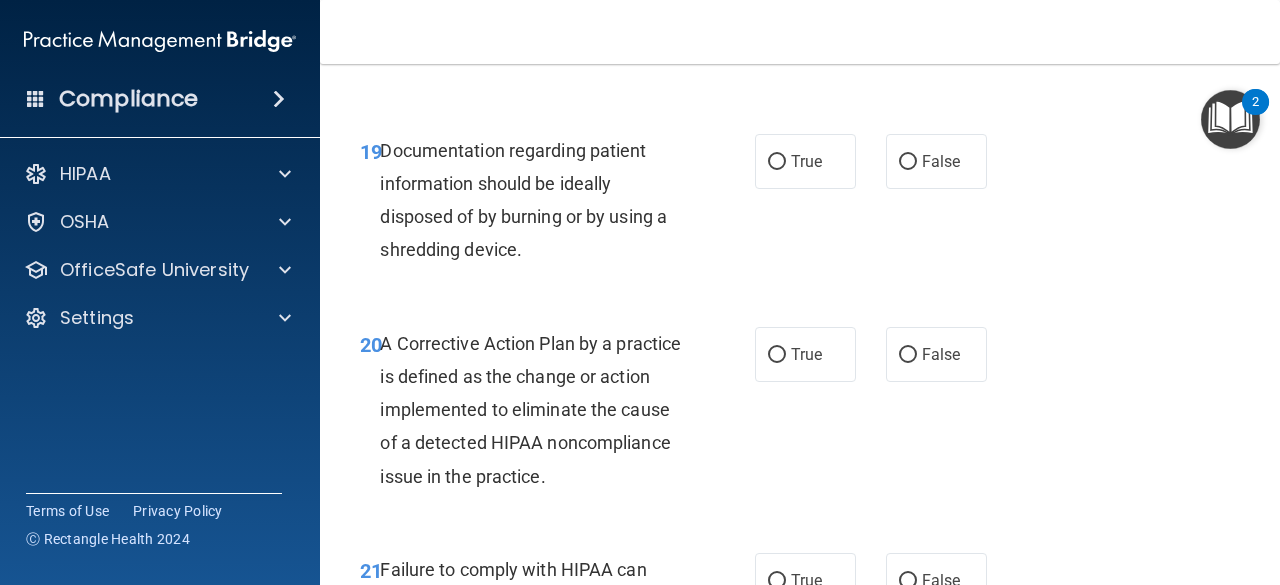 scroll, scrollTop: 3600, scrollLeft: 0, axis: vertical 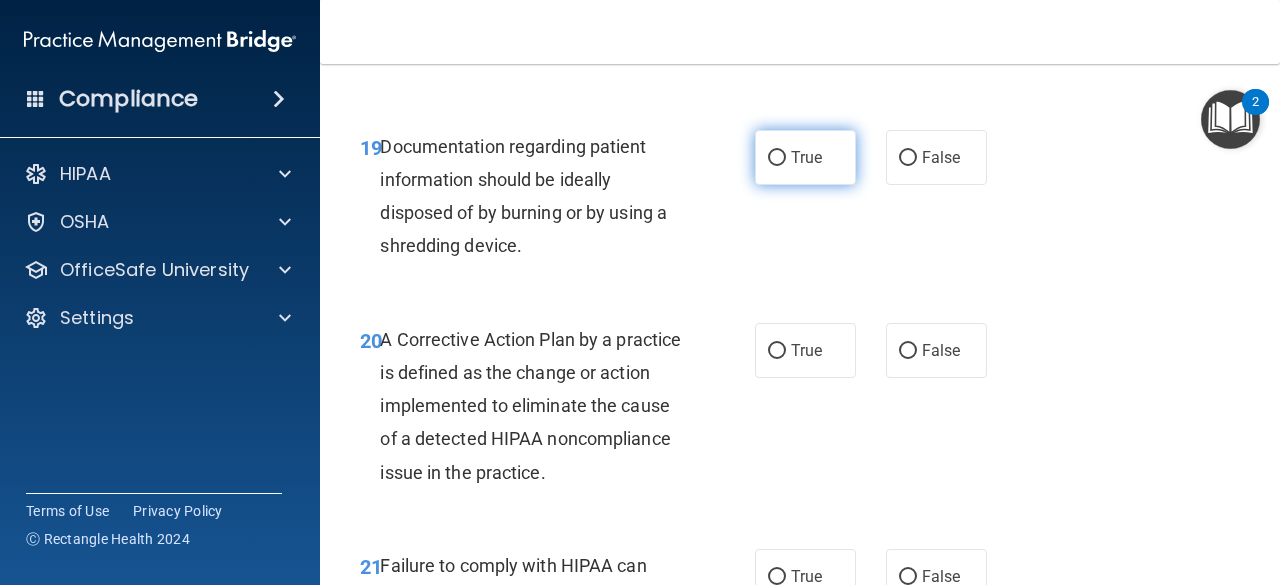 click on "True" at bounding box center [777, 158] 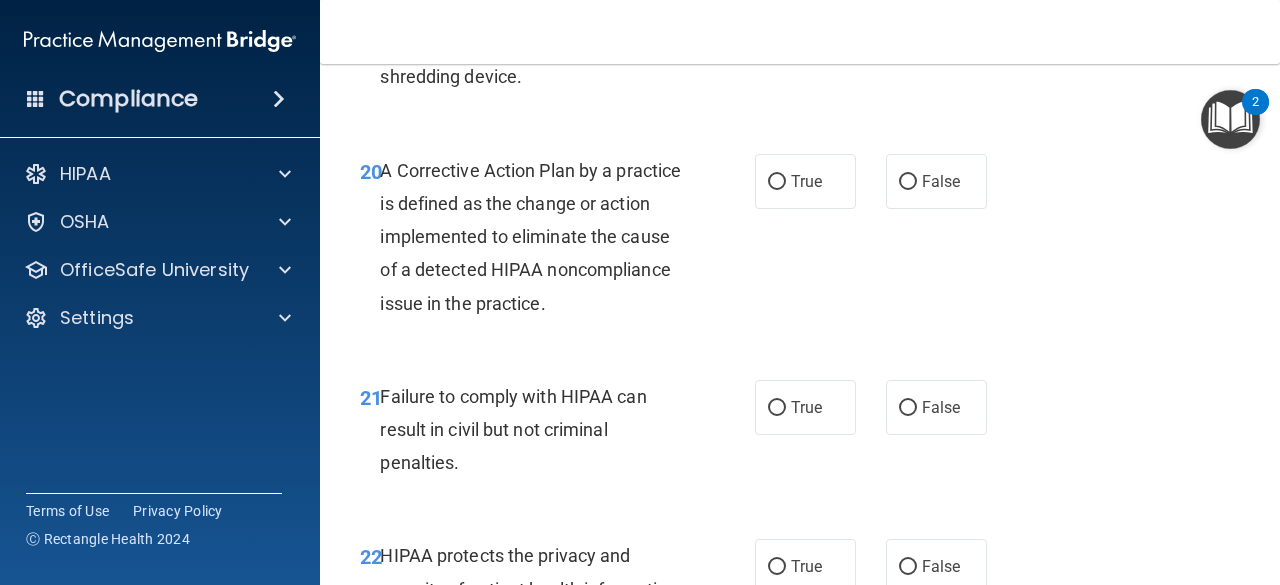 scroll, scrollTop: 3800, scrollLeft: 0, axis: vertical 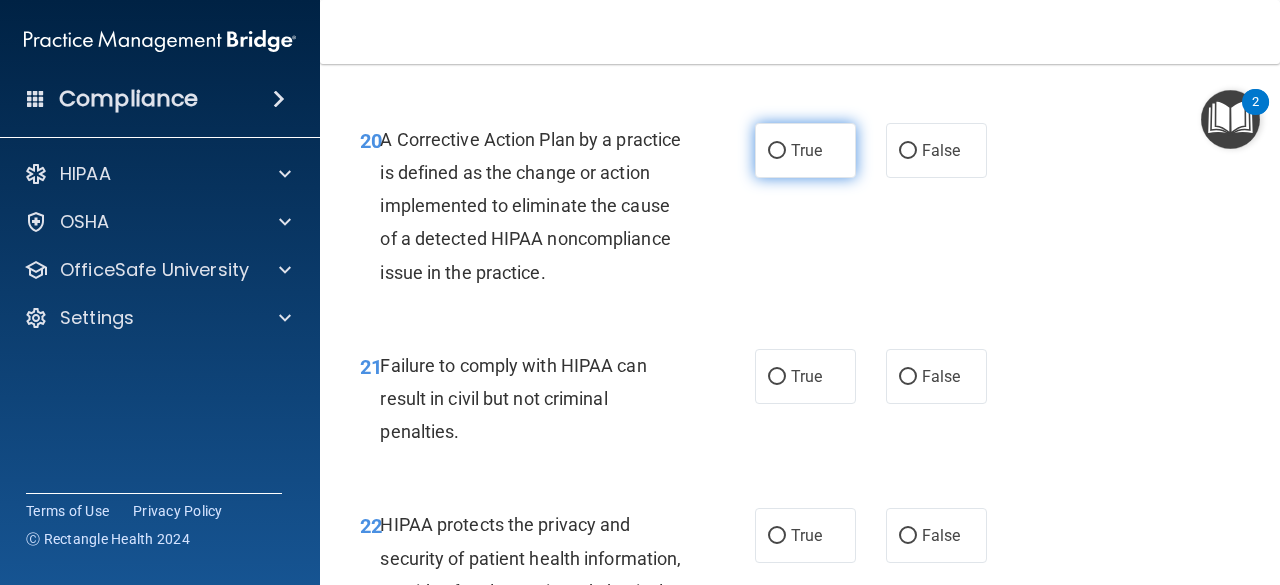 click on "True" at bounding box center (806, 150) 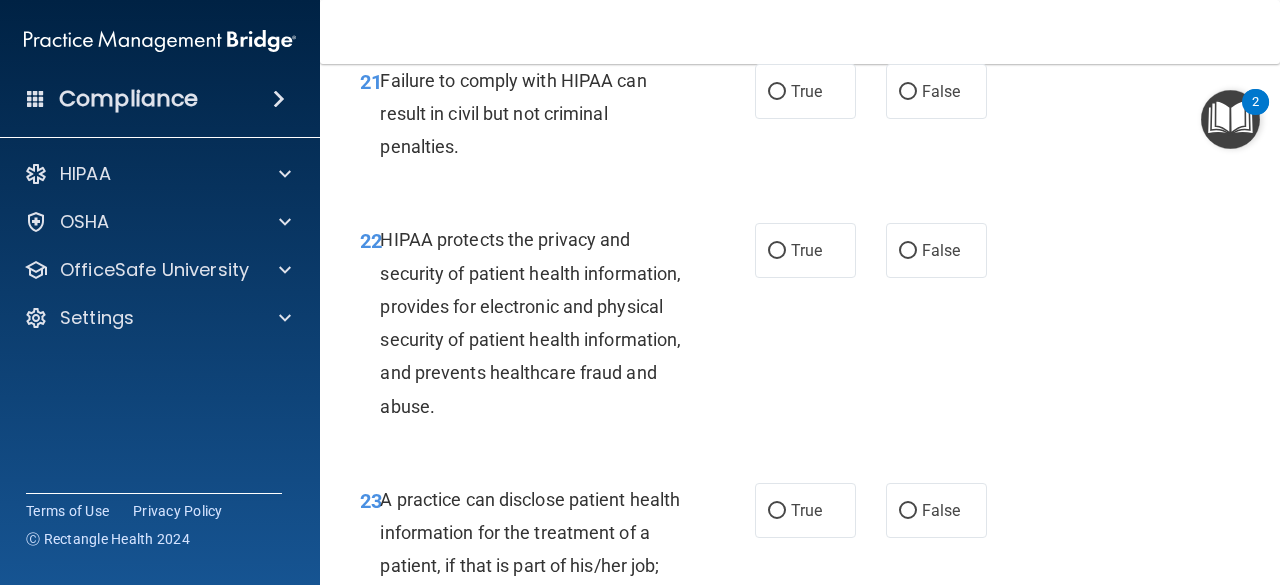 scroll, scrollTop: 4100, scrollLeft: 0, axis: vertical 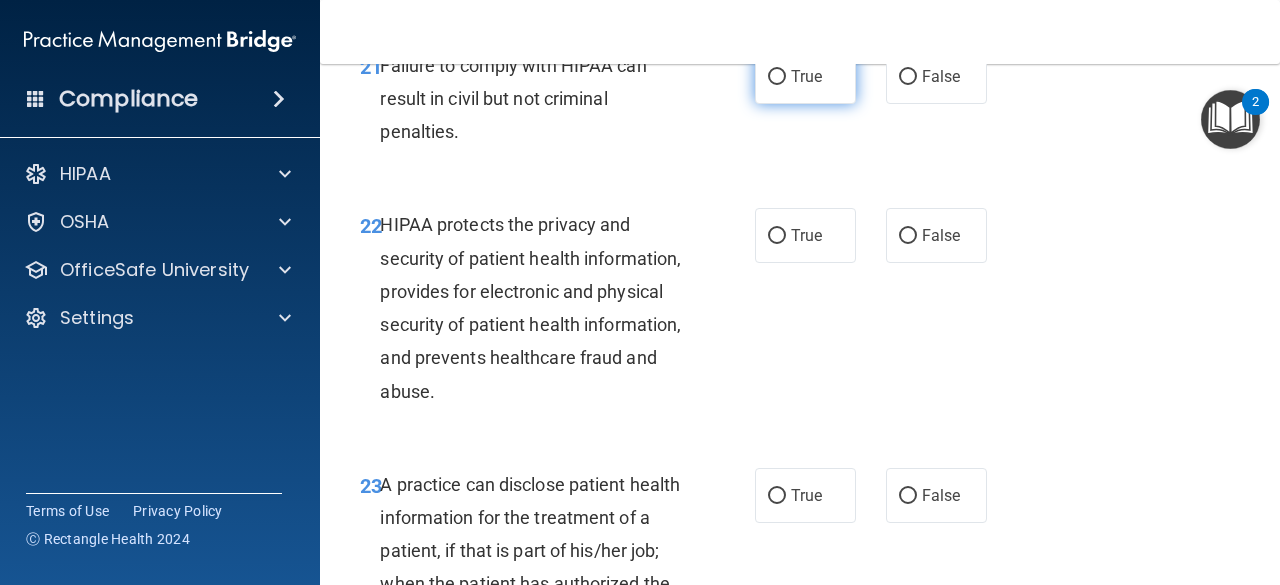 click on "True" at bounding box center (806, 76) 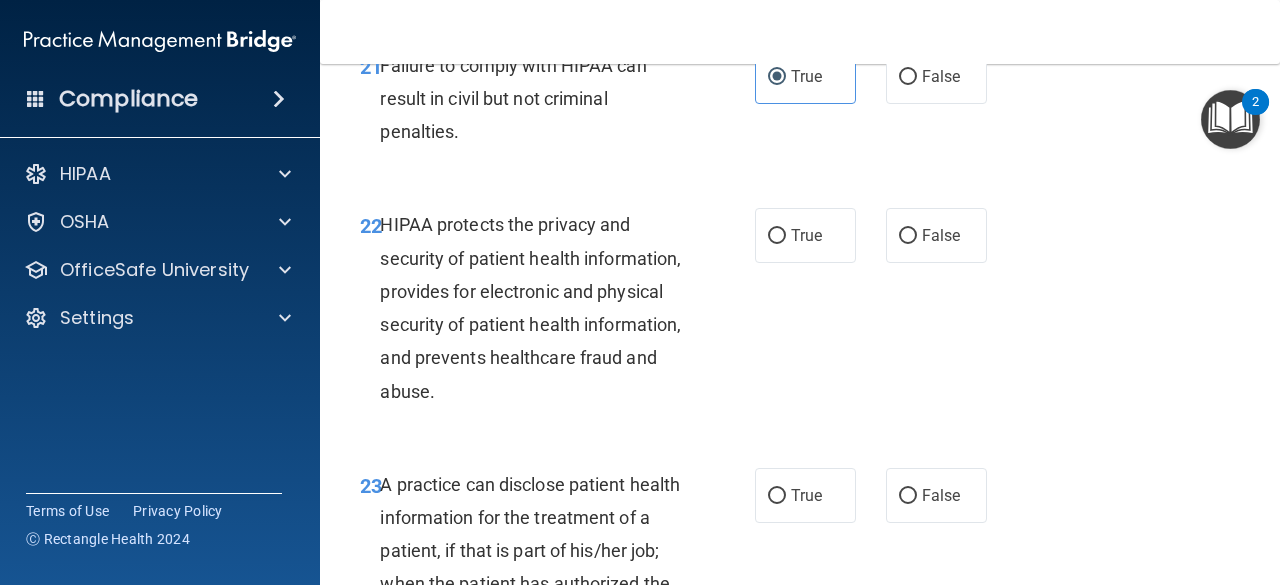 scroll, scrollTop: 4200, scrollLeft: 0, axis: vertical 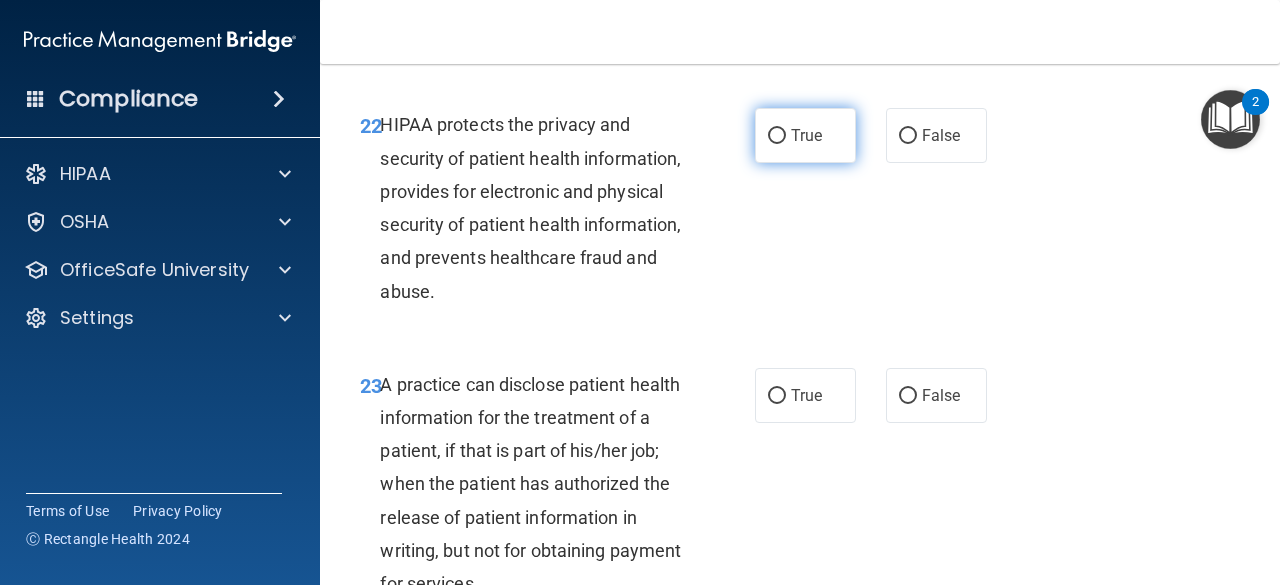 click on "True" at bounding box center (777, 136) 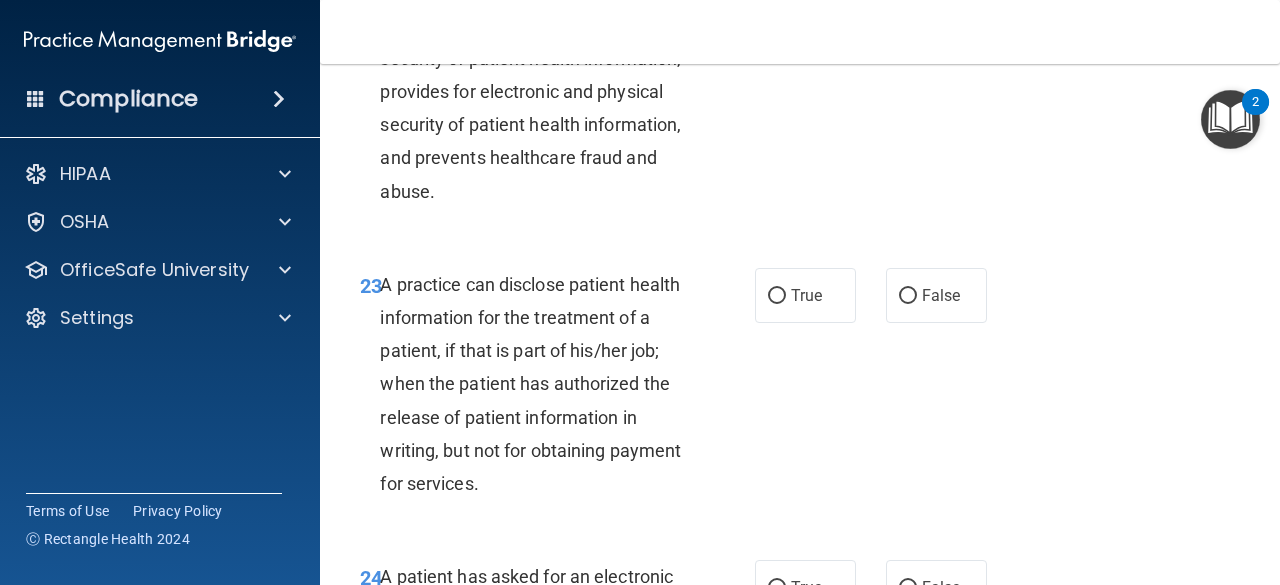 scroll, scrollTop: 4400, scrollLeft: 0, axis: vertical 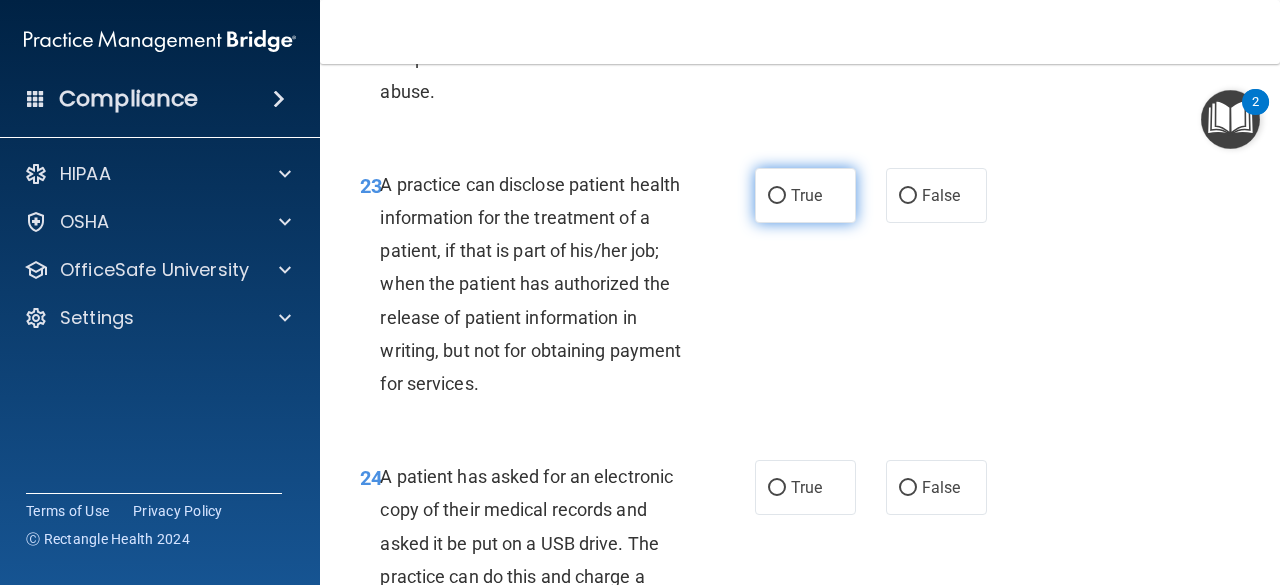 click on "True" at bounding box center (805, 195) 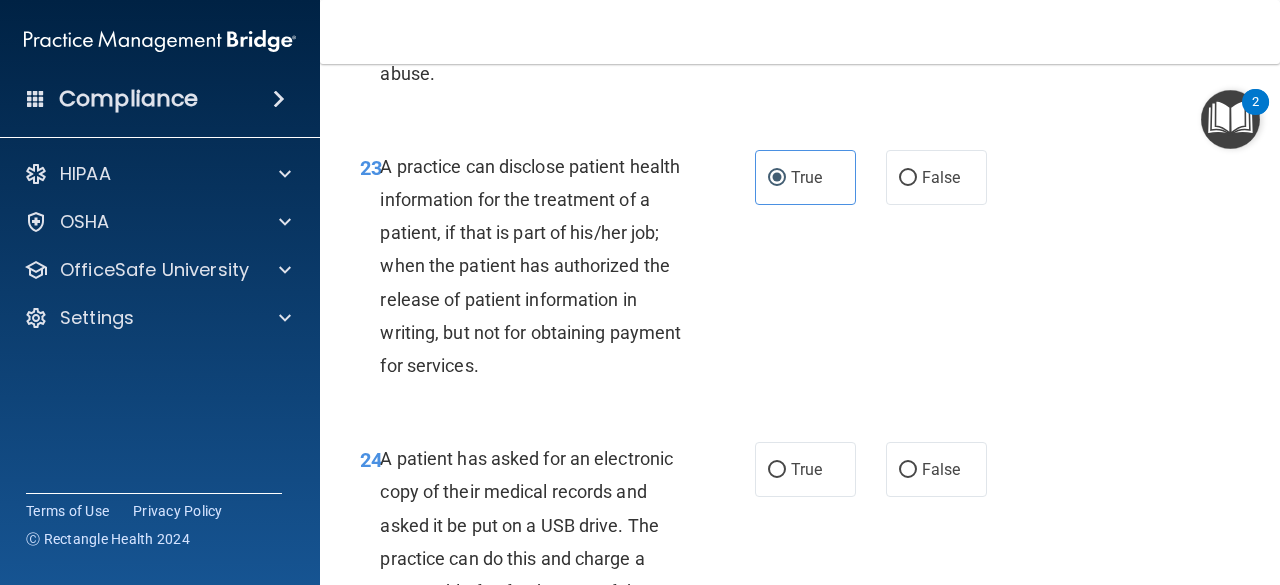 scroll, scrollTop: 4400, scrollLeft: 0, axis: vertical 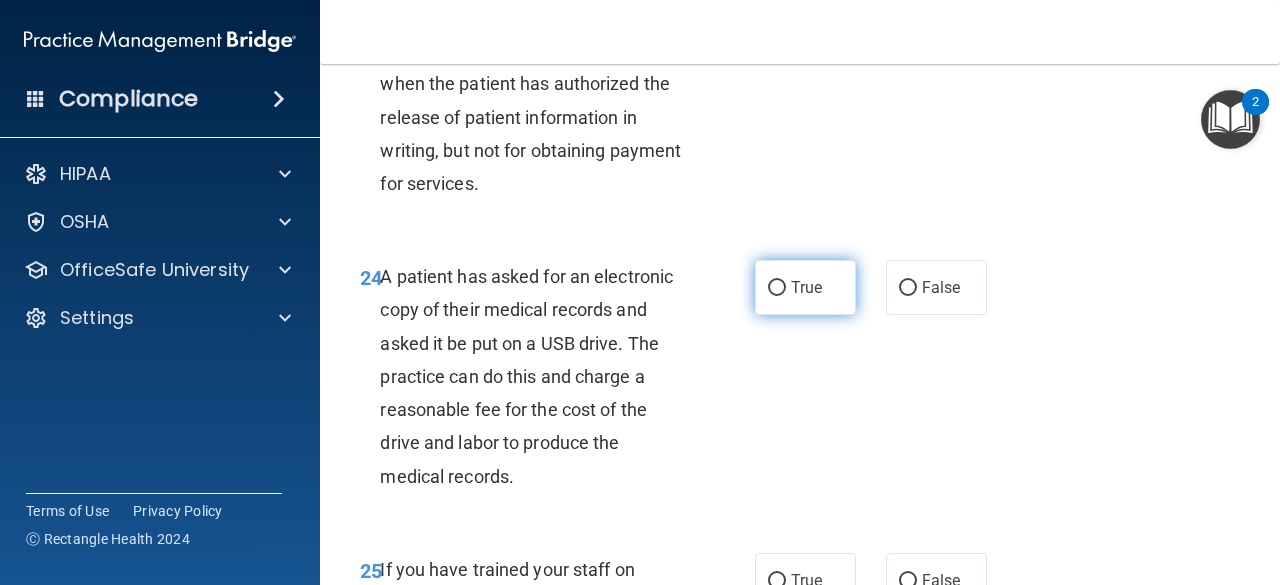click on "True" at bounding box center [806, 287] 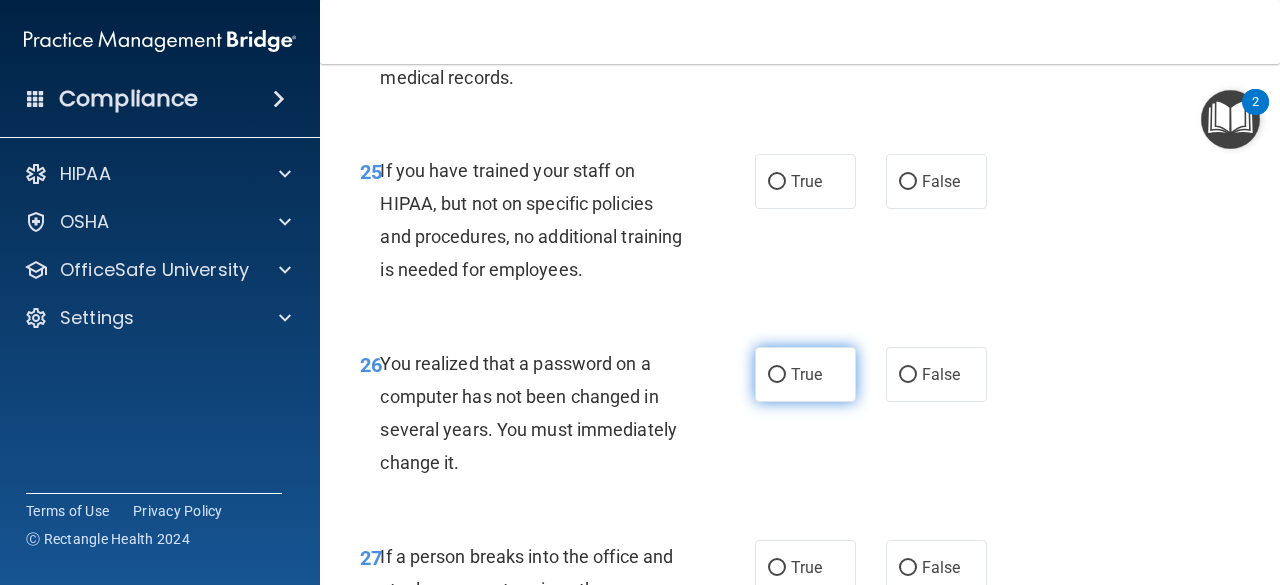 scroll, scrollTop: 5000, scrollLeft: 0, axis: vertical 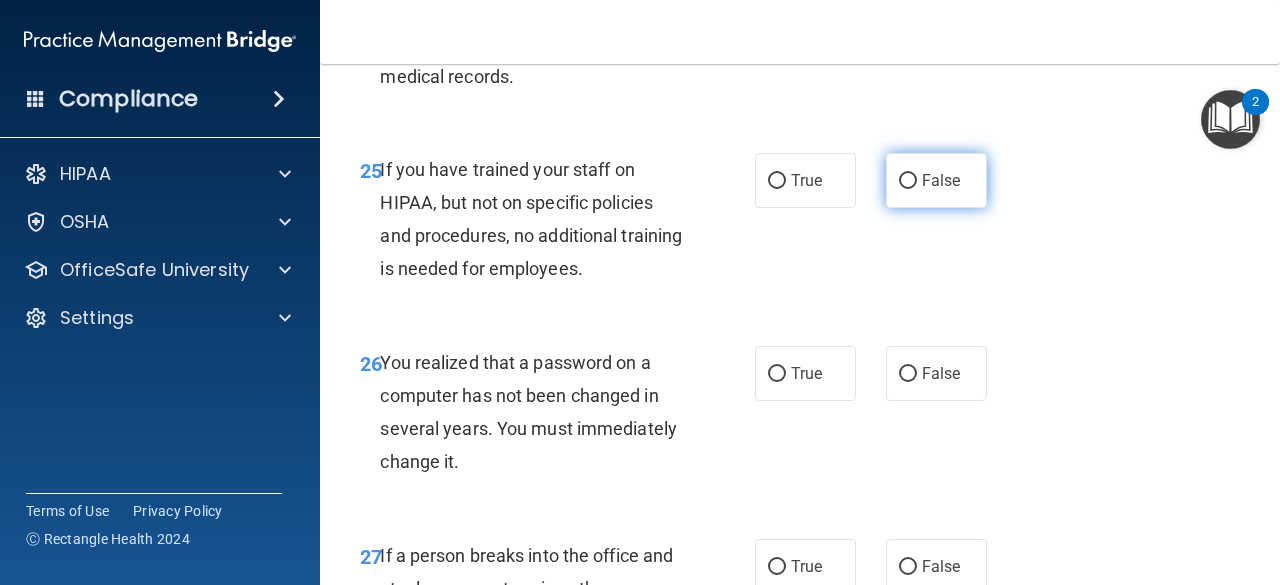 click on "False" at bounding box center [936, 180] 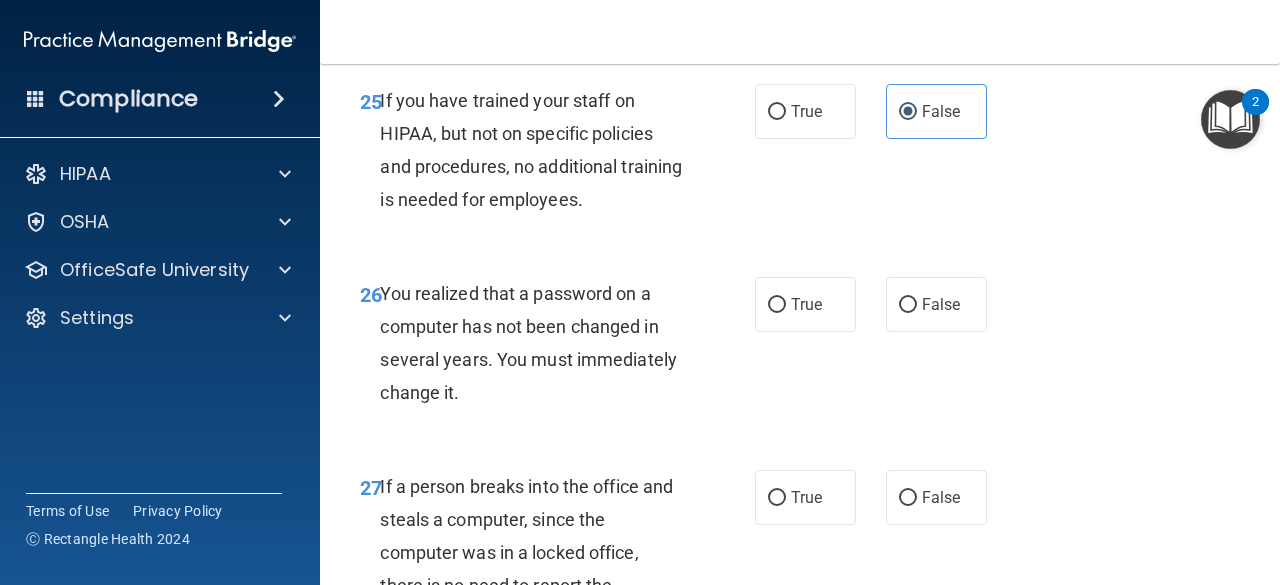 scroll, scrollTop: 5100, scrollLeft: 0, axis: vertical 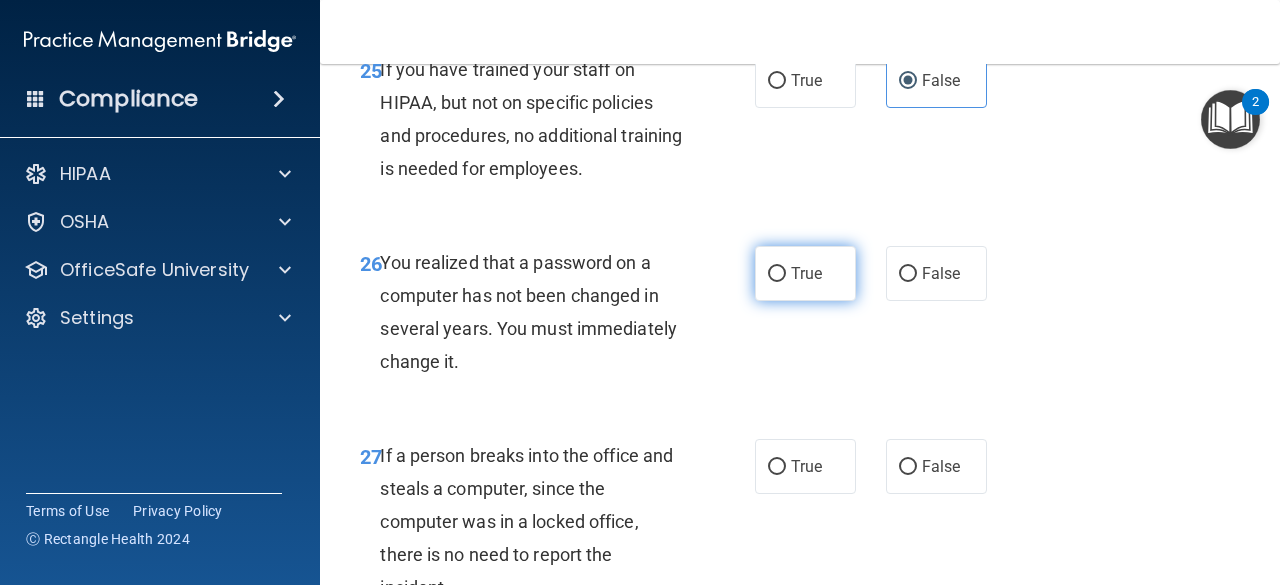 click on "True" at bounding box center (805, 273) 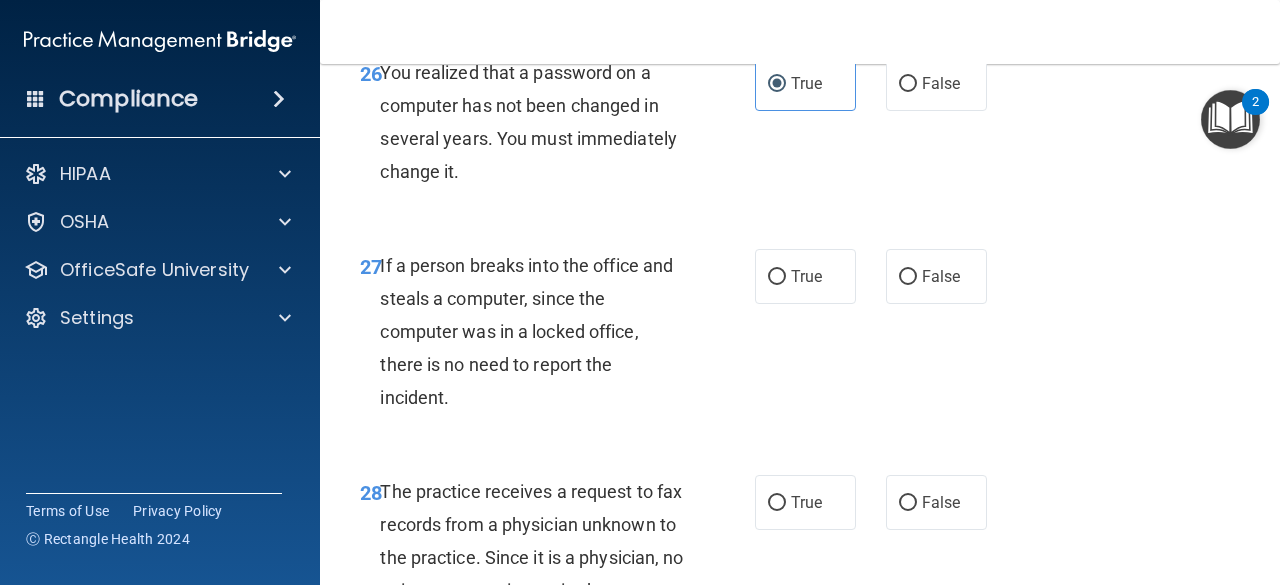 scroll, scrollTop: 5300, scrollLeft: 0, axis: vertical 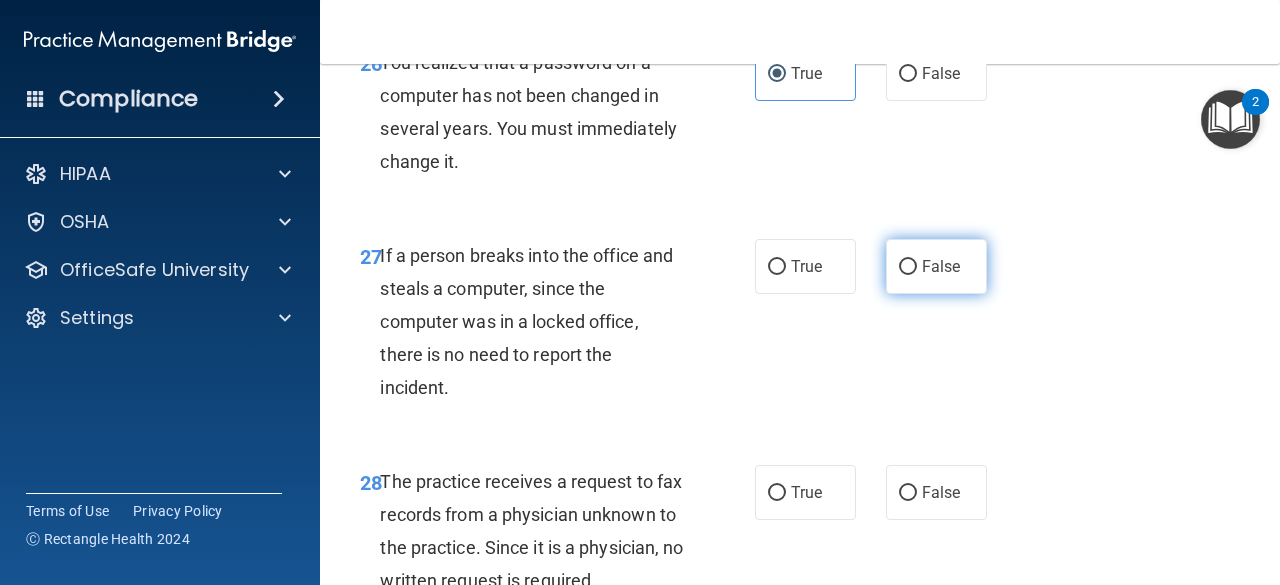click on "False" at bounding box center (941, 266) 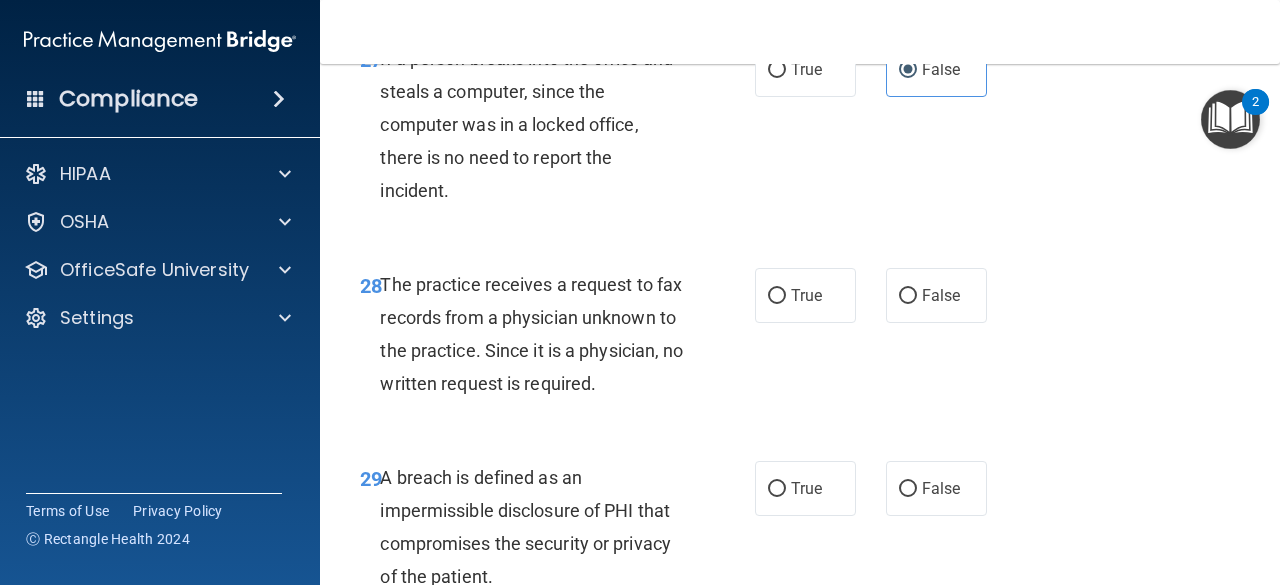 scroll, scrollTop: 5500, scrollLeft: 0, axis: vertical 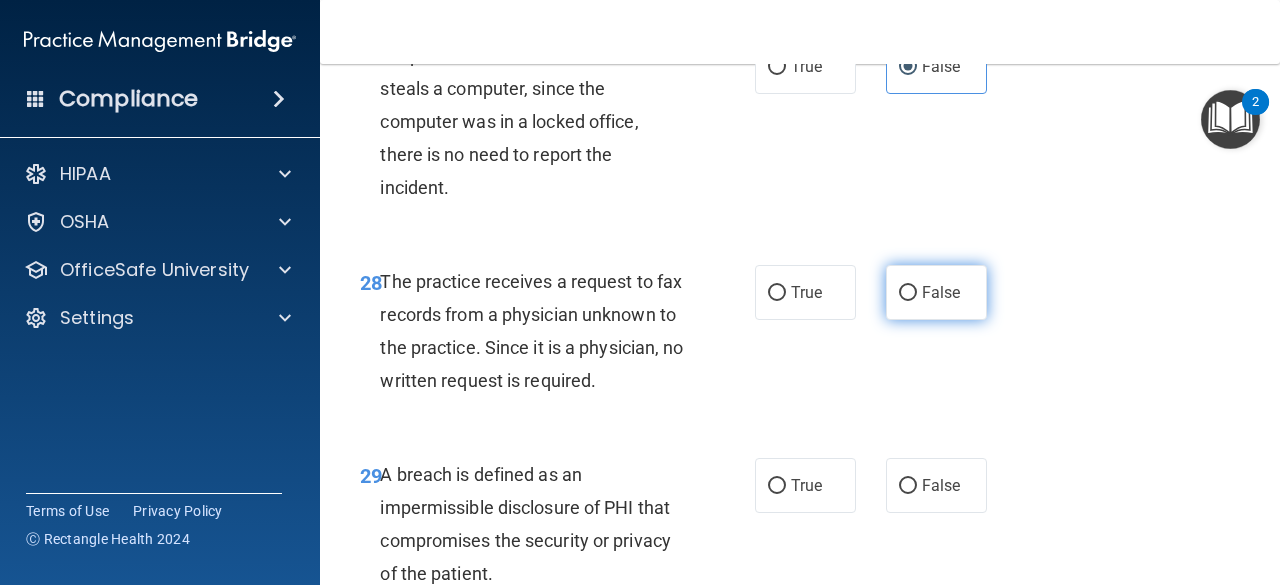 click on "False" at bounding box center [908, 293] 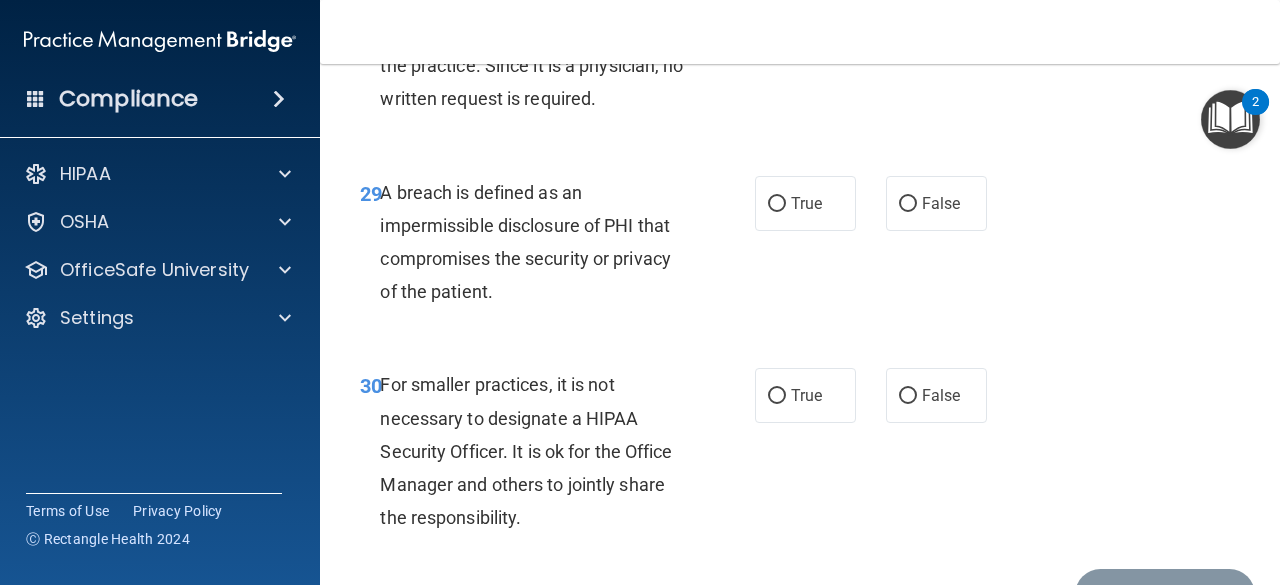 scroll, scrollTop: 5800, scrollLeft: 0, axis: vertical 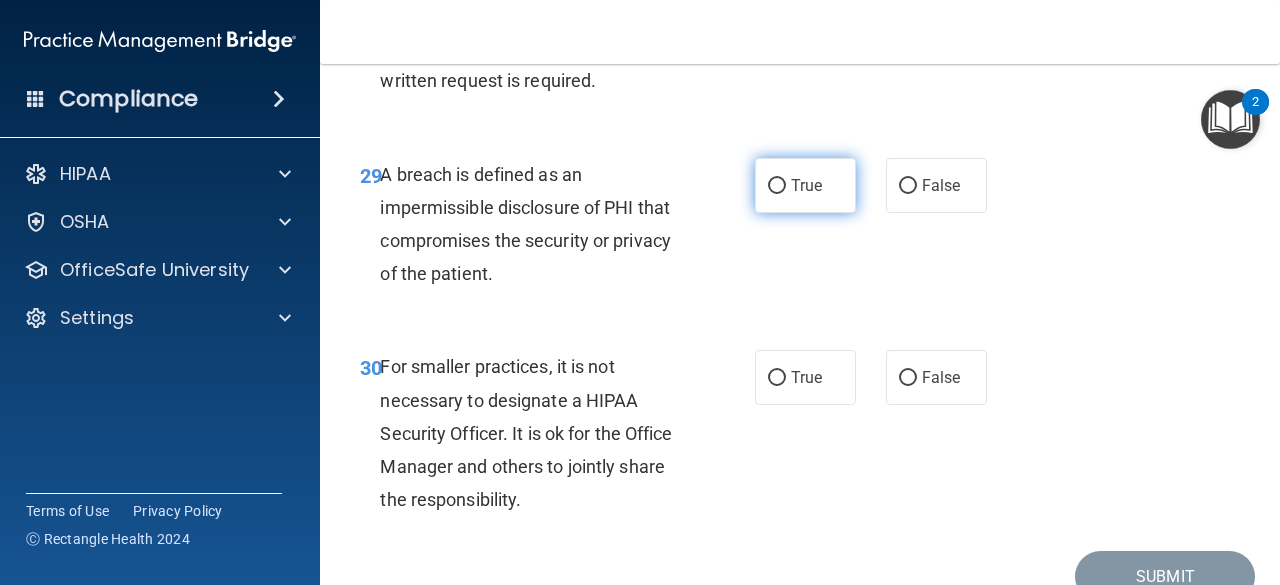 click on "True" at bounding box center [806, 185] 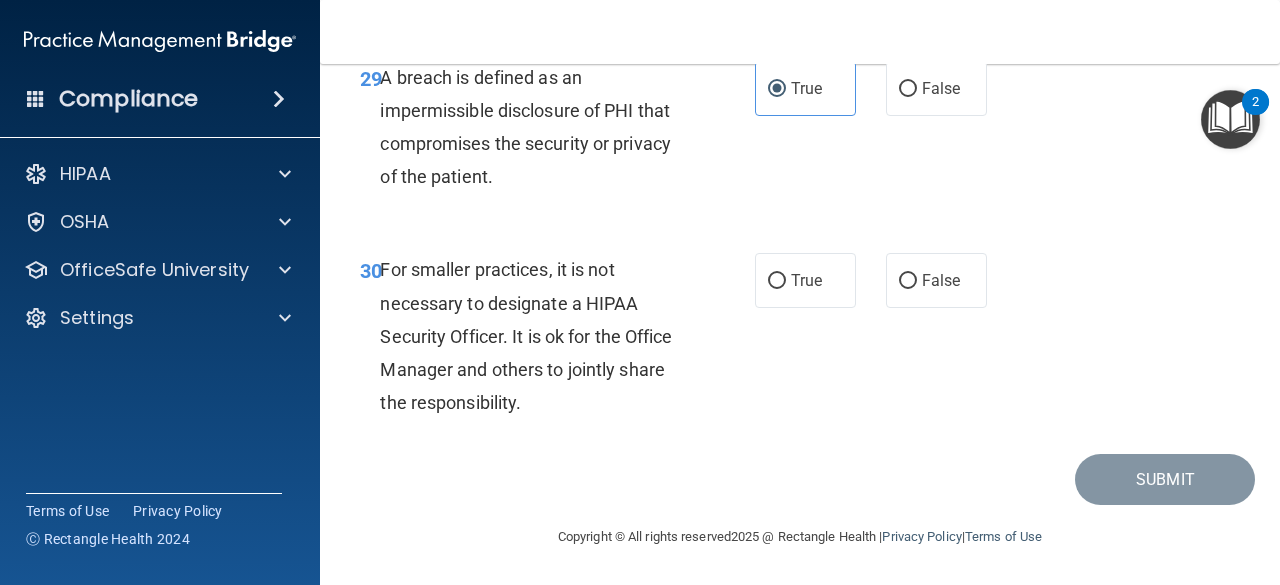scroll, scrollTop: 5996, scrollLeft: 0, axis: vertical 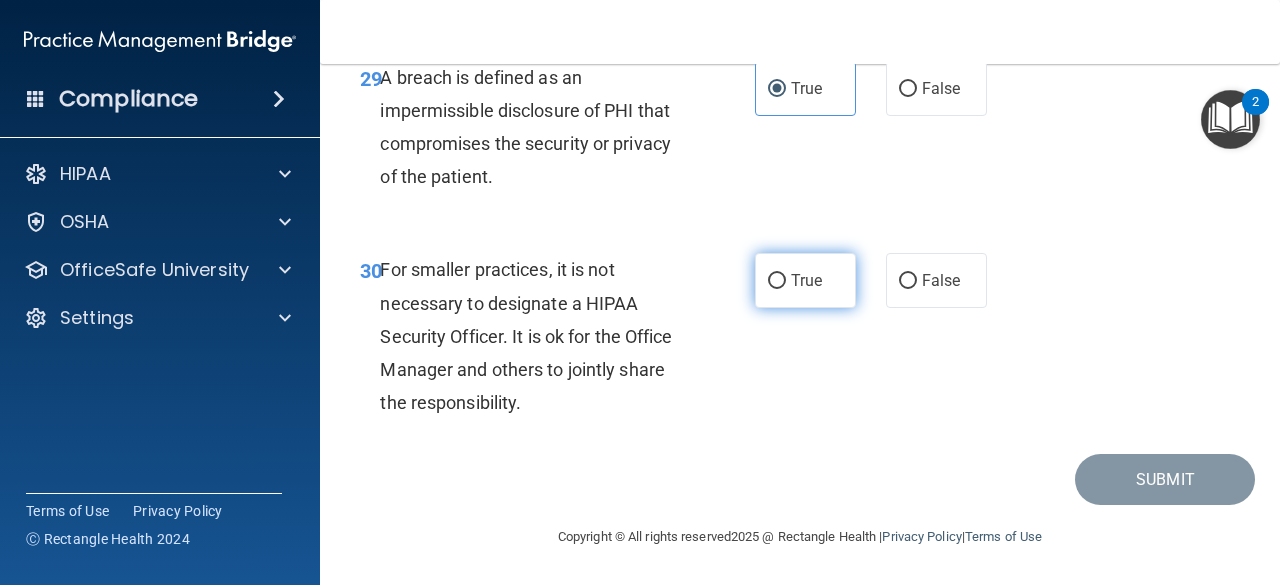 click on "True" at bounding box center (806, 280) 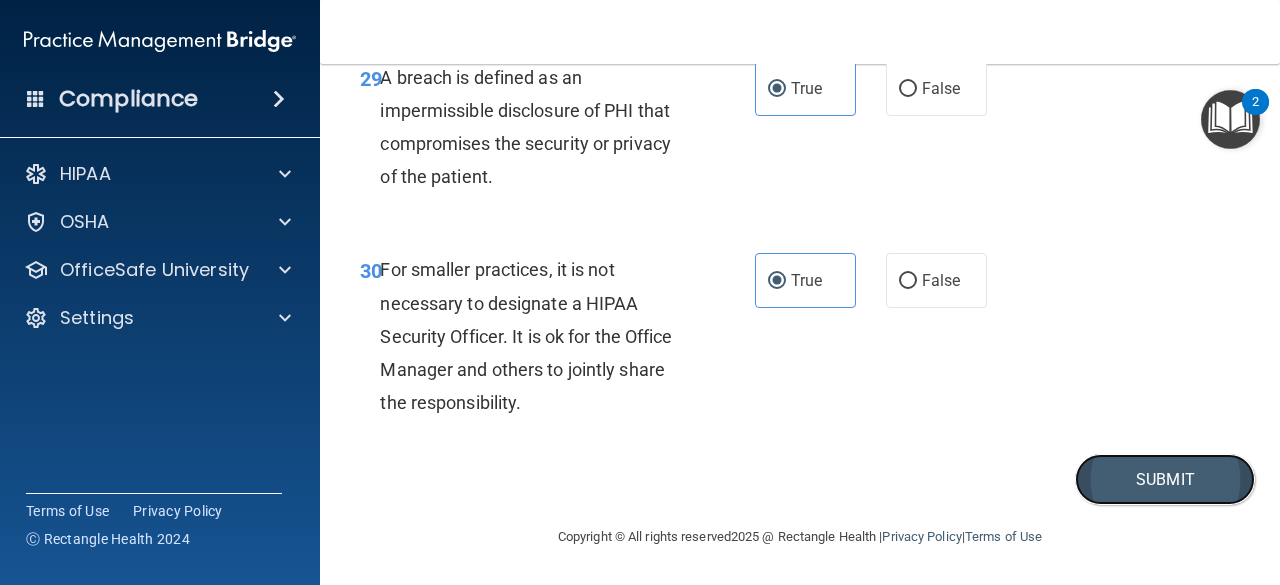 click on "Submit" at bounding box center (1165, 479) 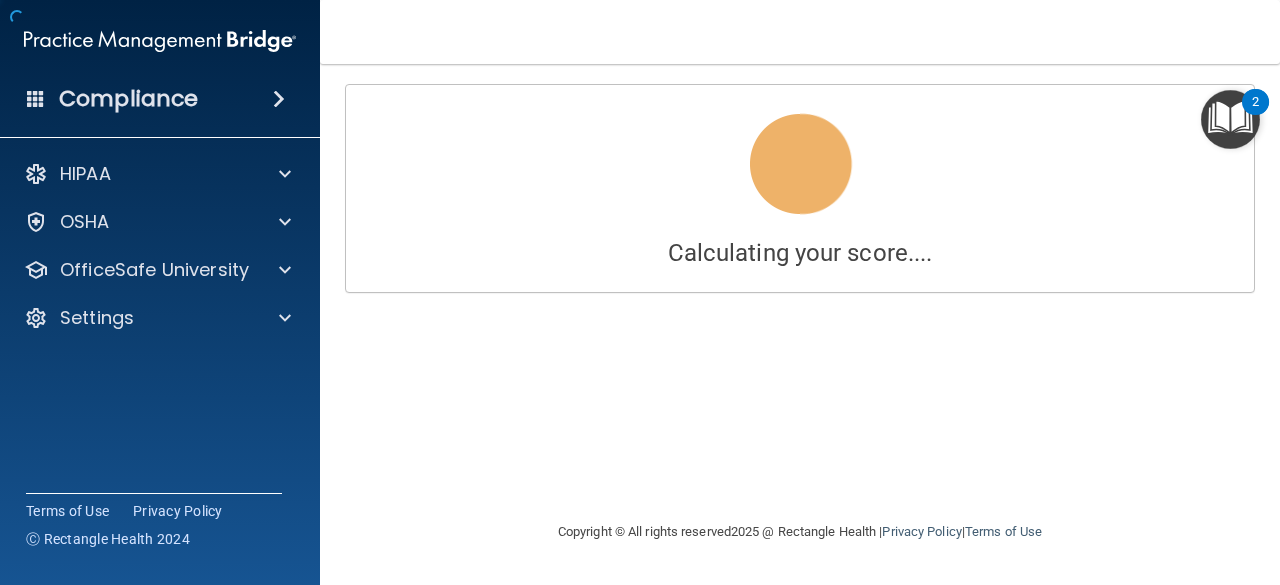 scroll, scrollTop: 0, scrollLeft: 0, axis: both 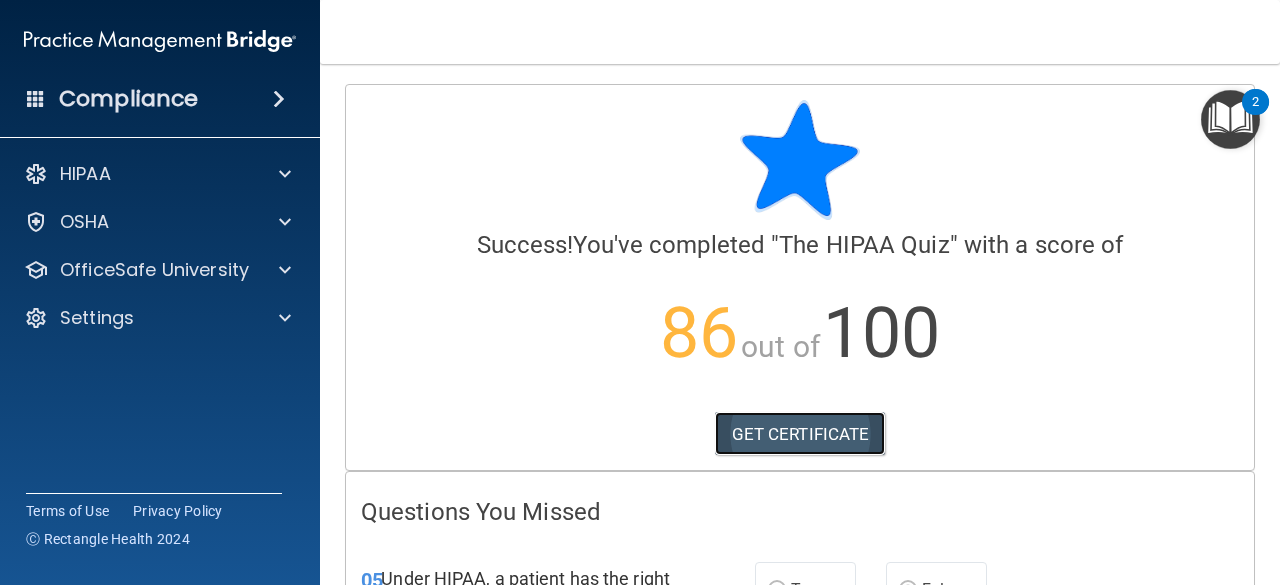 click on "GET CERTIFICATE" at bounding box center (800, 434) 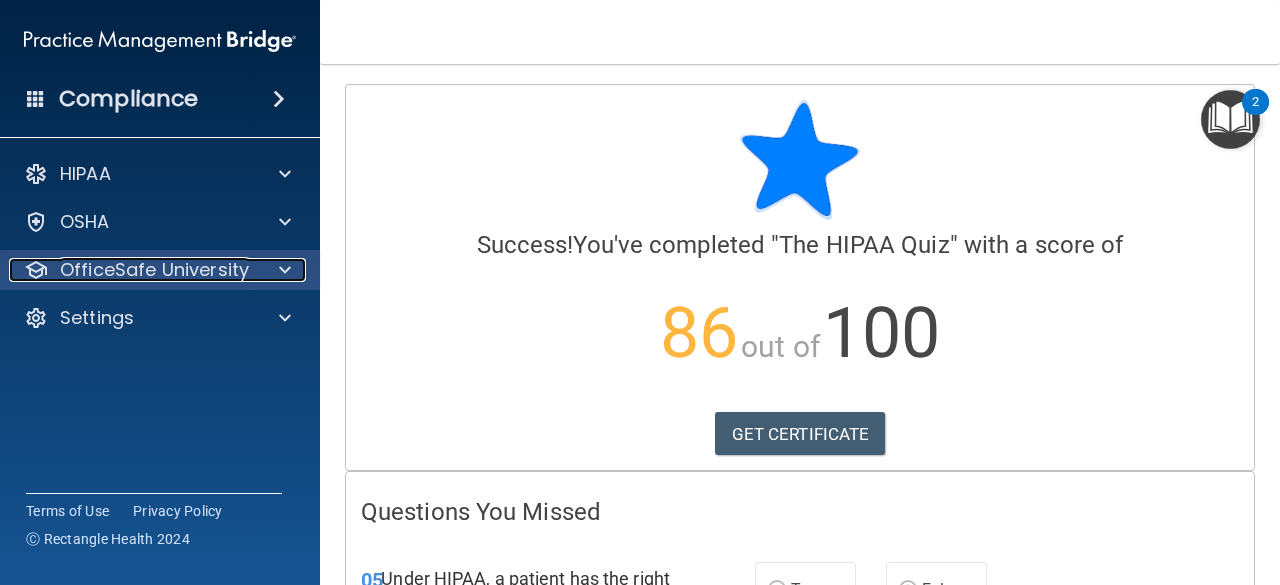 click at bounding box center (285, 270) 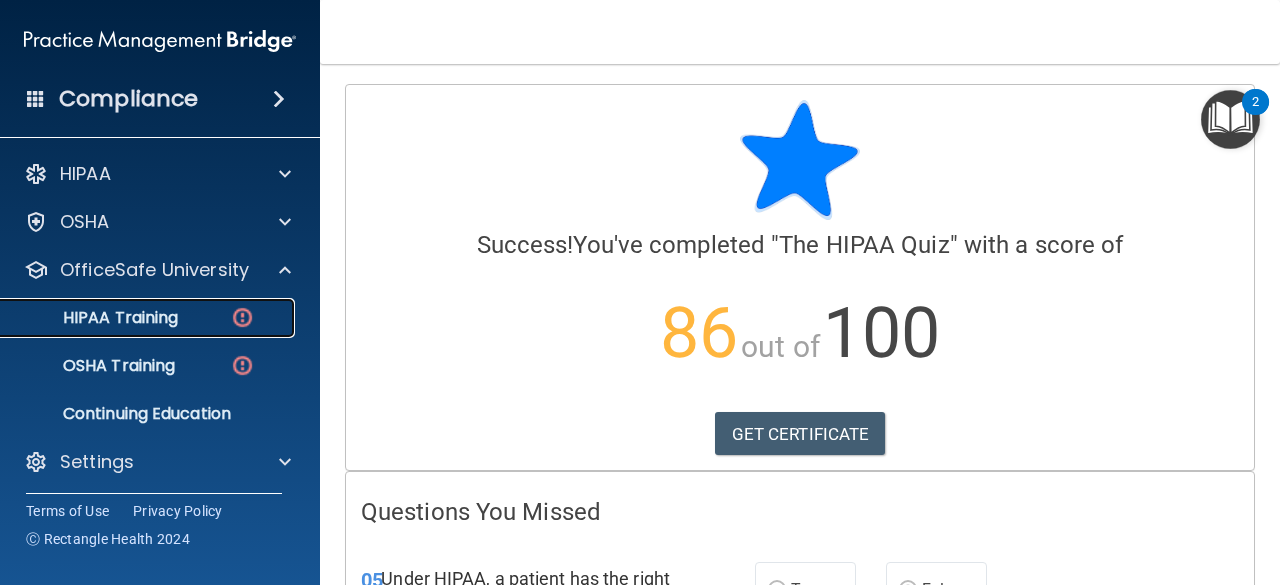 click on "HIPAA Training" at bounding box center [149, 318] 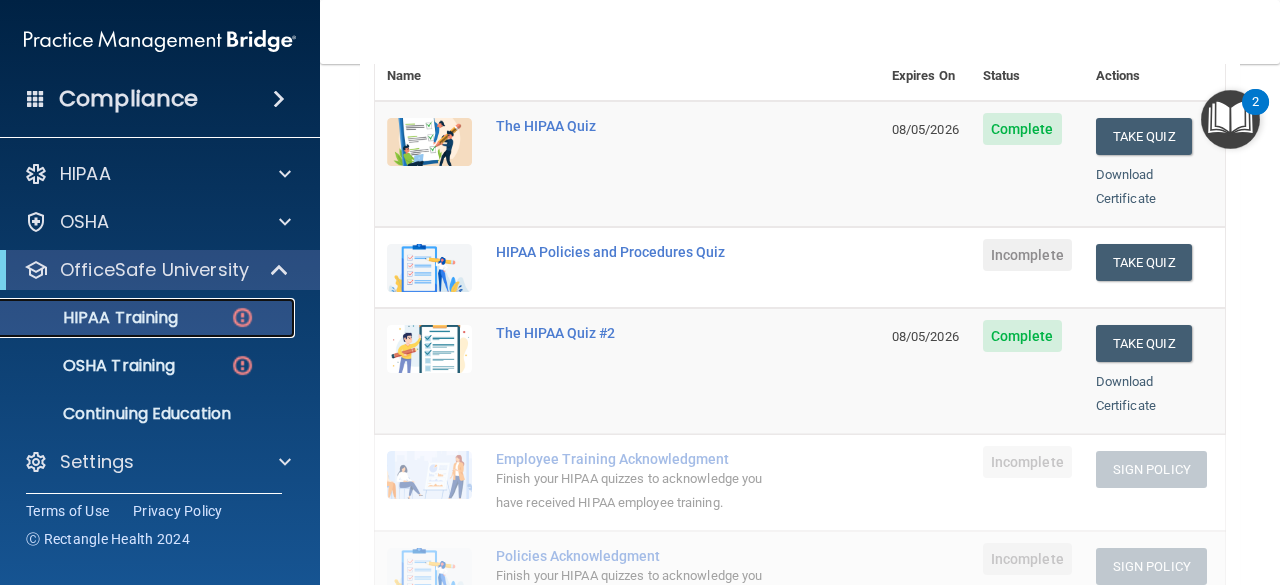 scroll, scrollTop: 200, scrollLeft: 0, axis: vertical 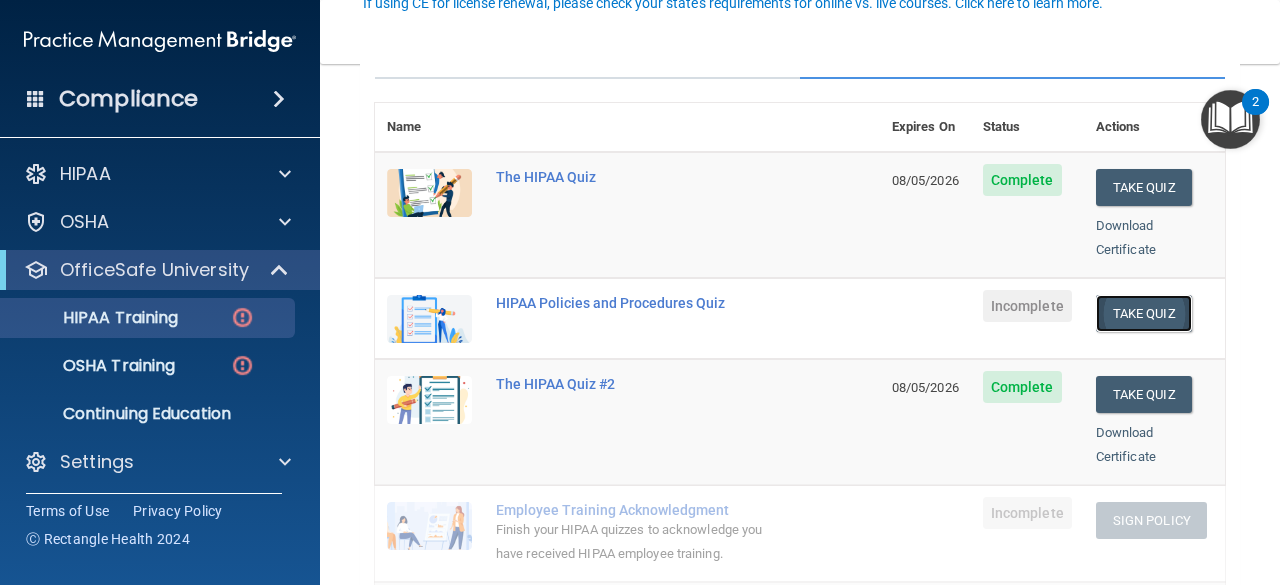 click on "Take Quiz" at bounding box center [1144, 313] 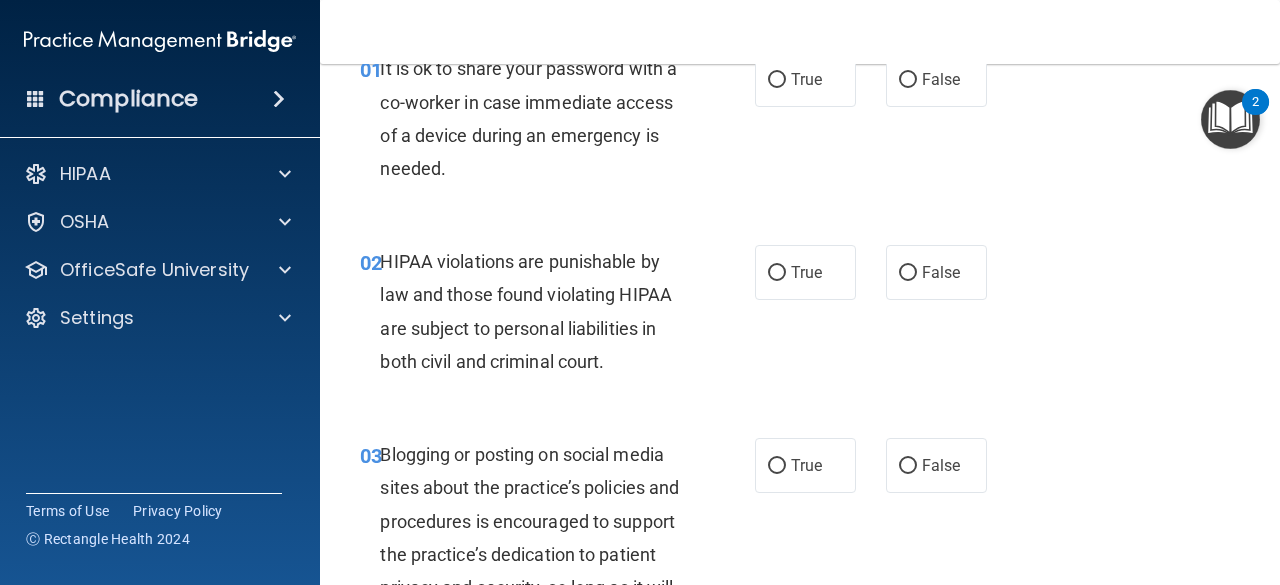 scroll, scrollTop: 0, scrollLeft: 0, axis: both 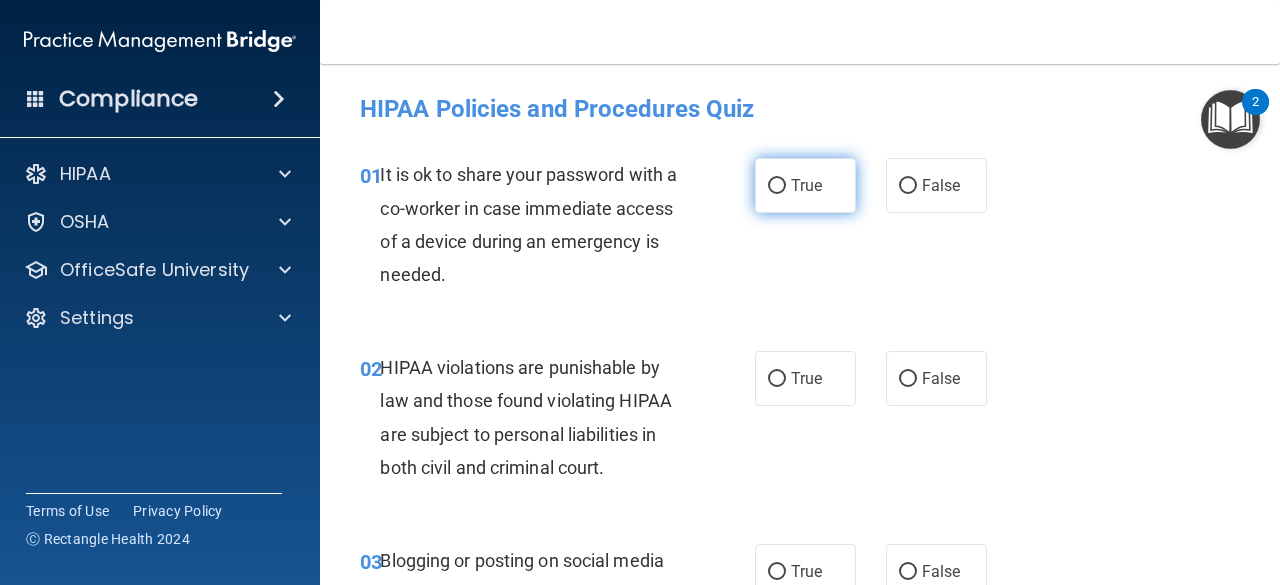 click on "True" at bounding box center (805, 185) 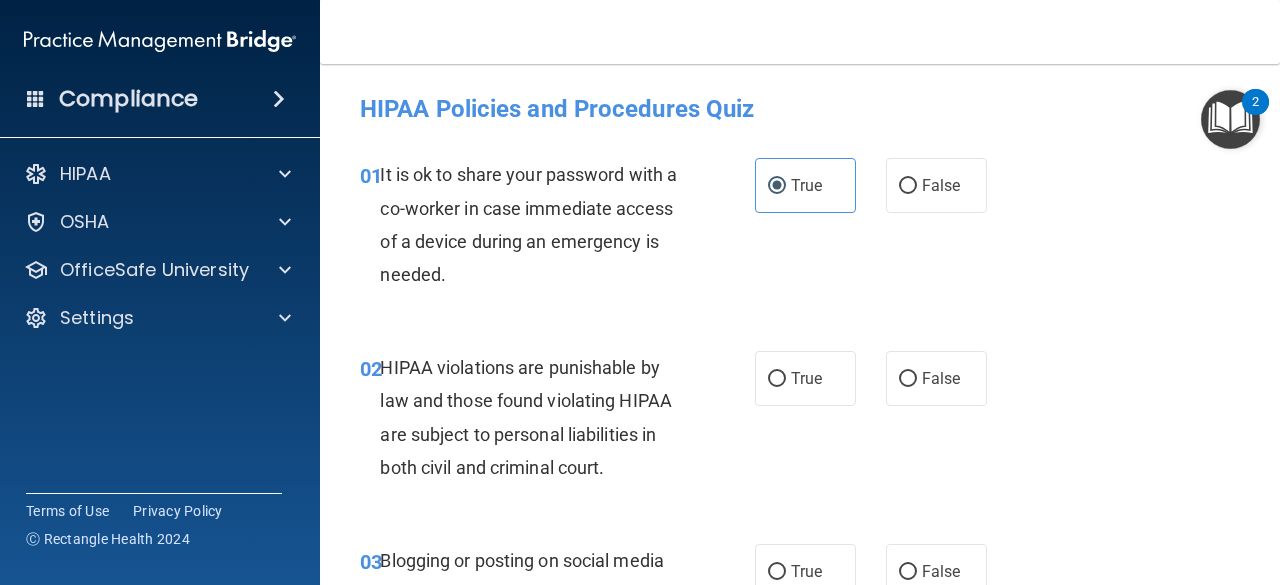 scroll, scrollTop: 100, scrollLeft: 0, axis: vertical 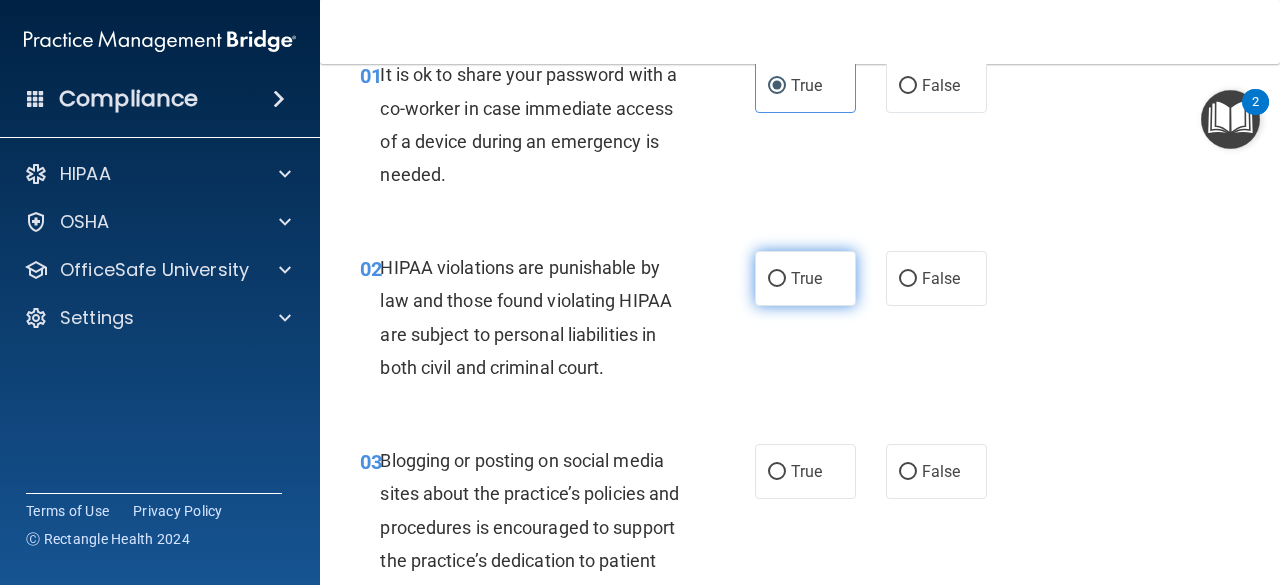 click on "True" at bounding box center (806, 278) 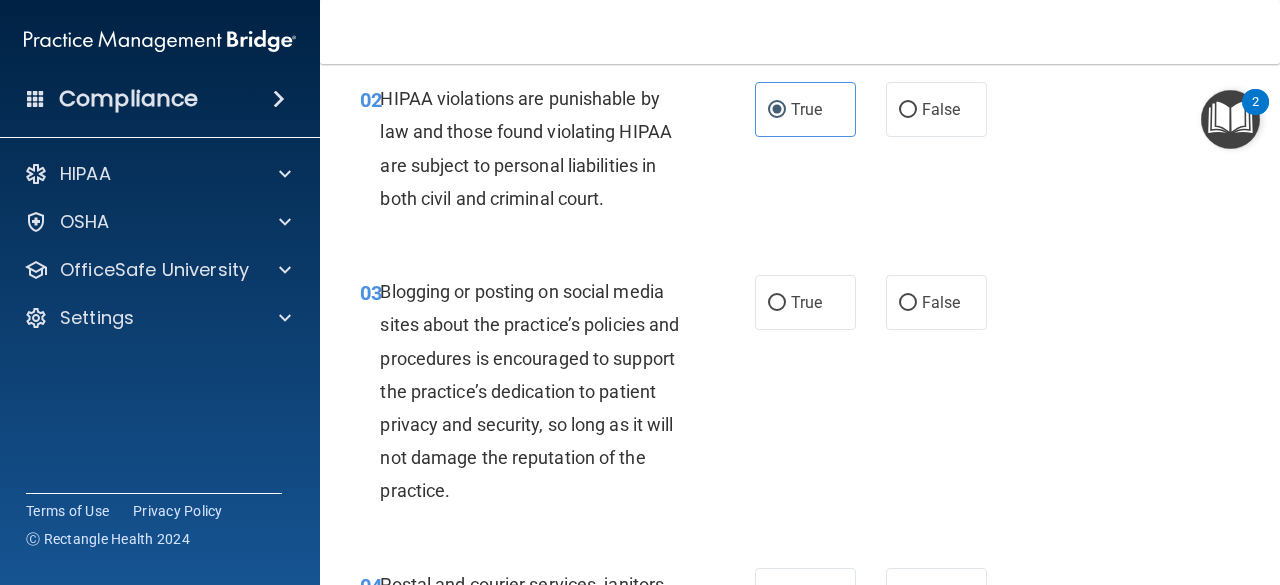 scroll, scrollTop: 300, scrollLeft: 0, axis: vertical 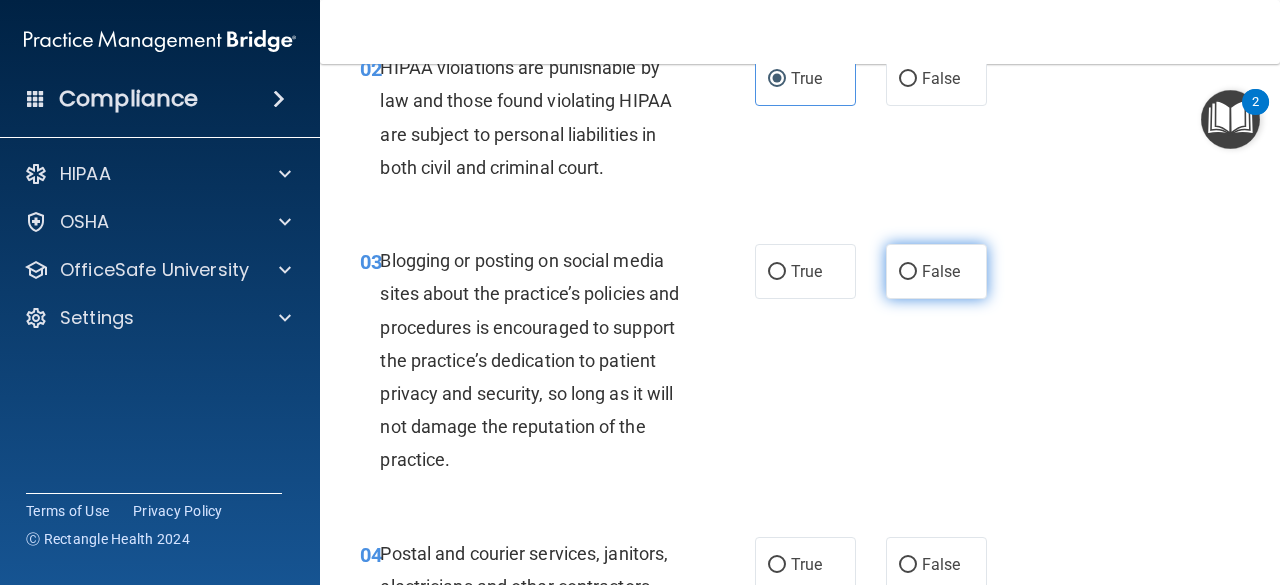 click on "False" at bounding box center [936, 271] 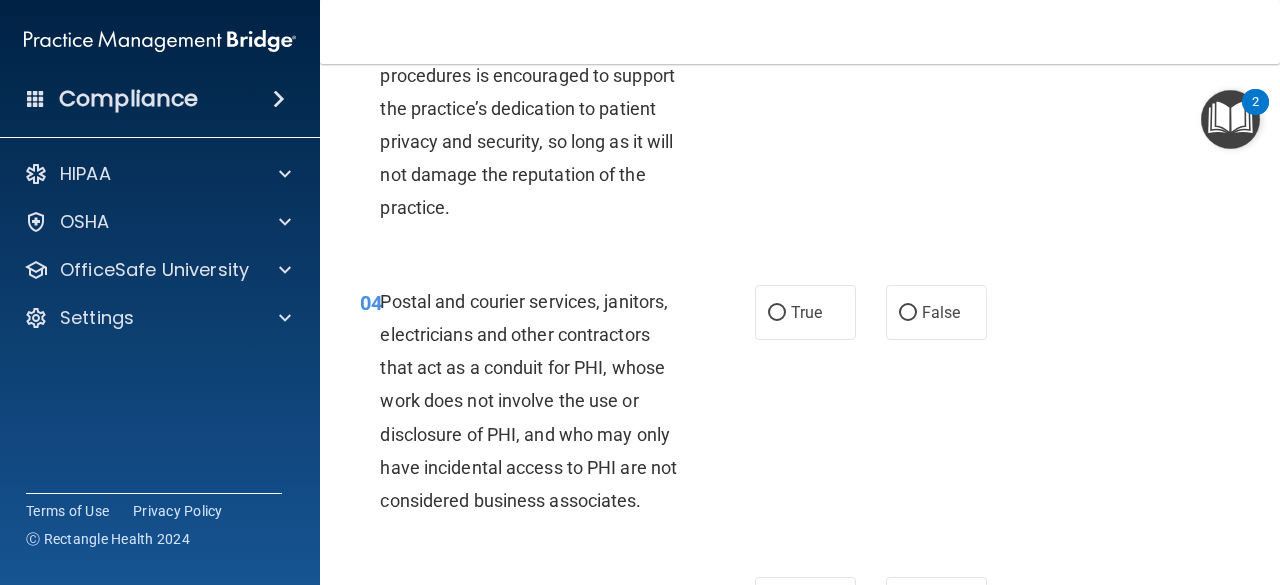 scroll, scrollTop: 600, scrollLeft: 0, axis: vertical 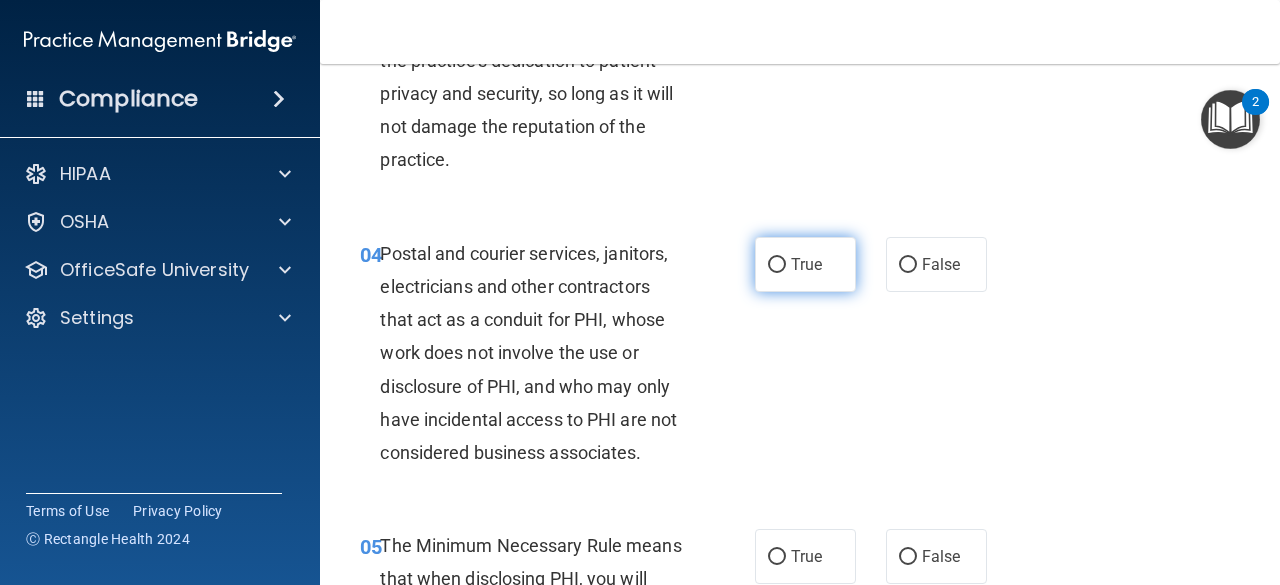 click on "True" at bounding box center [805, 264] 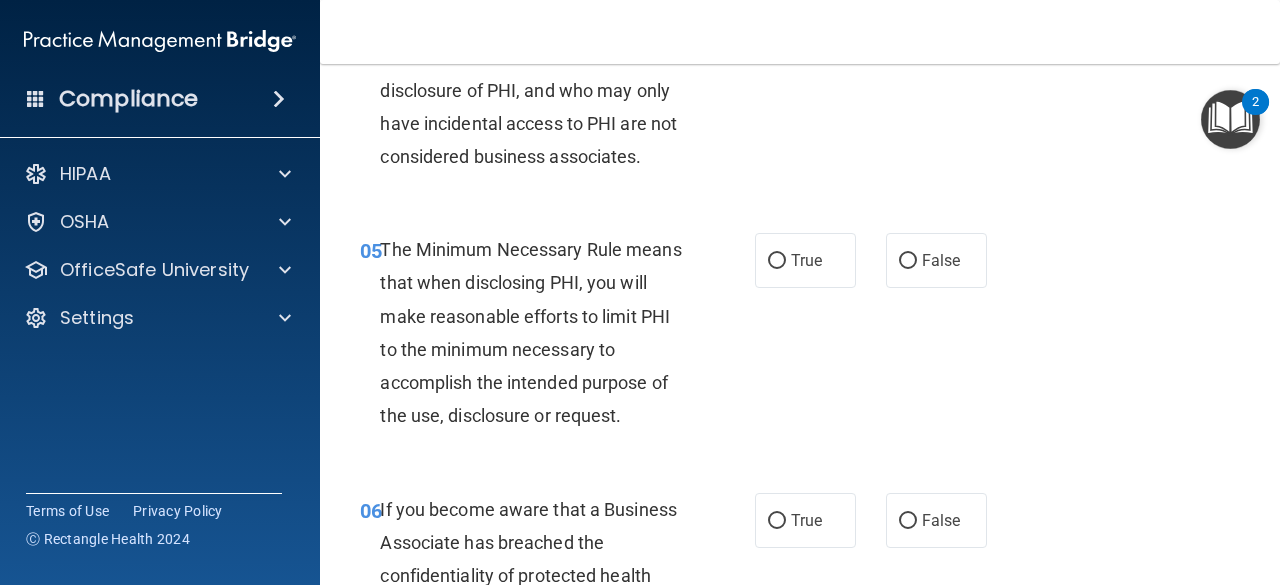 scroll, scrollTop: 900, scrollLeft: 0, axis: vertical 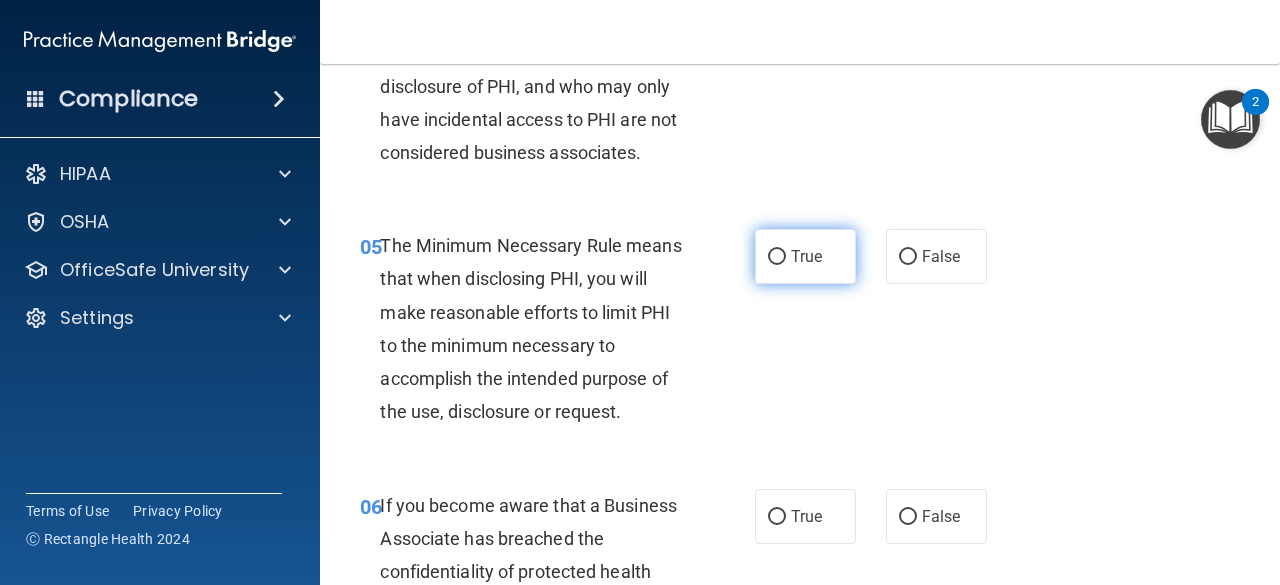 drag, startPoint x: 789, startPoint y: 262, endPoint x: 806, endPoint y: 278, distance: 23.345236 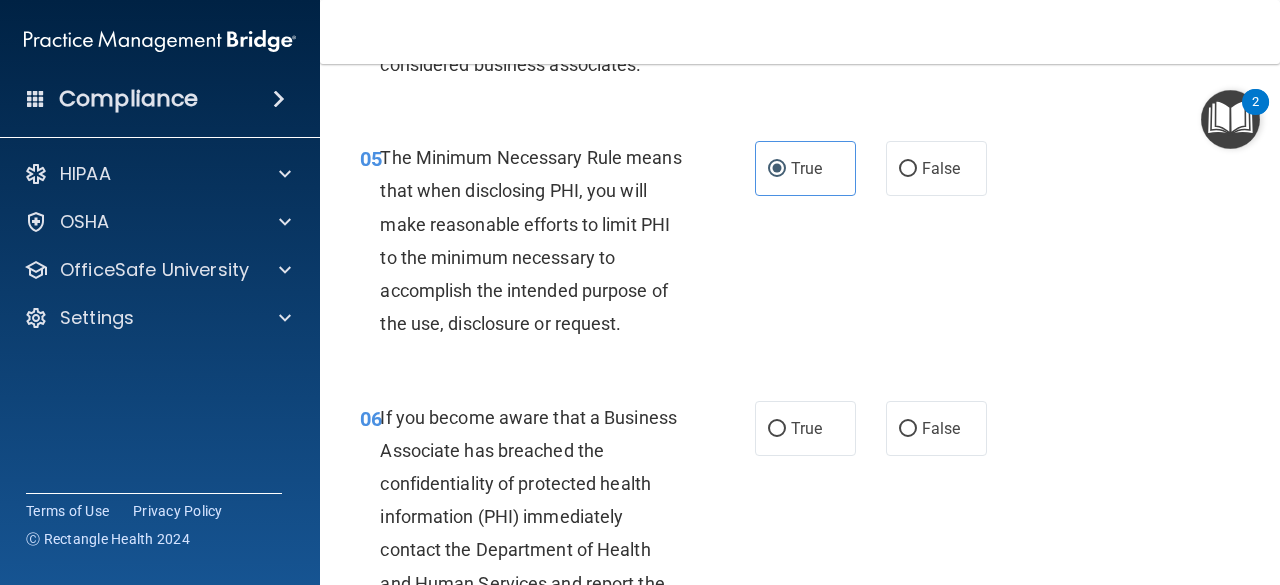 scroll, scrollTop: 1100, scrollLeft: 0, axis: vertical 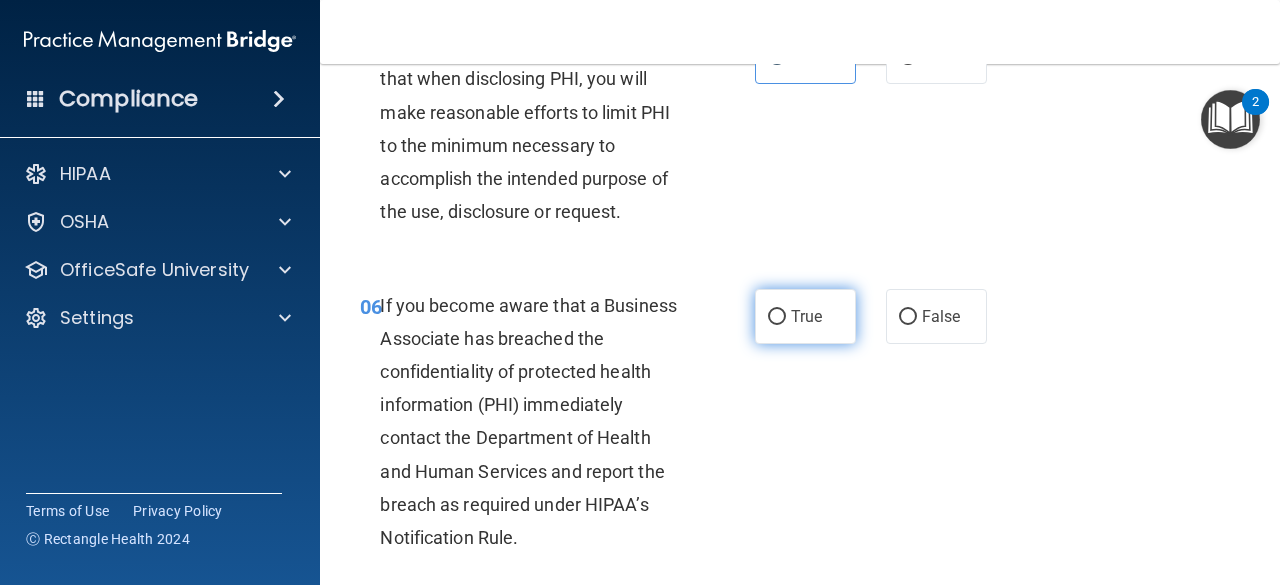 click on "True" at bounding box center (806, 316) 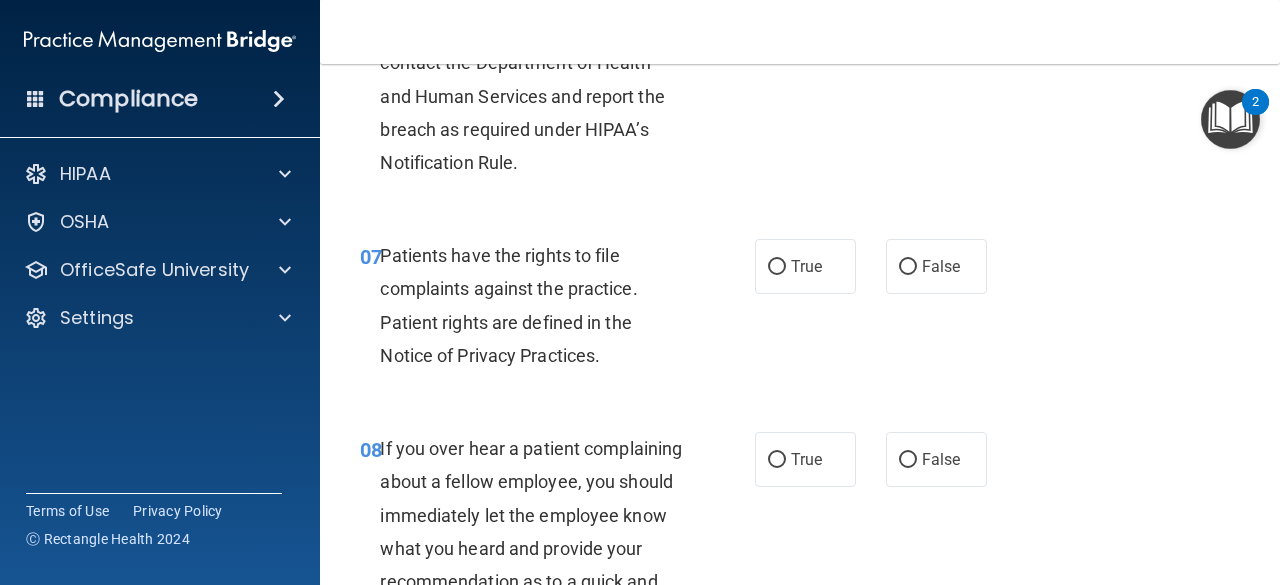scroll, scrollTop: 1600, scrollLeft: 0, axis: vertical 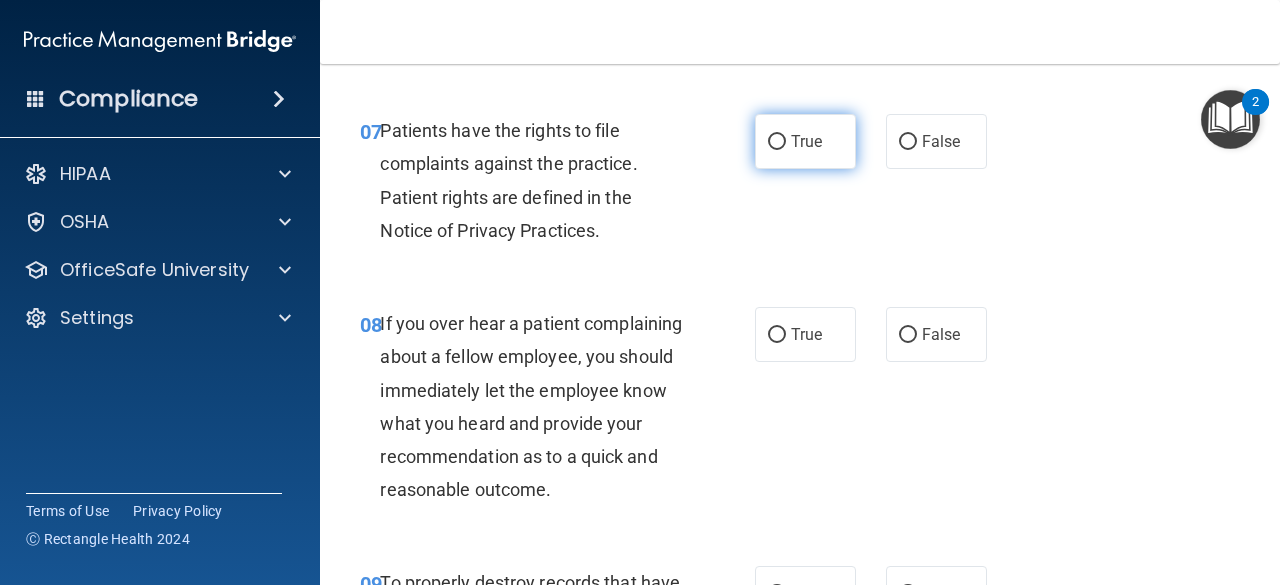 click on "True" at bounding box center [805, 141] 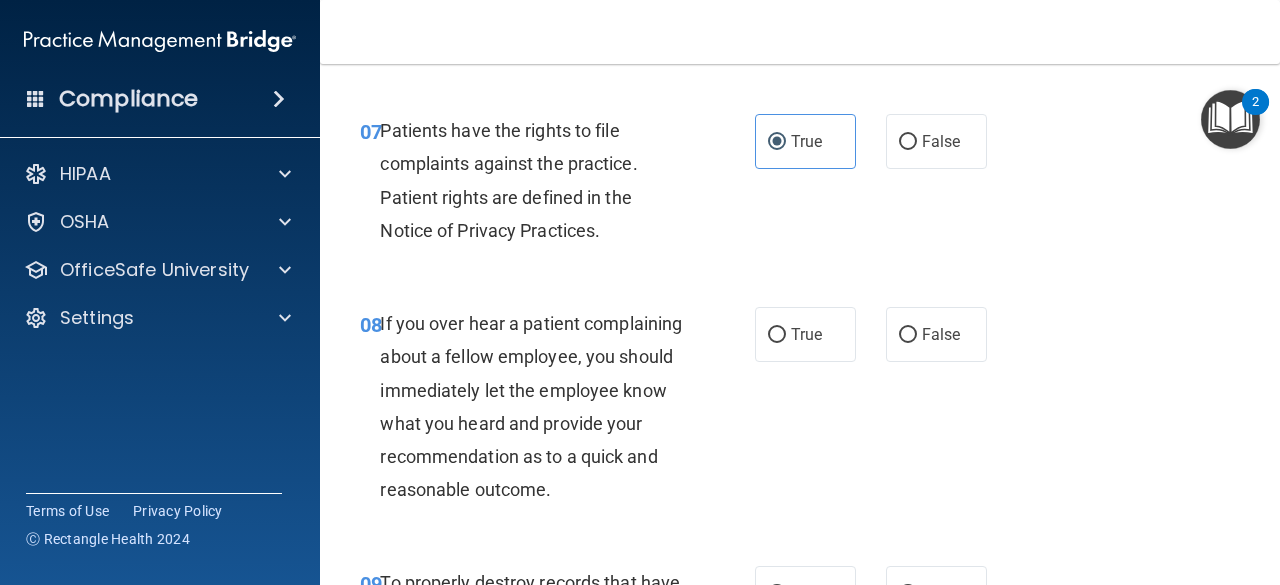 scroll, scrollTop: 1700, scrollLeft: 0, axis: vertical 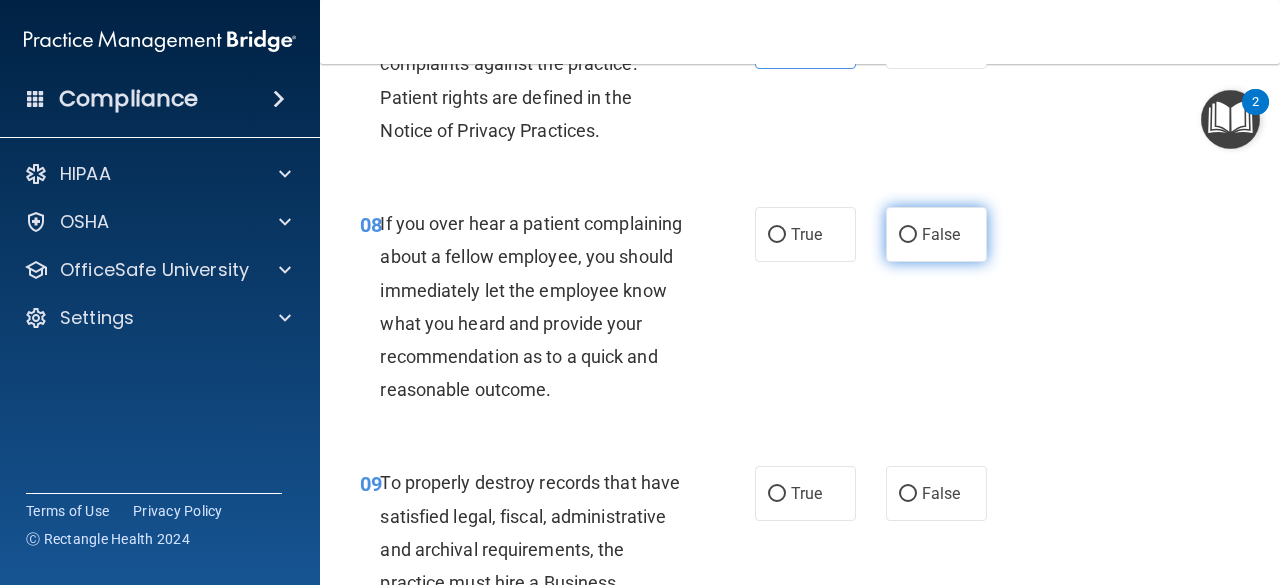 click on "False" at bounding box center [936, 234] 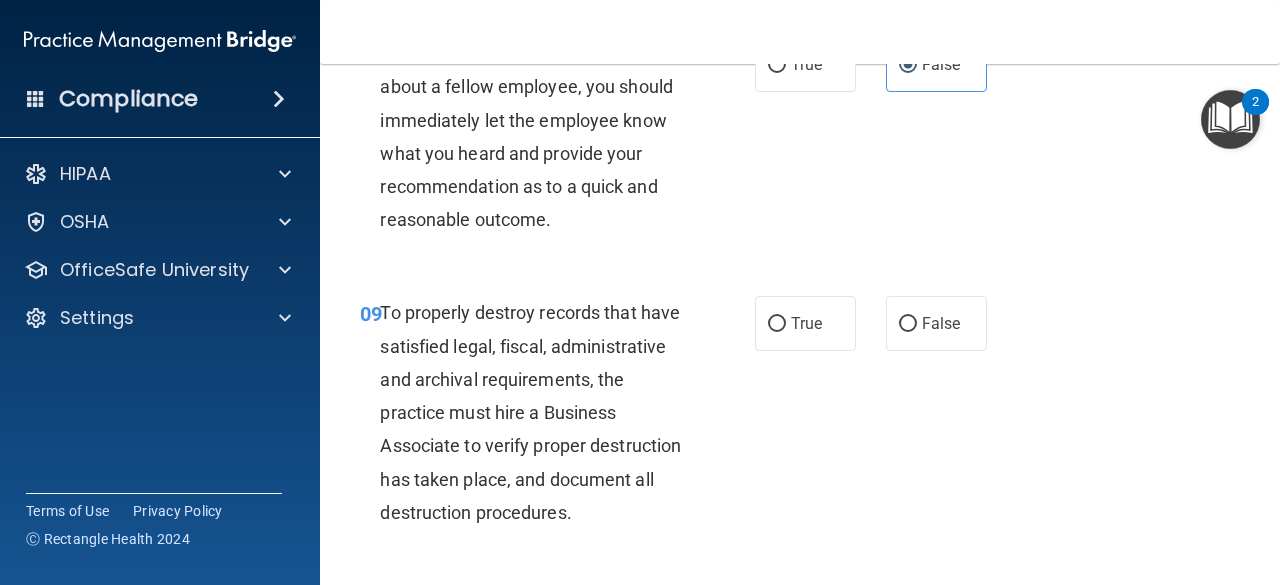 scroll, scrollTop: 1900, scrollLeft: 0, axis: vertical 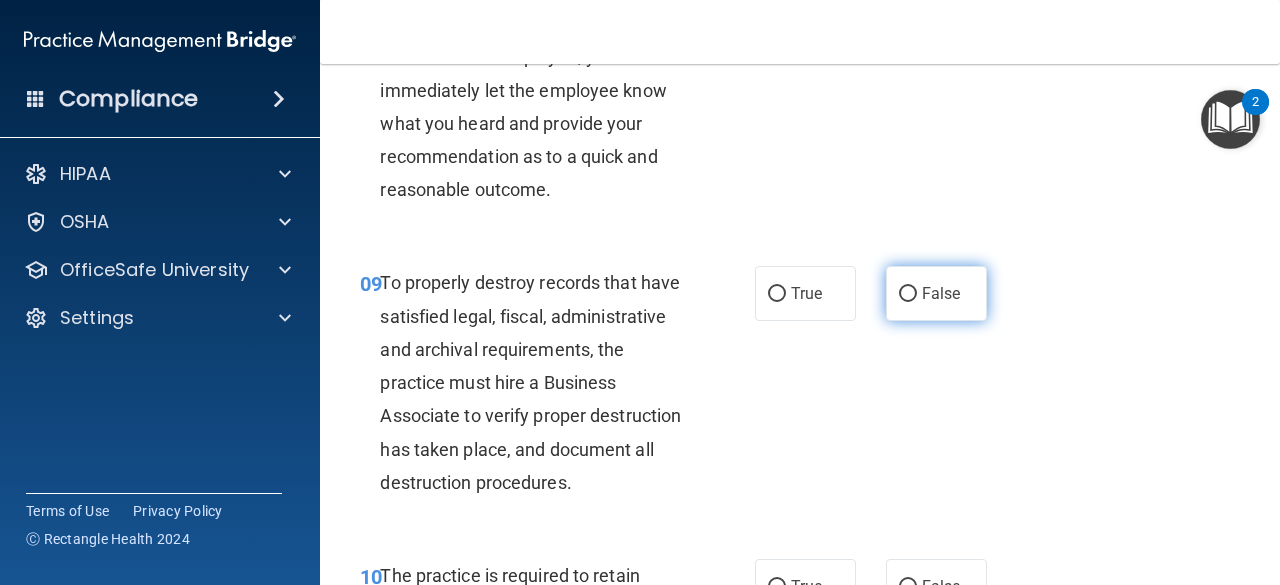 click on "False" at bounding box center (936, 293) 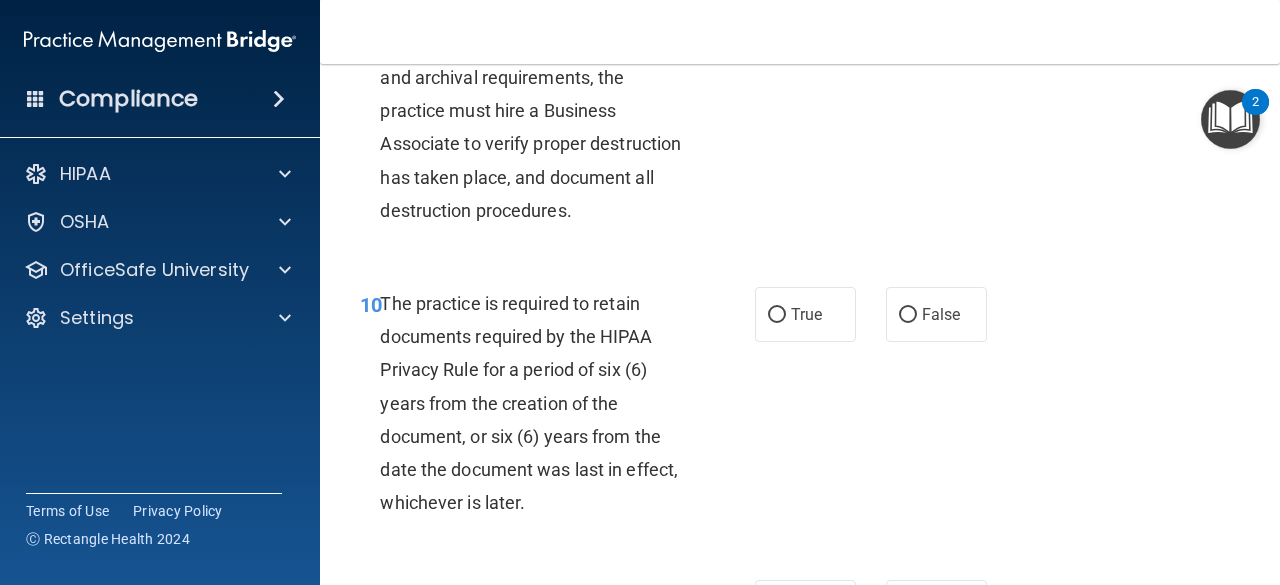 scroll, scrollTop: 2200, scrollLeft: 0, axis: vertical 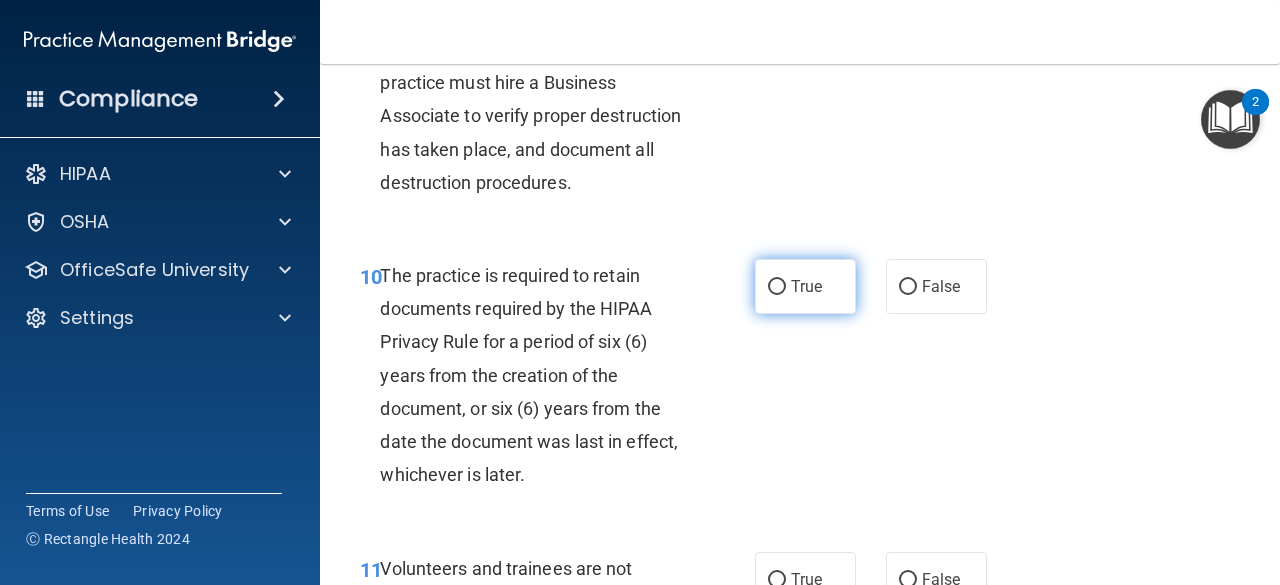 click on "True" at bounding box center (806, 286) 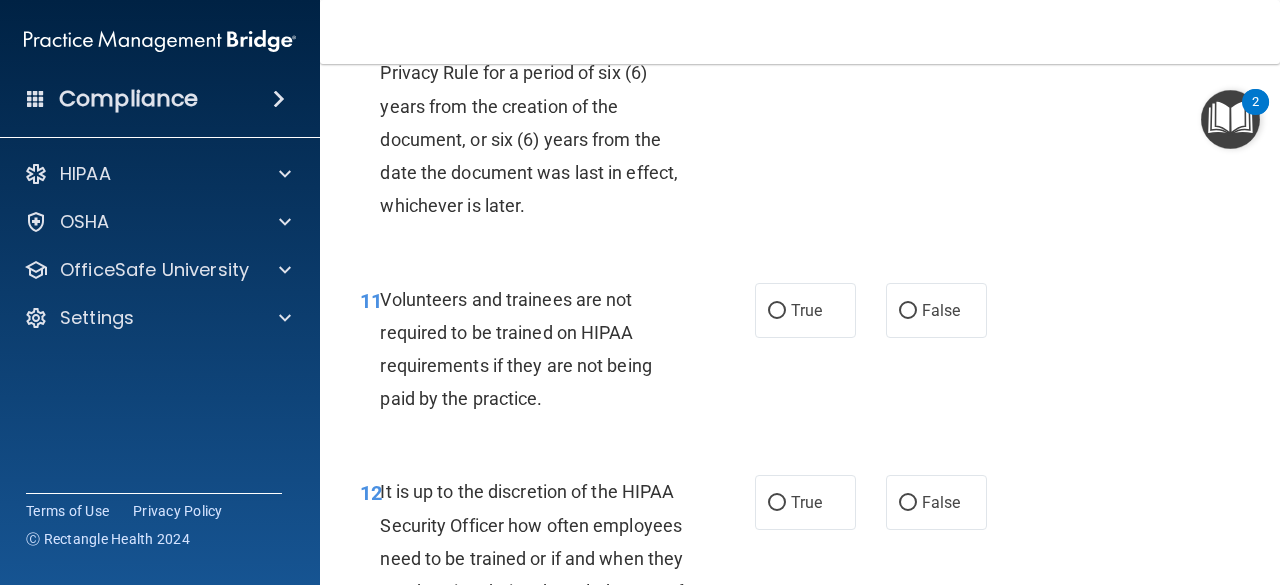 scroll, scrollTop: 2500, scrollLeft: 0, axis: vertical 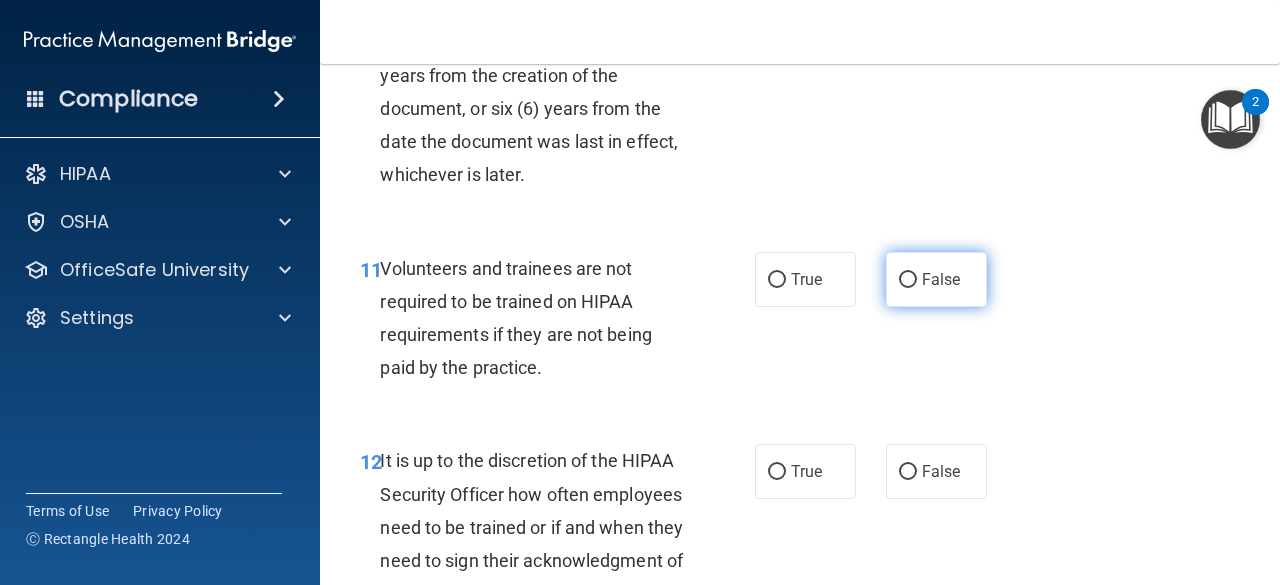 click on "False" at bounding box center [936, 279] 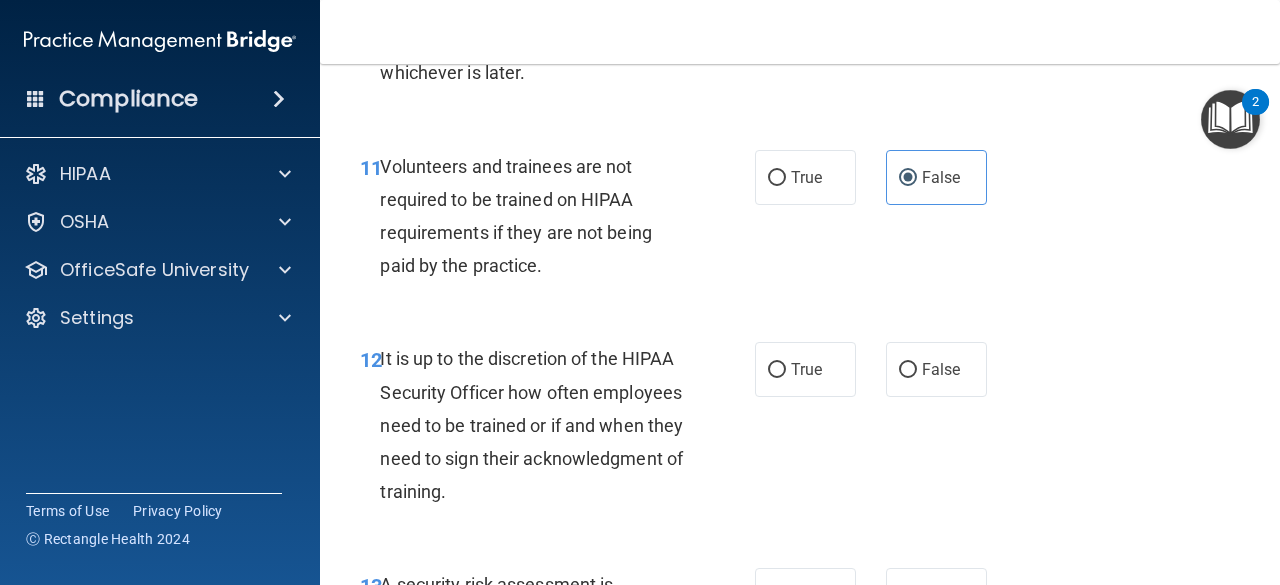 scroll, scrollTop: 2700, scrollLeft: 0, axis: vertical 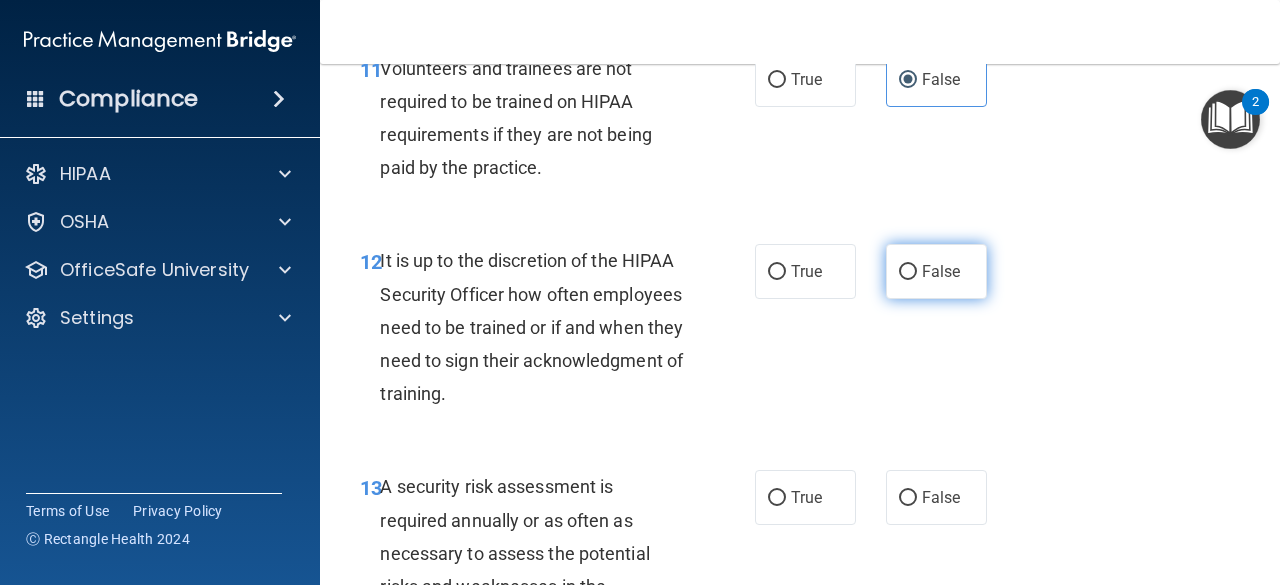 click on "False" at bounding box center (941, 271) 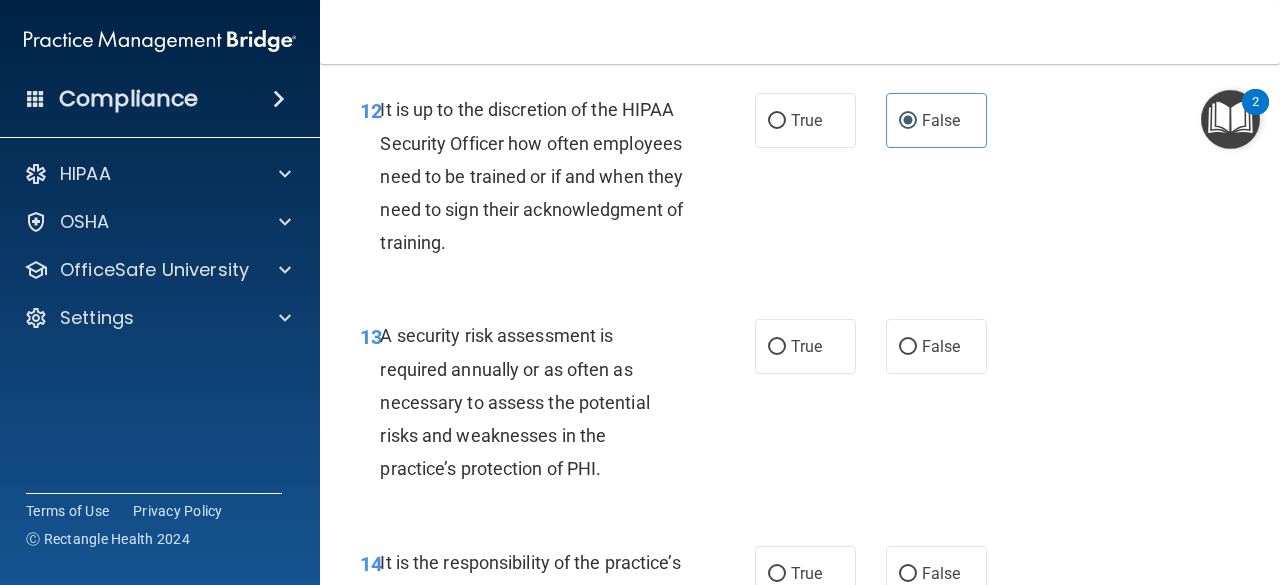 scroll, scrollTop: 2900, scrollLeft: 0, axis: vertical 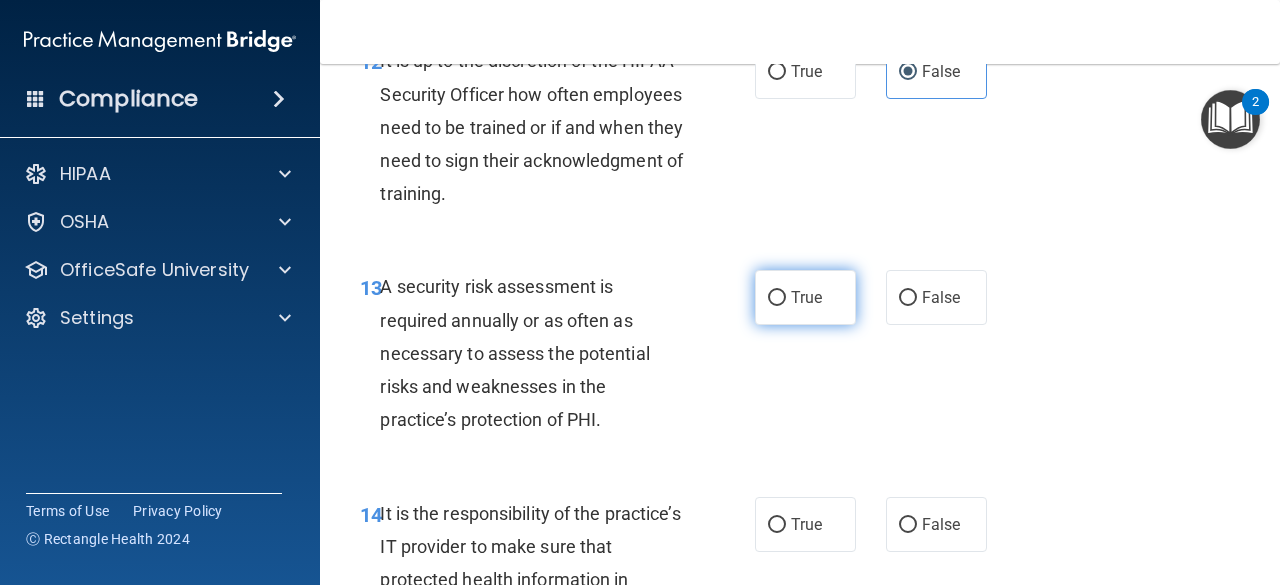 click on "True" at bounding box center (806, 297) 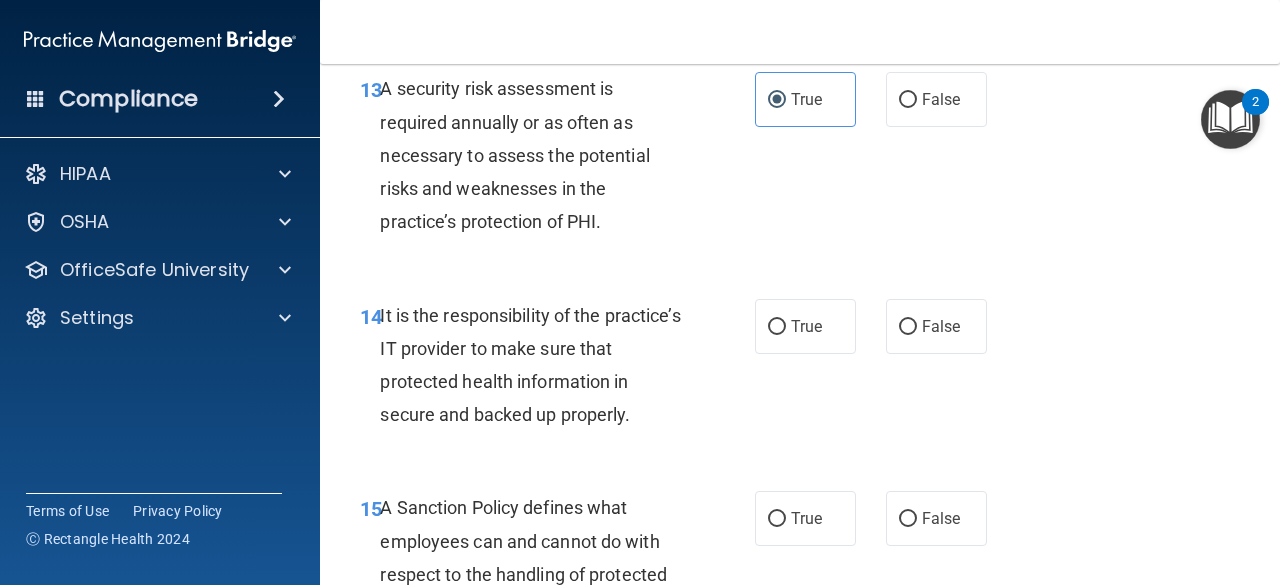 scroll, scrollTop: 3100, scrollLeft: 0, axis: vertical 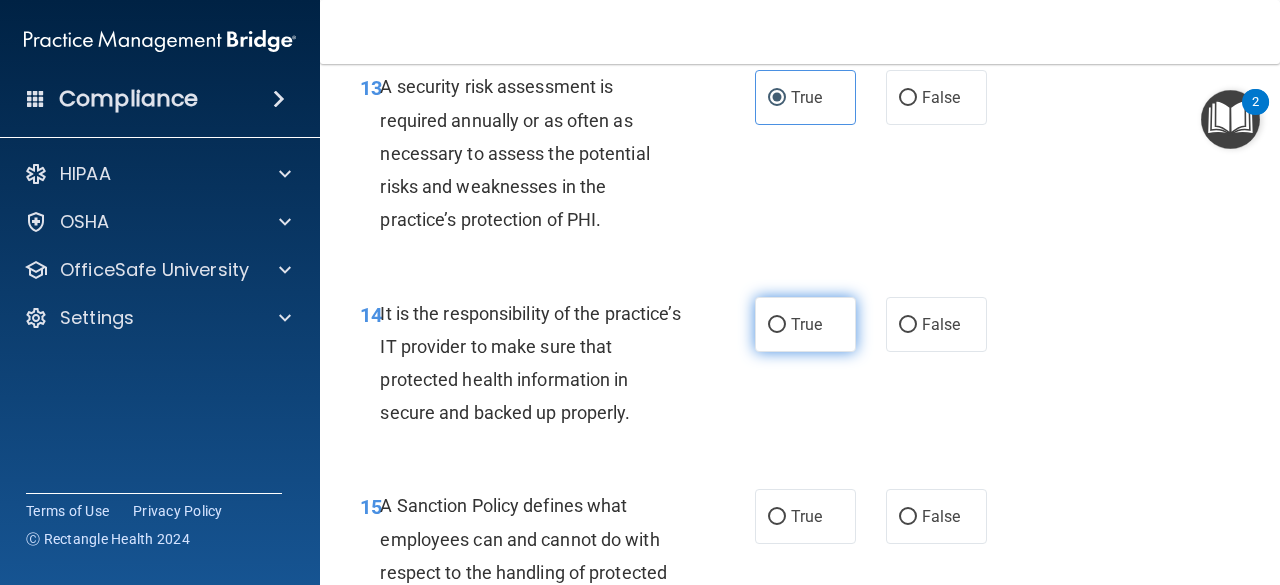 click on "True" at bounding box center [806, 324] 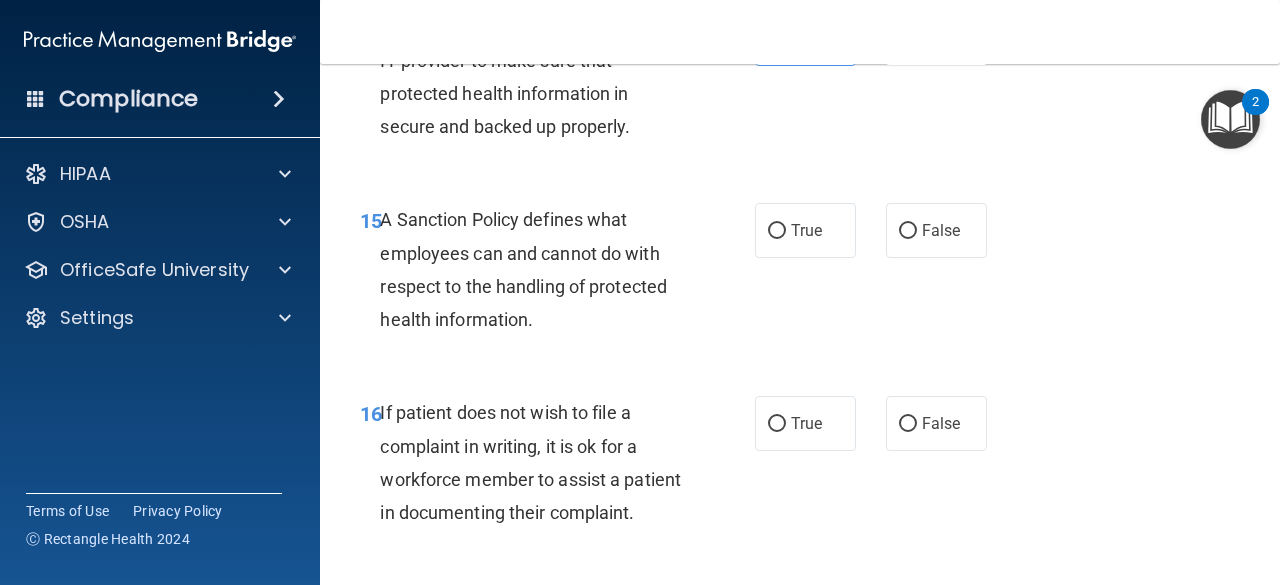 scroll, scrollTop: 3400, scrollLeft: 0, axis: vertical 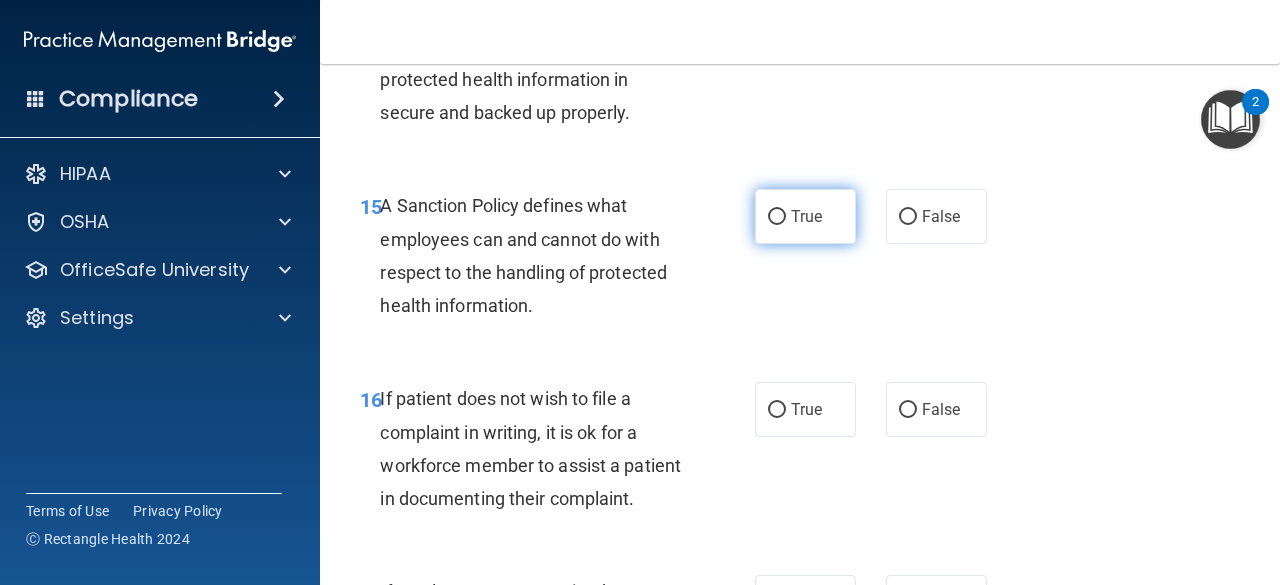 click on "True" at bounding box center [806, 216] 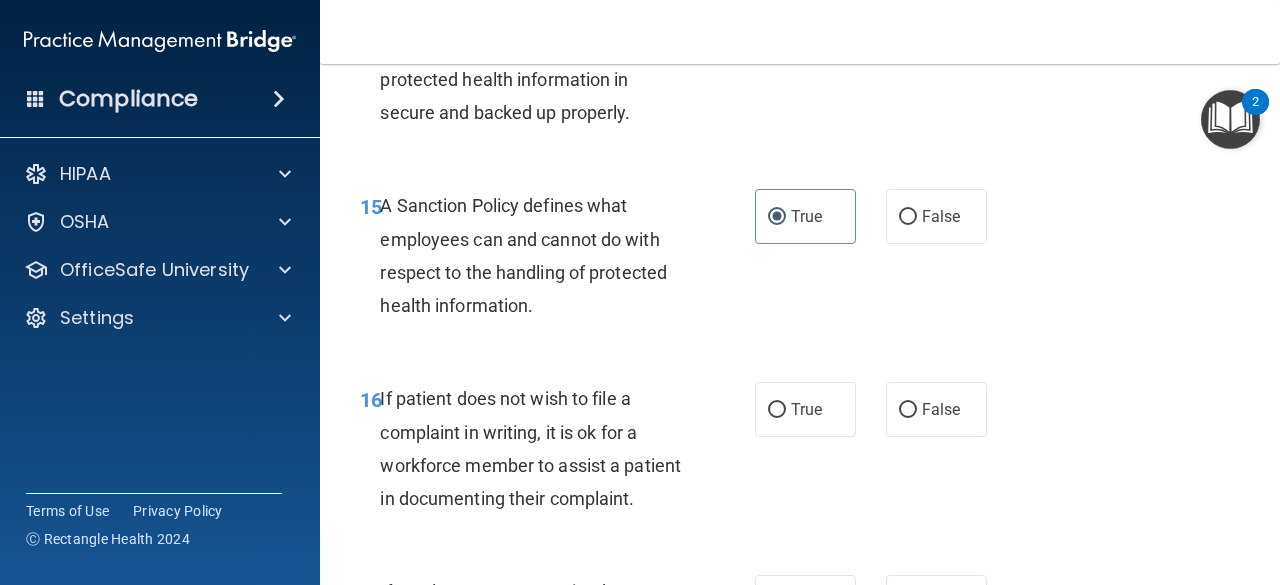 scroll, scrollTop: 3600, scrollLeft: 0, axis: vertical 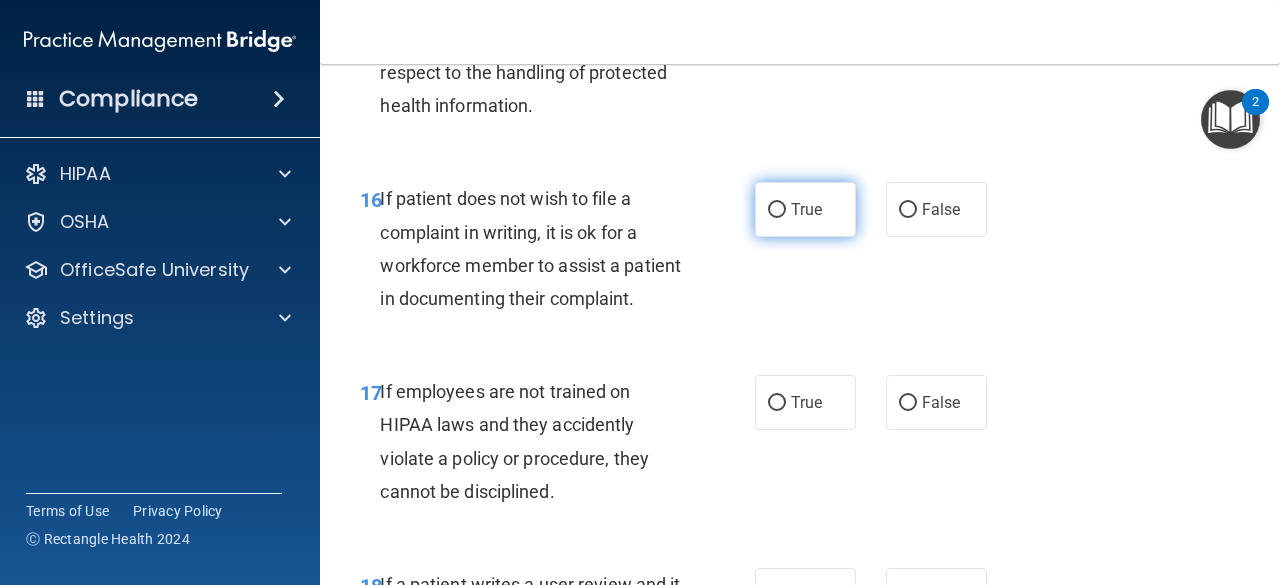 click on "True" at bounding box center [805, 209] 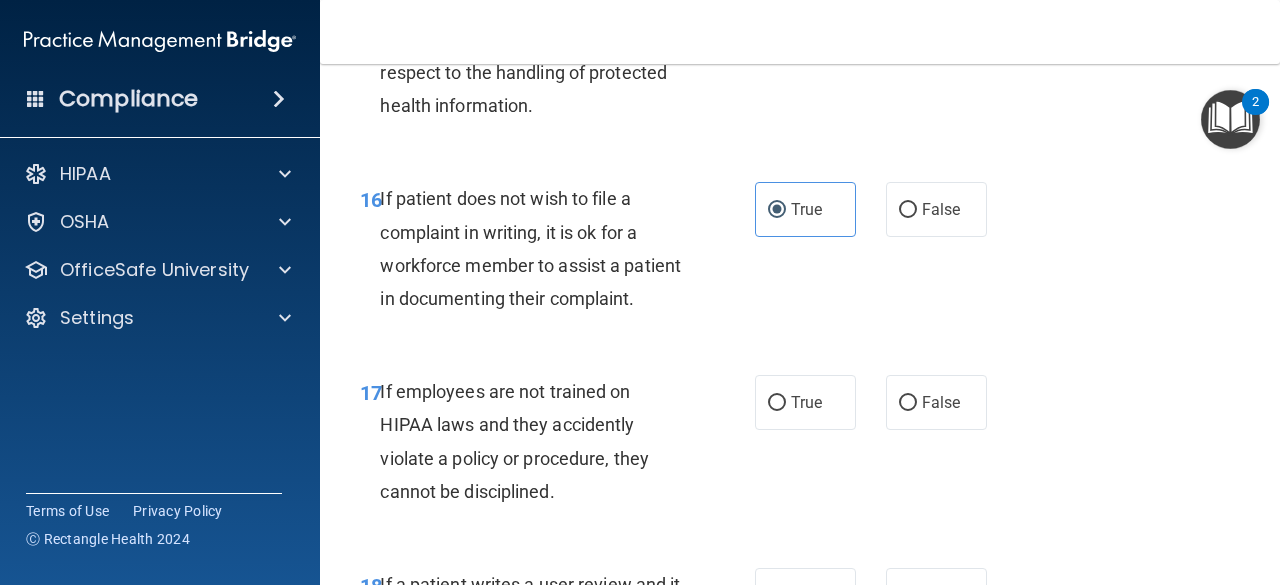 scroll, scrollTop: 3800, scrollLeft: 0, axis: vertical 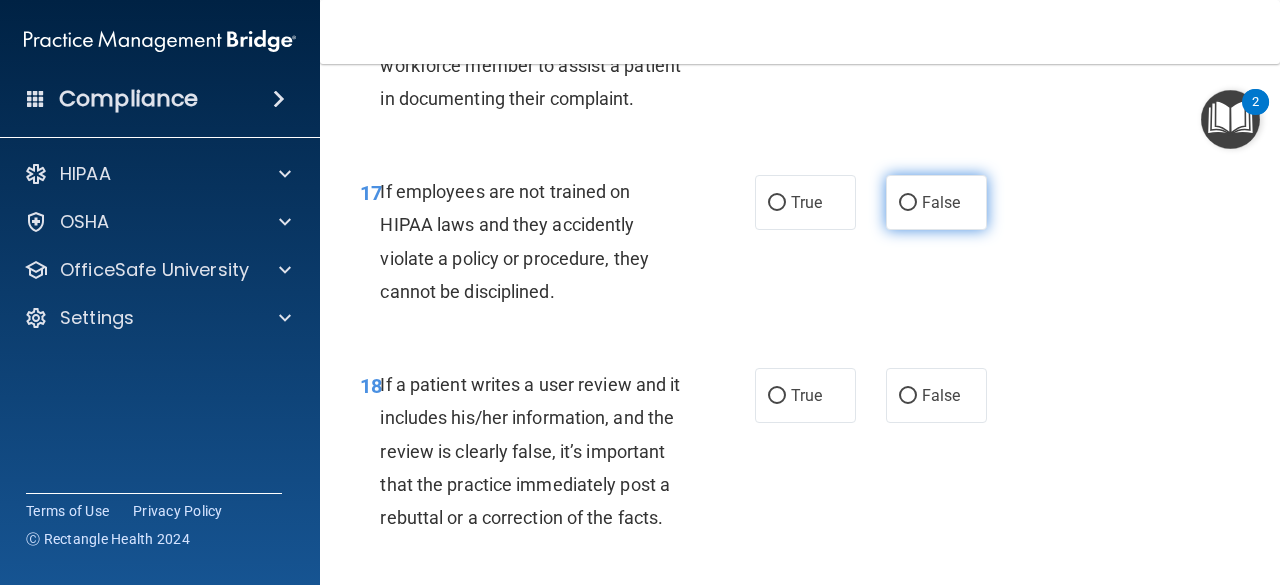 click on "False" at bounding box center (936, 202) 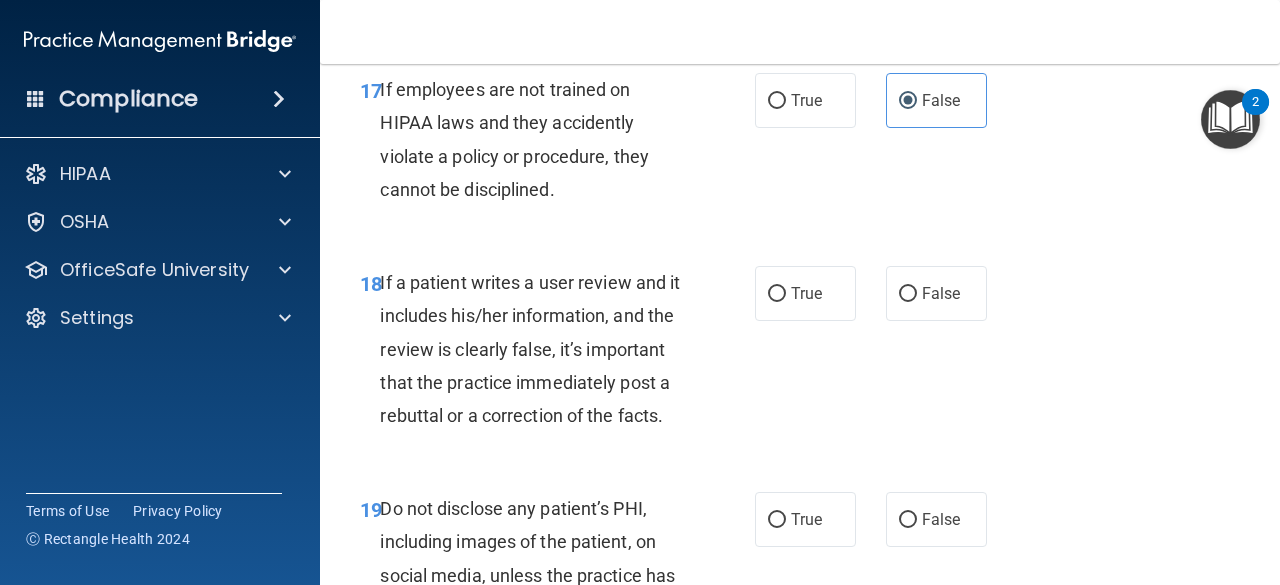scroll, scrollTop: 4000, scrollLeft: 0, axis: vertical 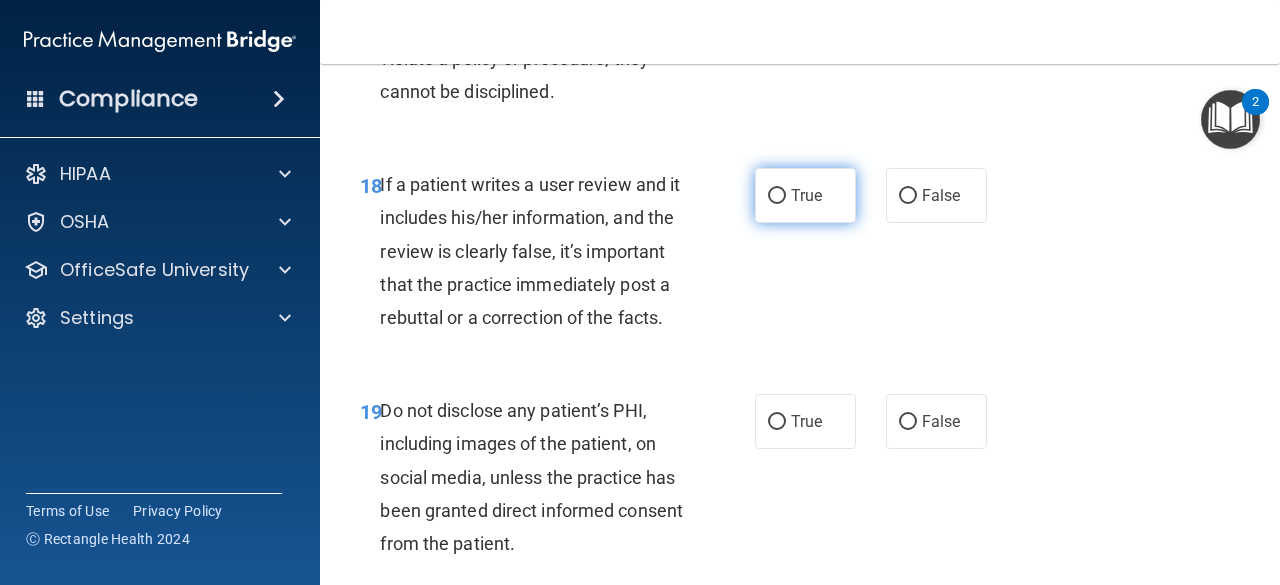 click on "True" at bounding box center [805, 195] 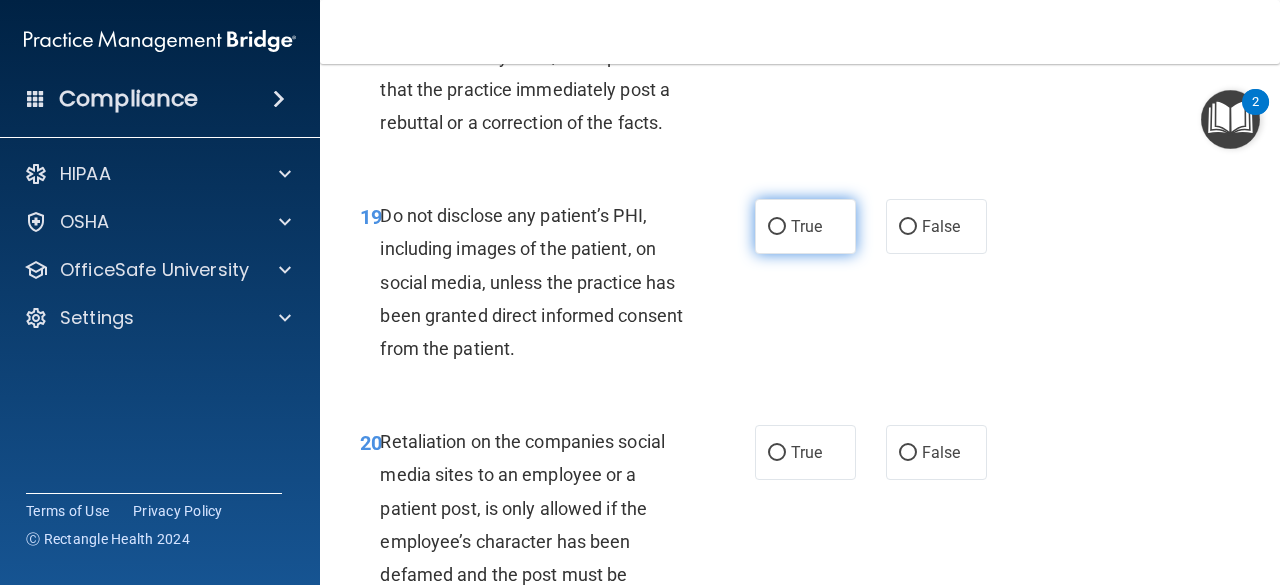 scroll, scrollTop: 4200, scrollLeft: 0, axis: vertical 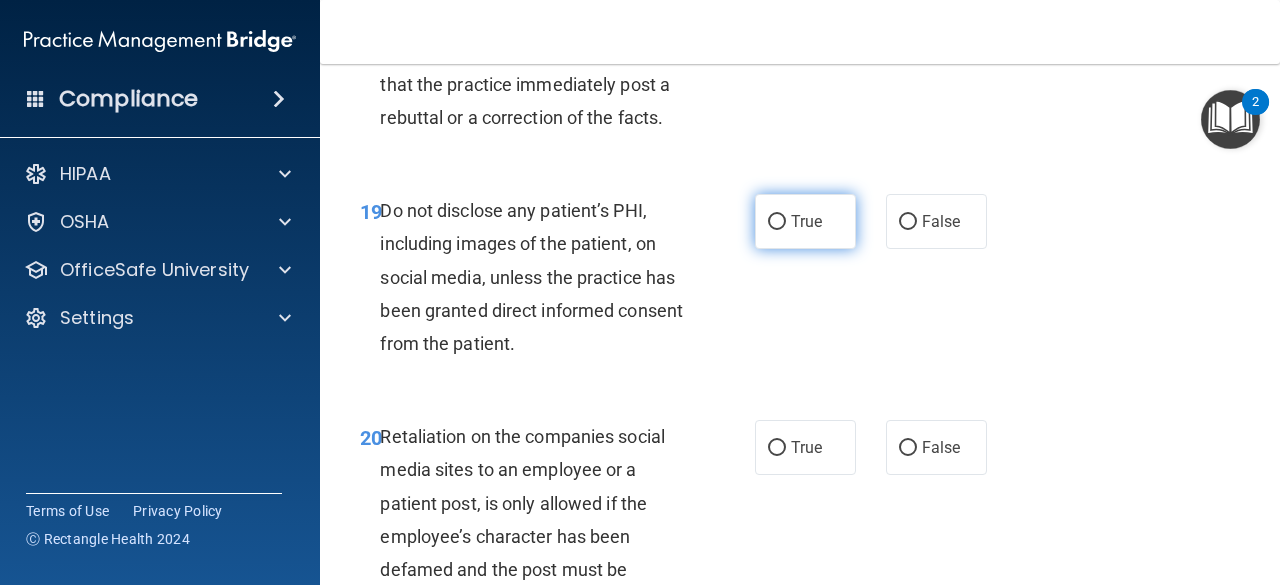 click on "True" at bounding box center [805, 221] 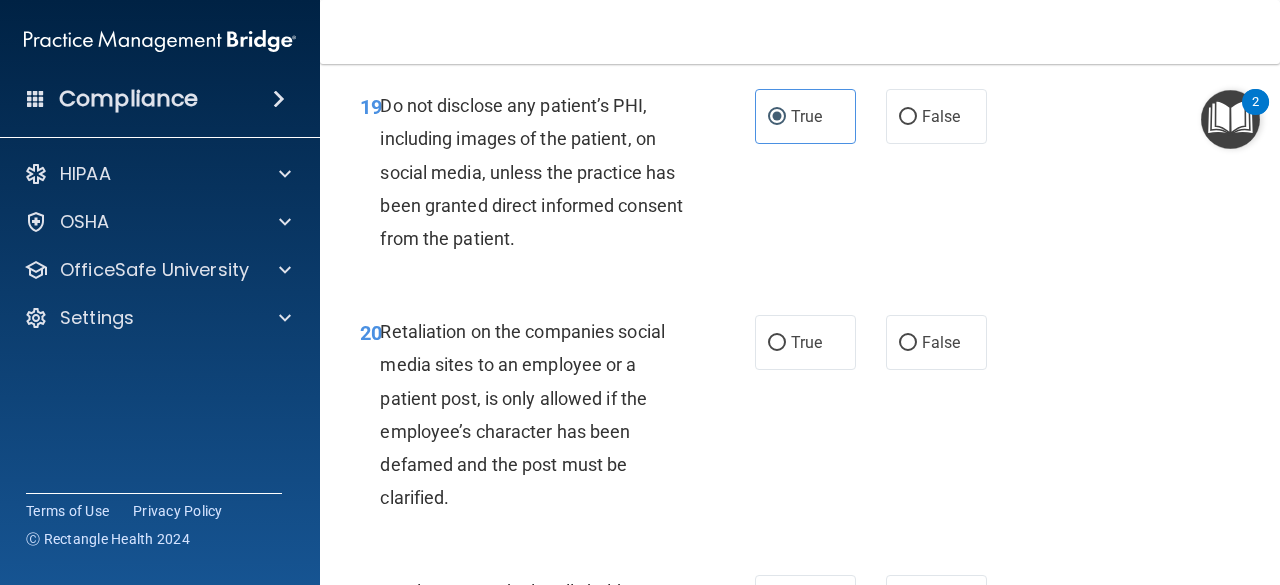 scroll, scrollTop: 4400, scrollLeft: 0, axis: vertical 